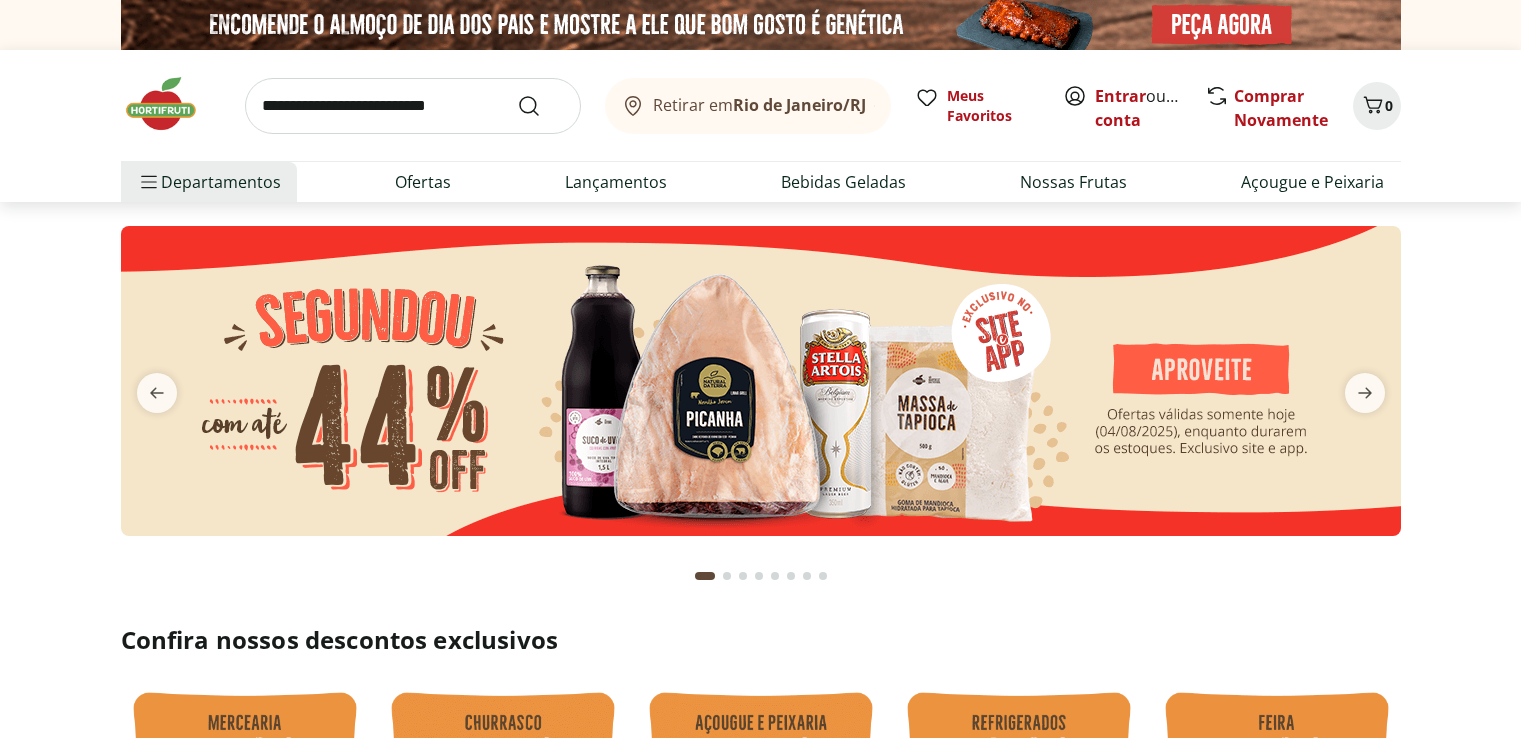 scroll, scrollTop: 0, scrollLeft: 0, axis: both 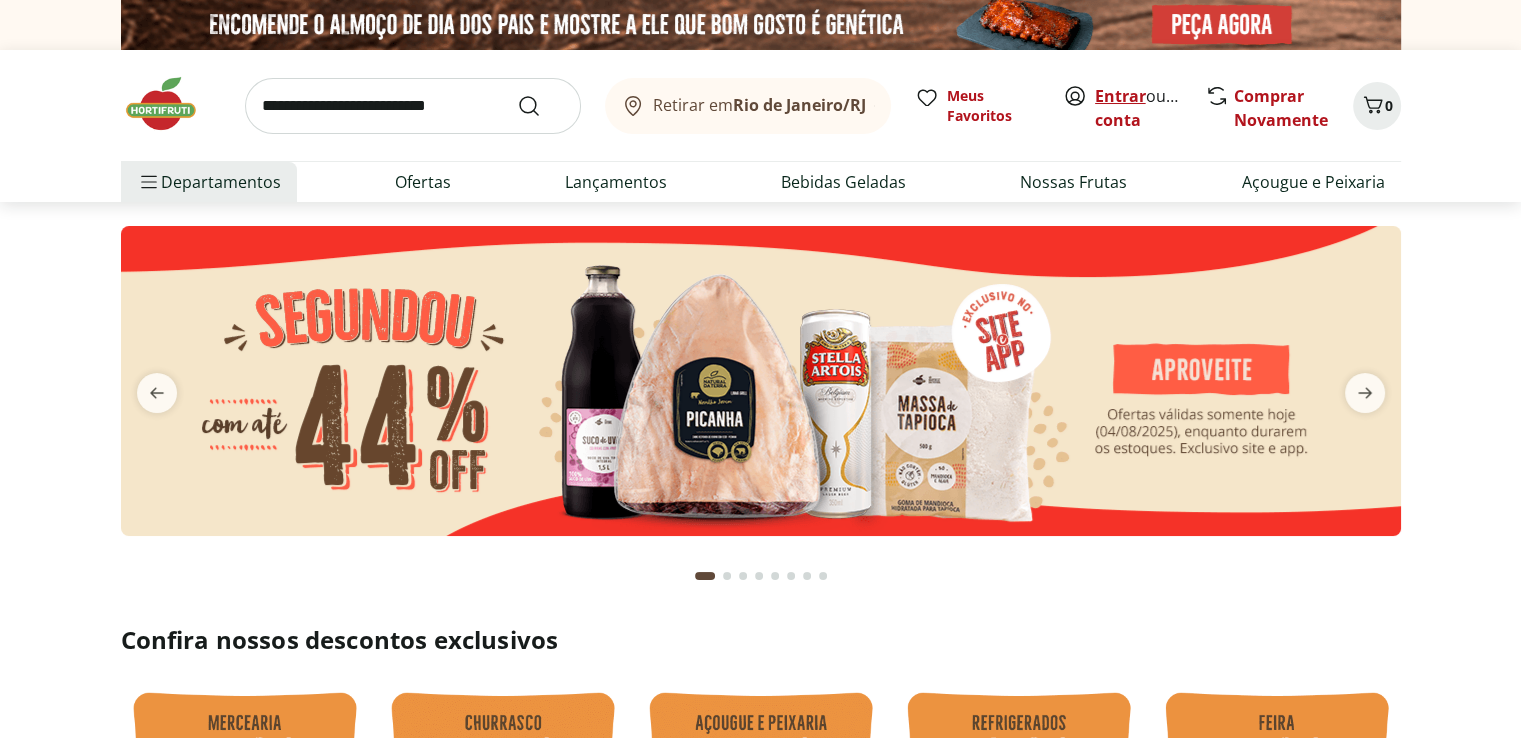 click on "Entrar" at bounding box center (1120, 96) 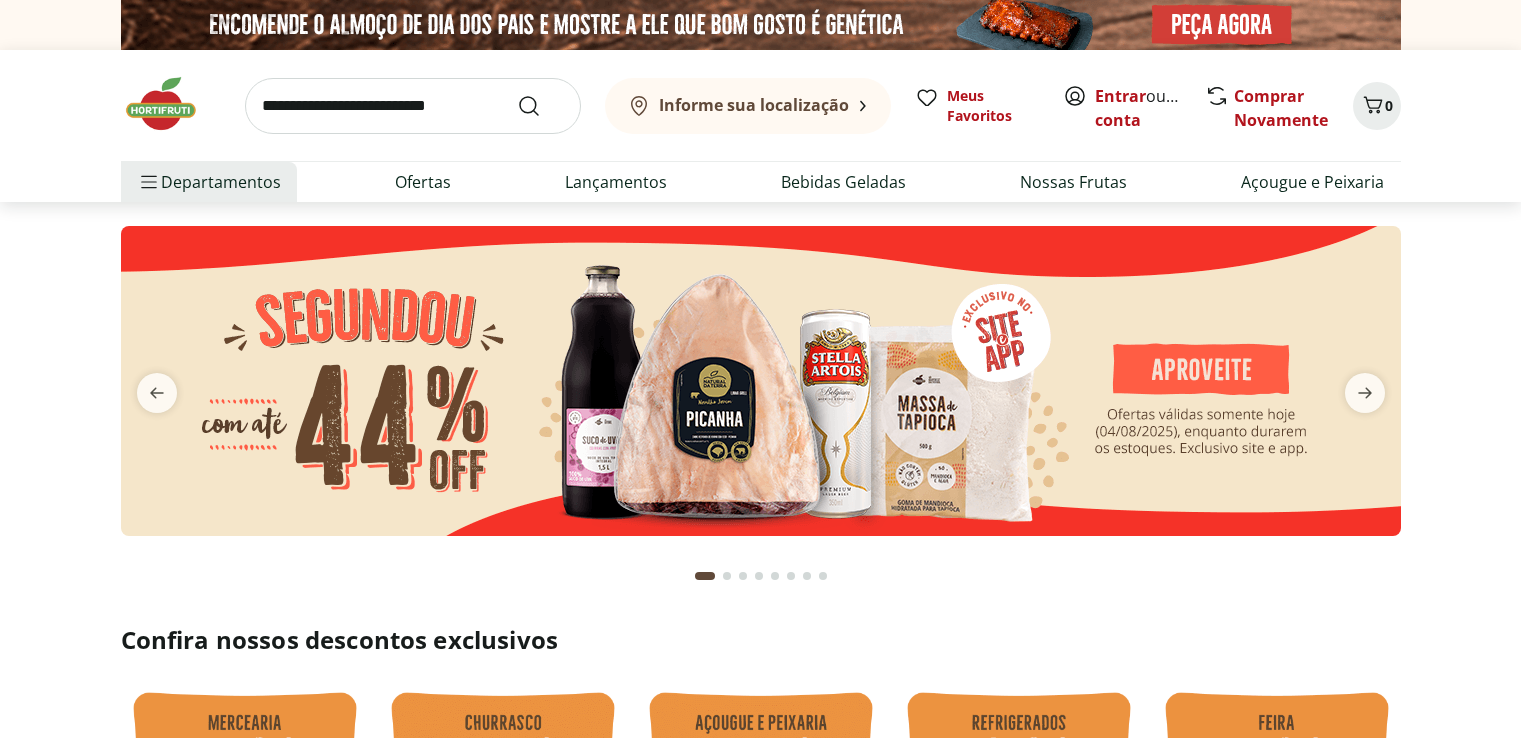 scroll, scrollTop: 0, scrollLeft: 0, axis: both 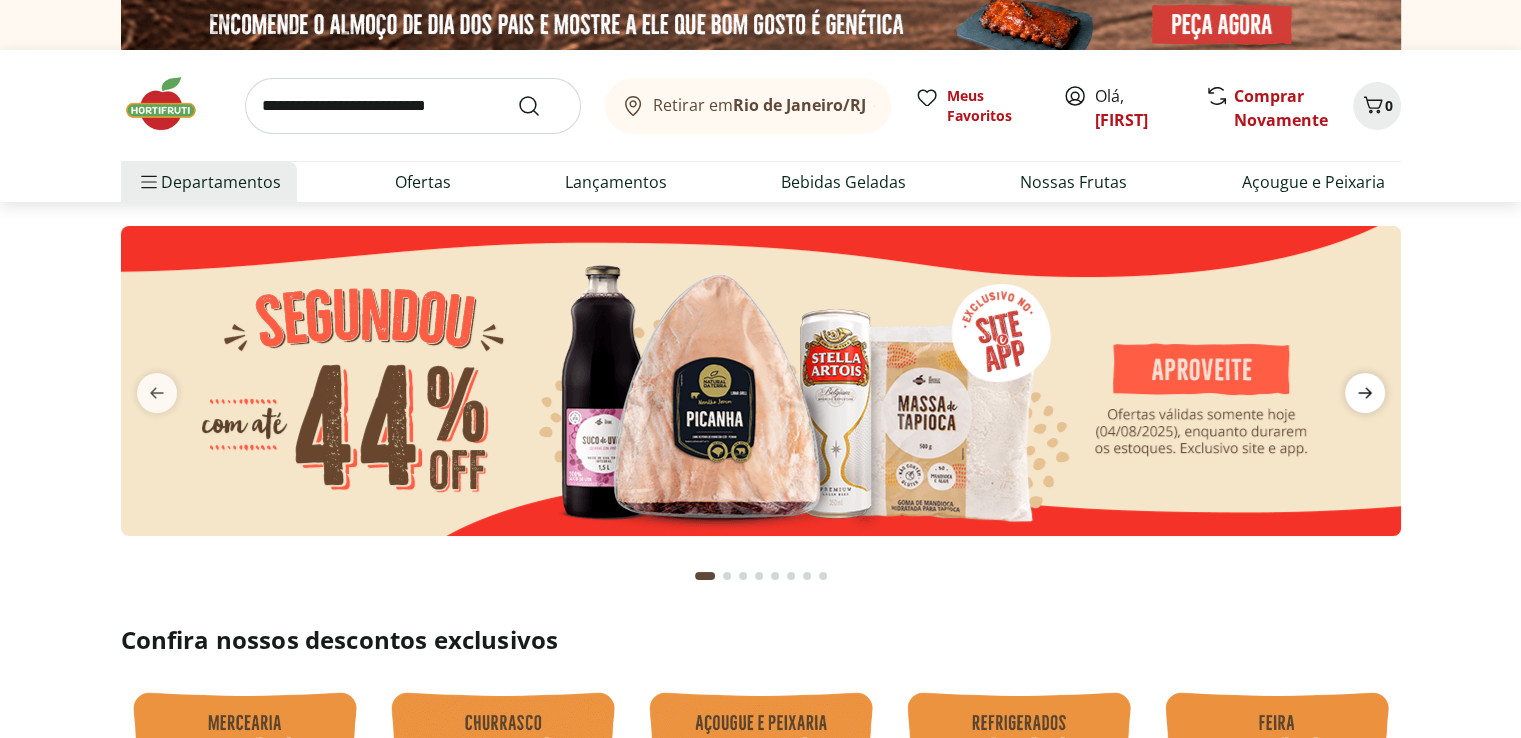 click 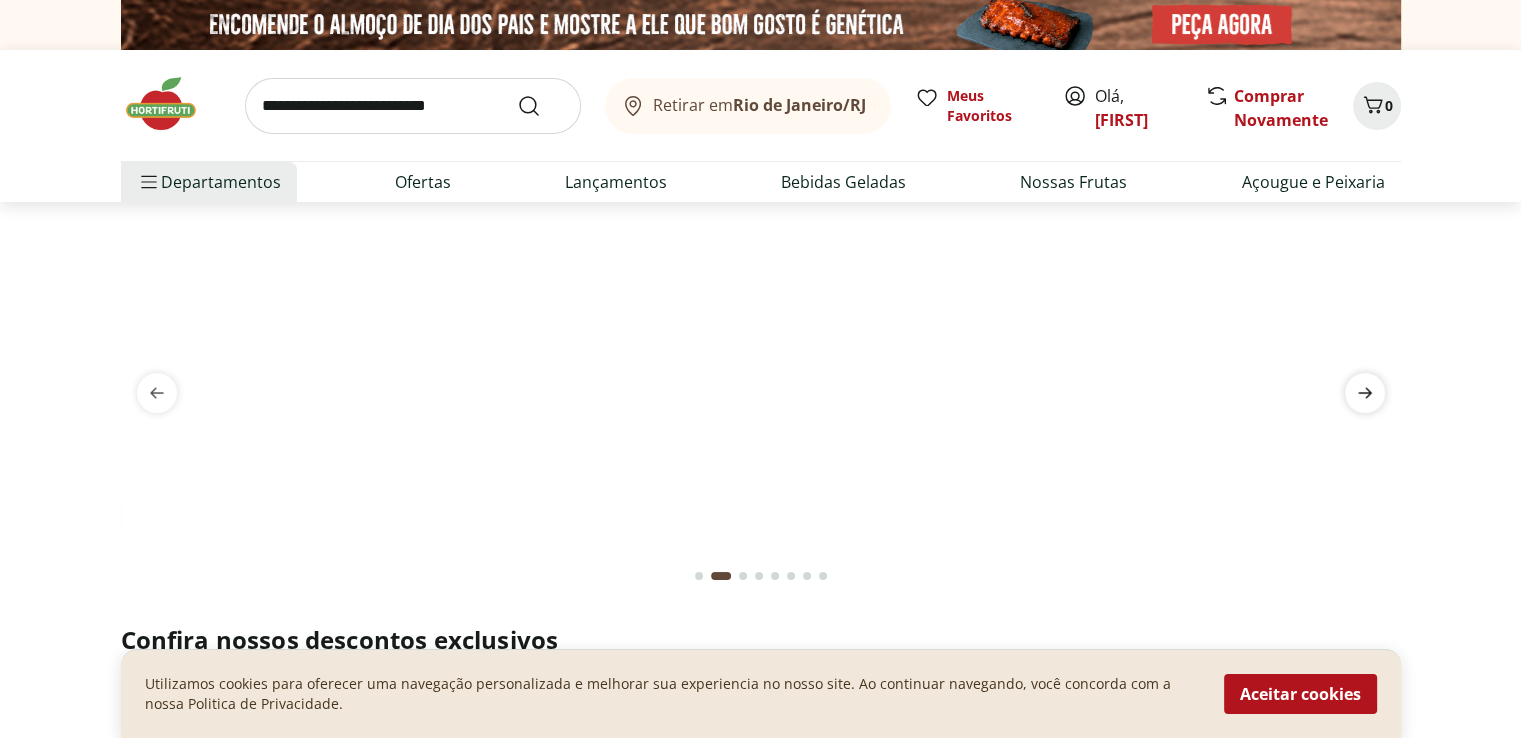 click 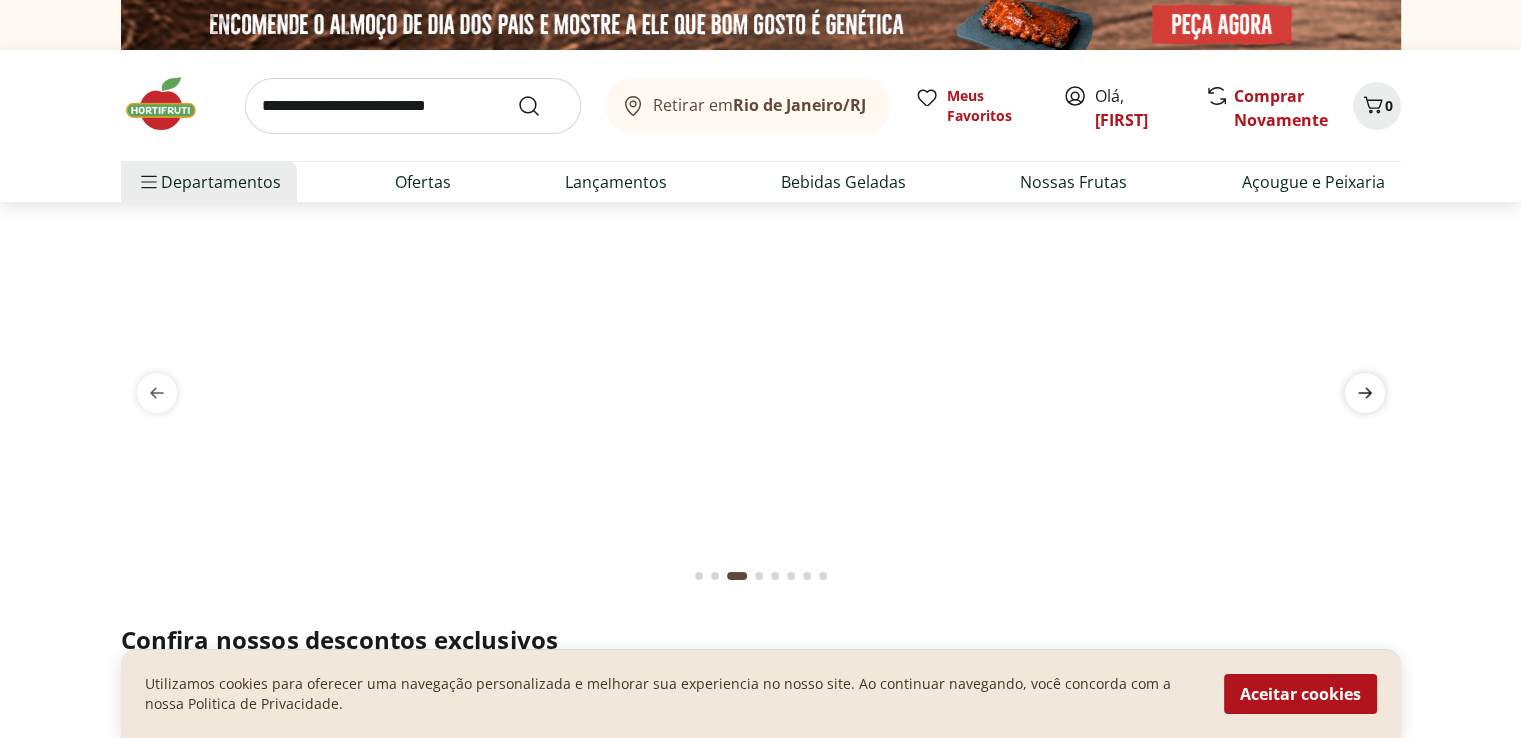 click 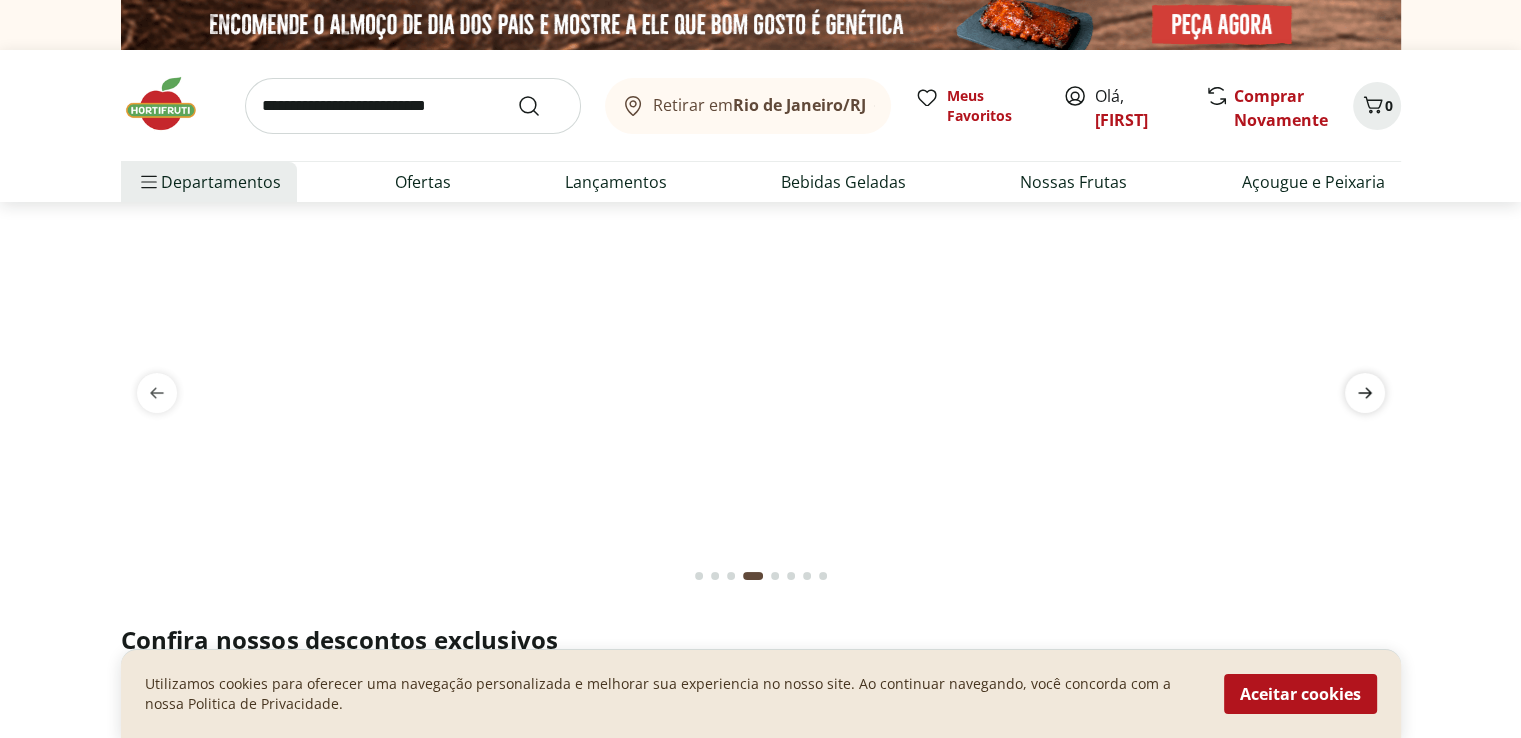 click 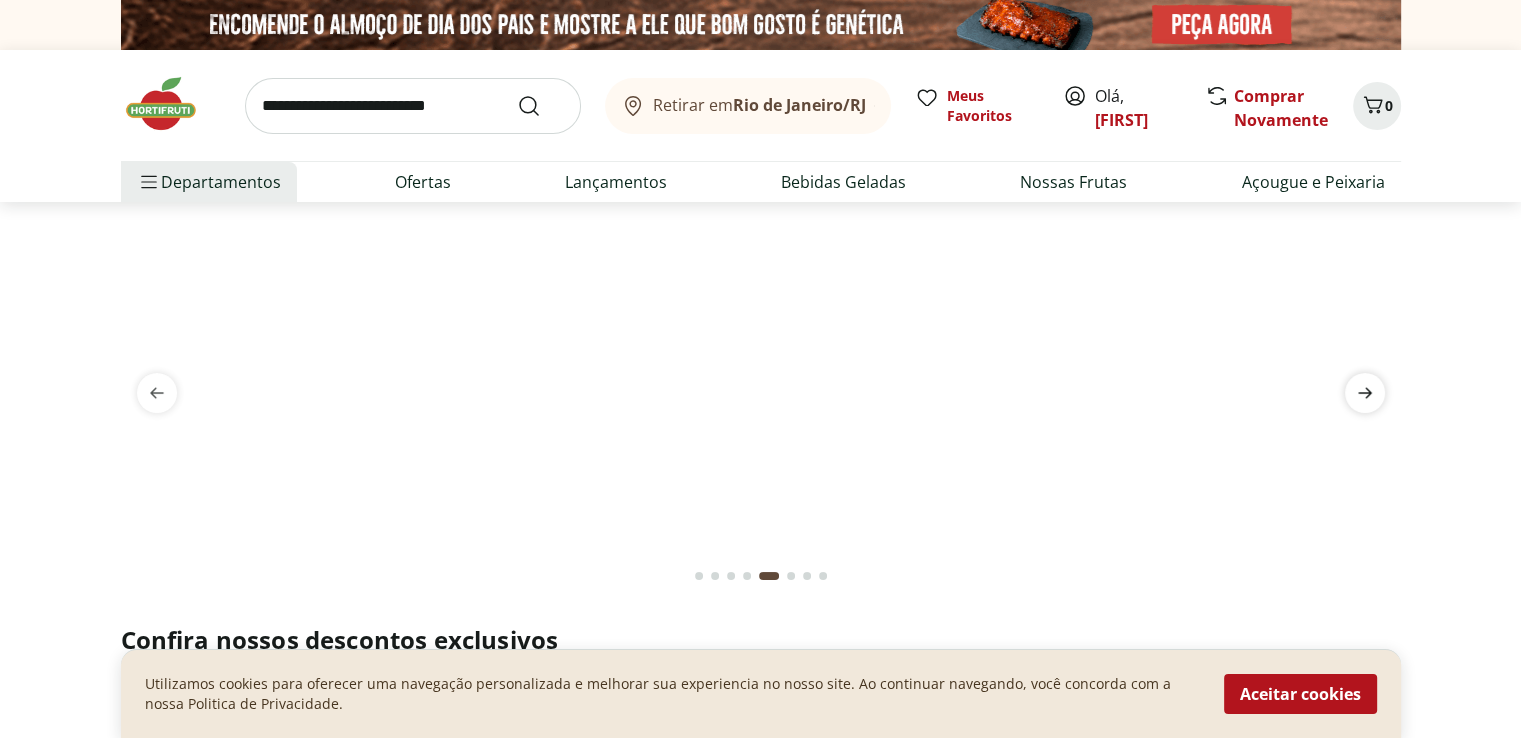 click 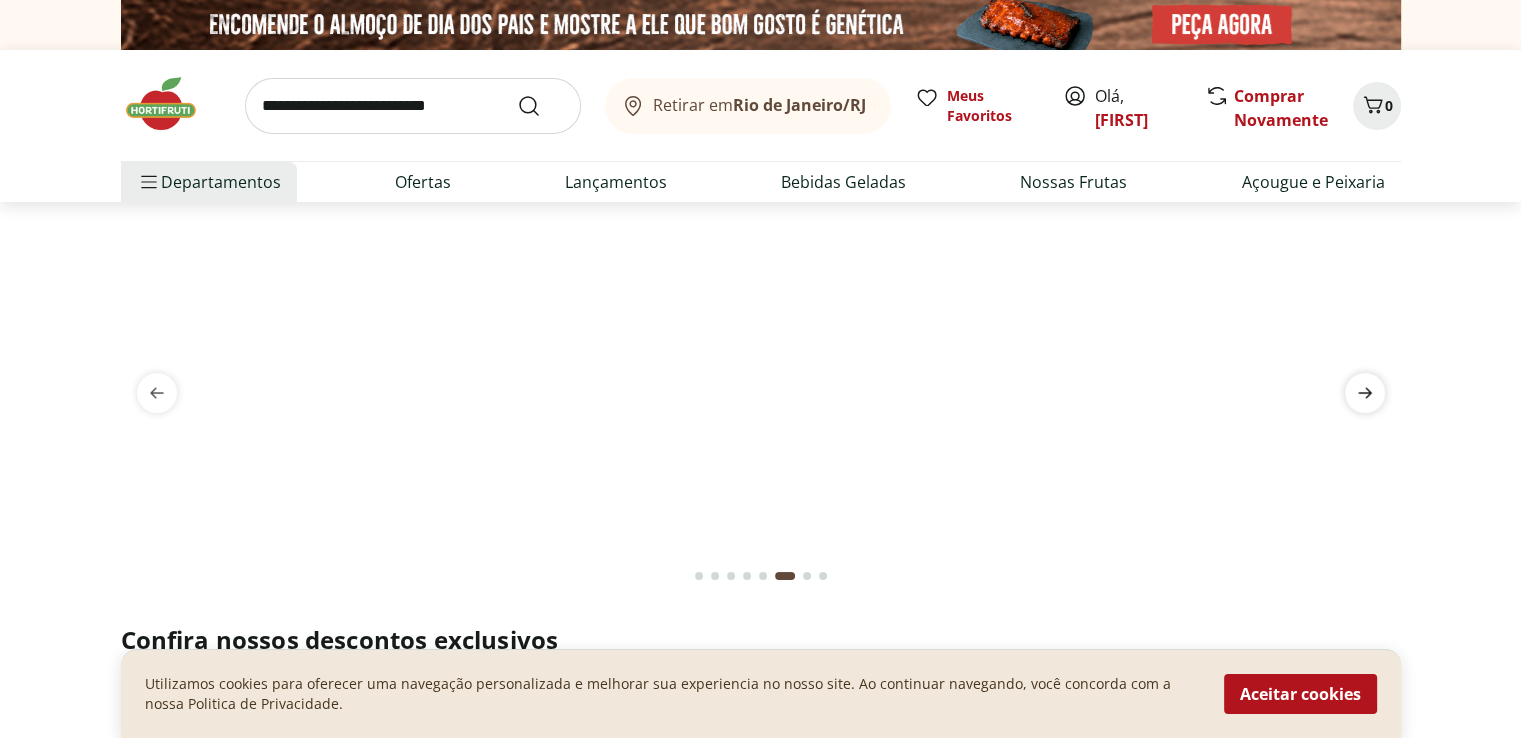 click 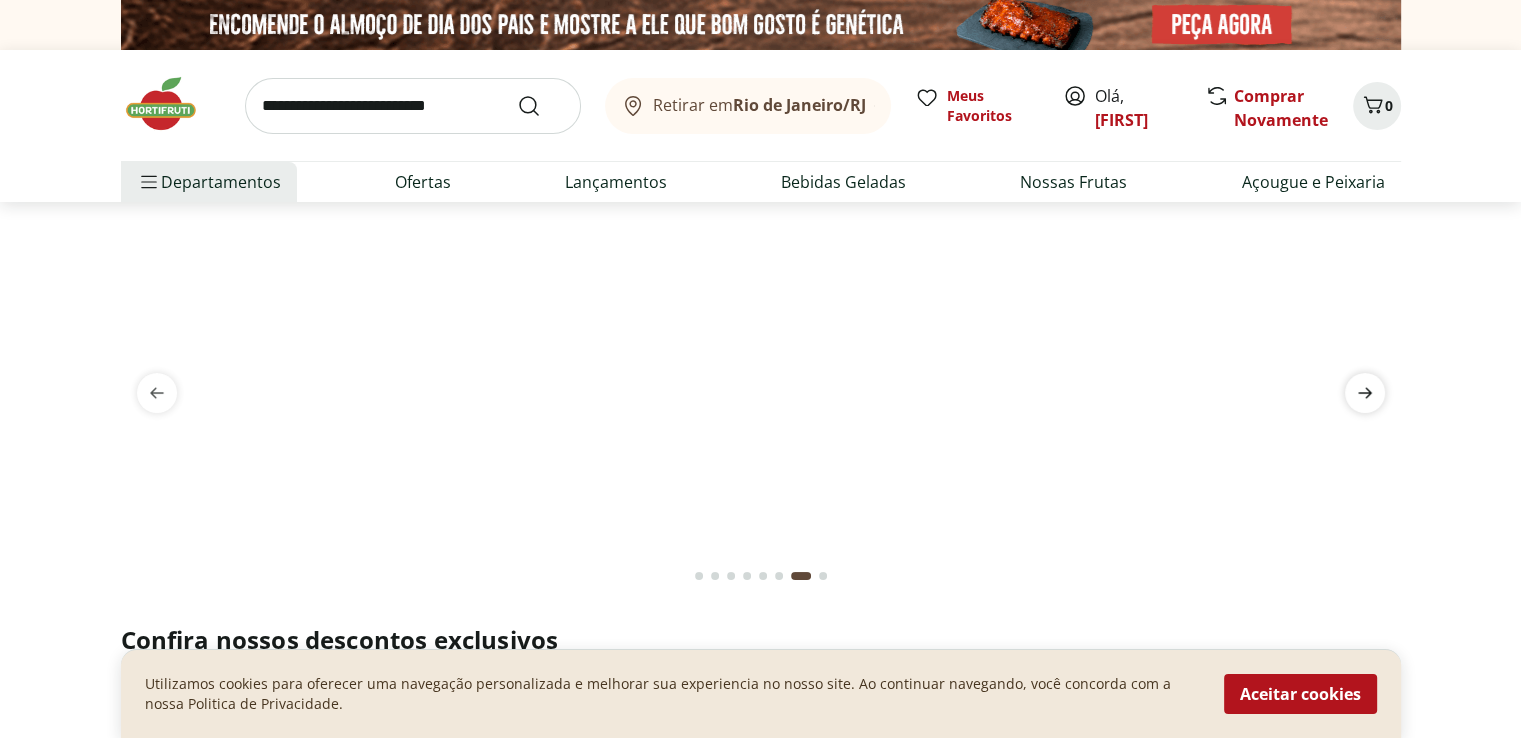 click 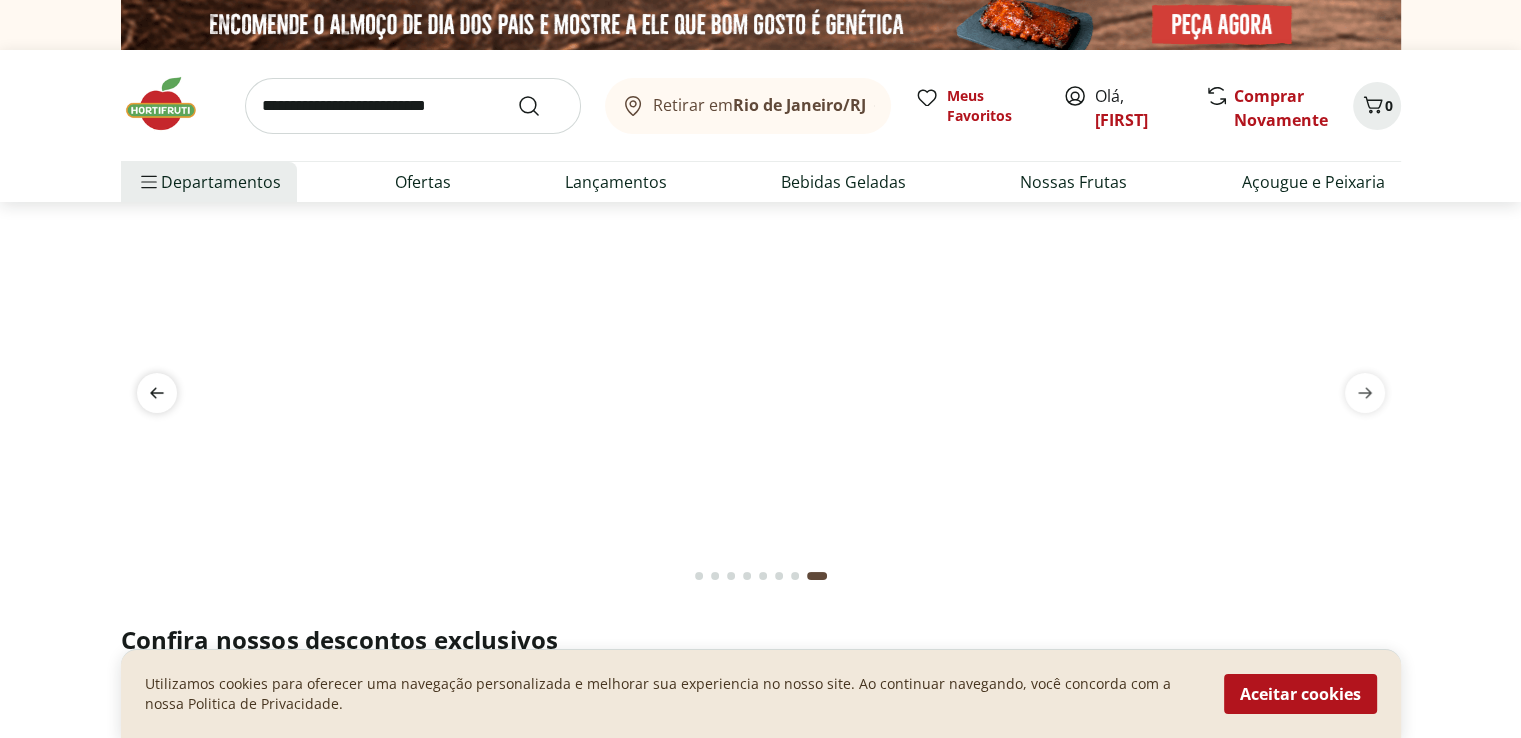 click 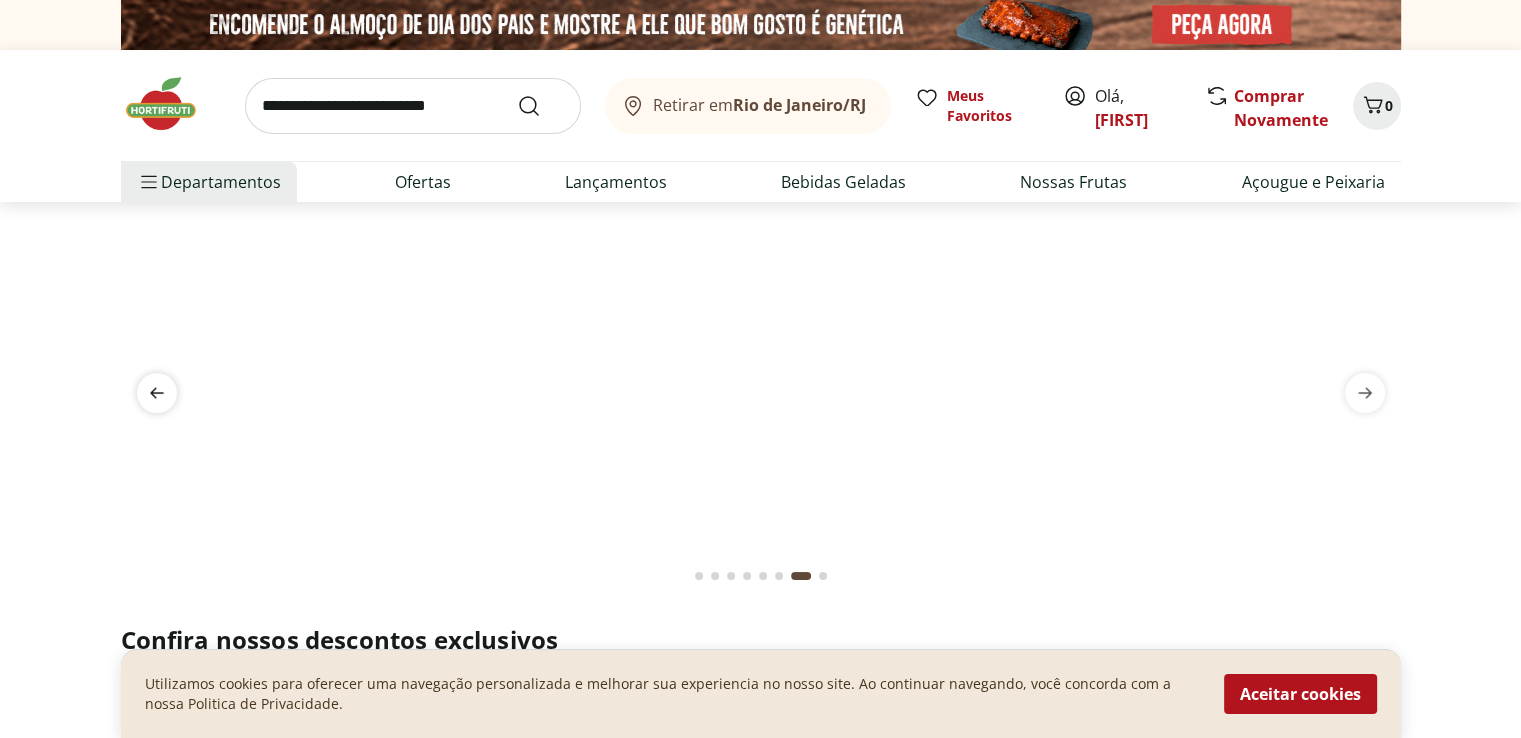 click 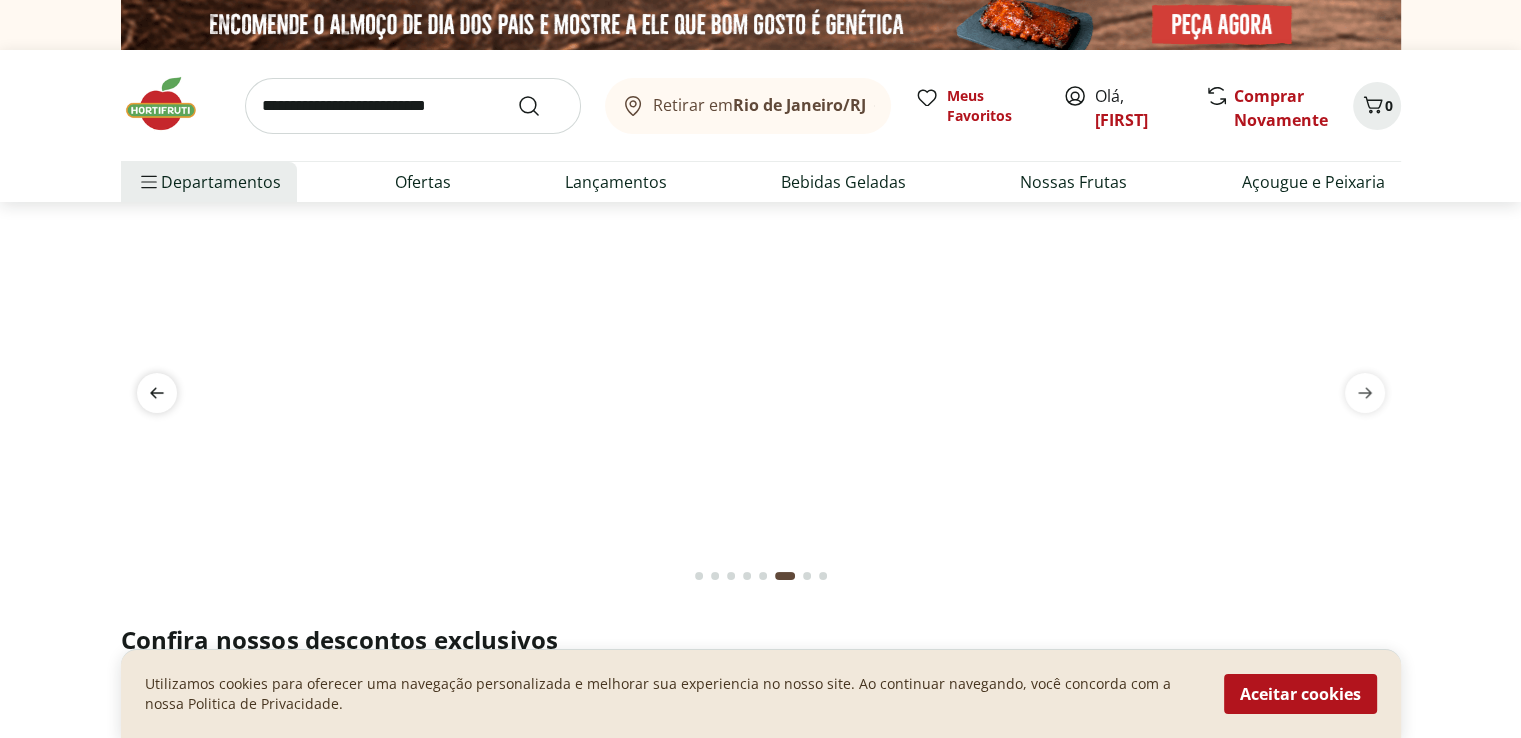 click 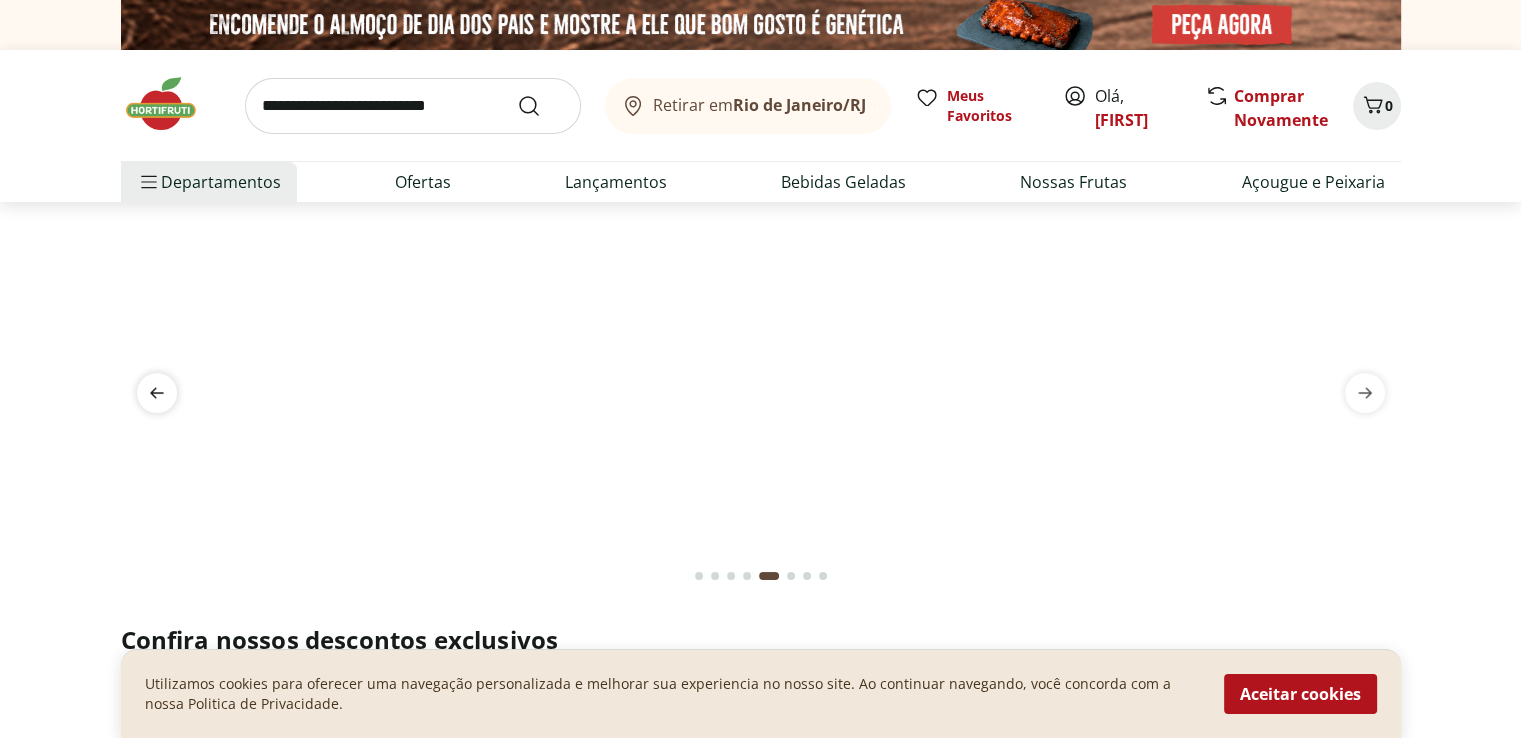 click 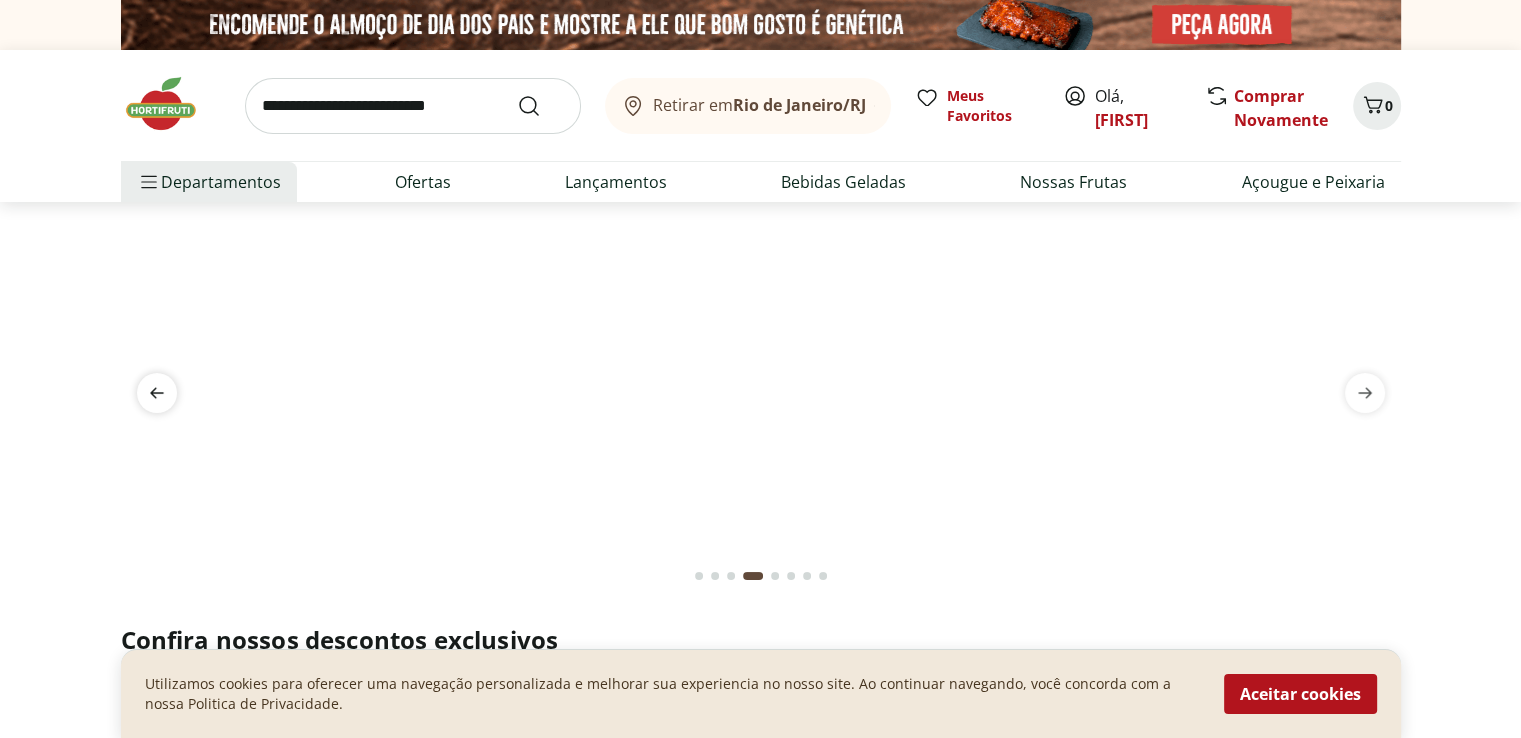 click 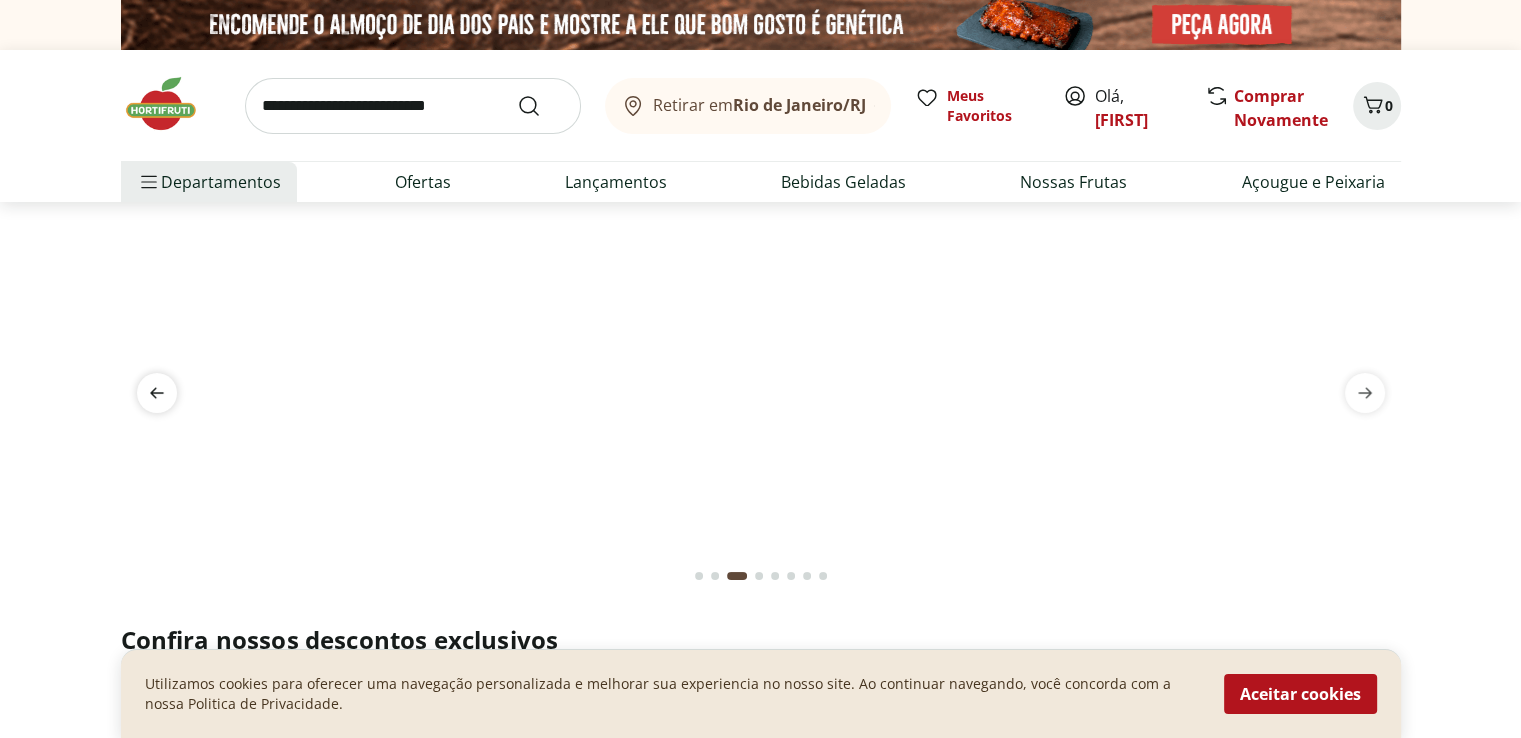 click 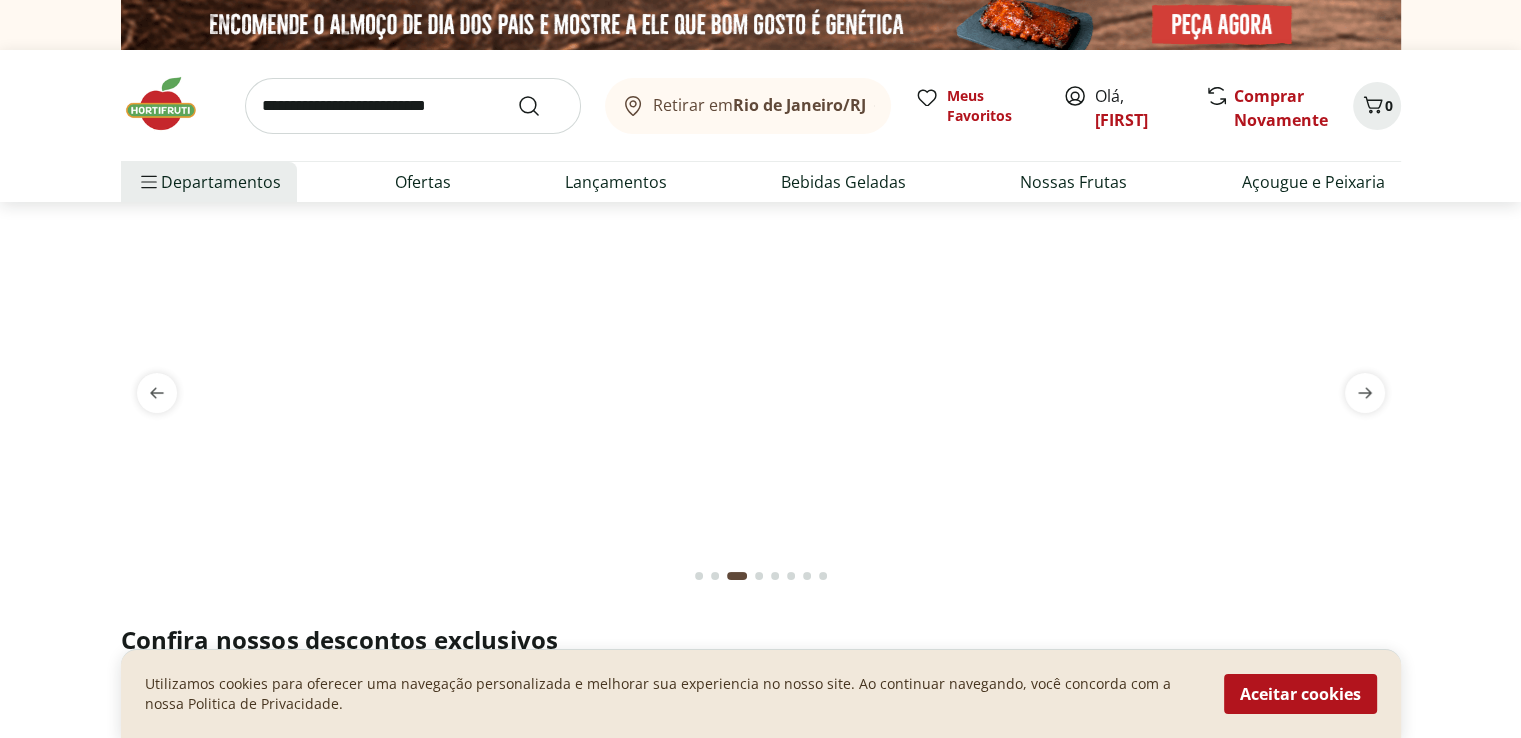 click on "Utilizamos cookies para oferecer uma navegação personalizada e melhorar sua experiencia no nosso site. Ao continuar navegando, você concorda com a nossa Politica de Privacidade. Aceitar cookies" at bounding box center [761, 693] 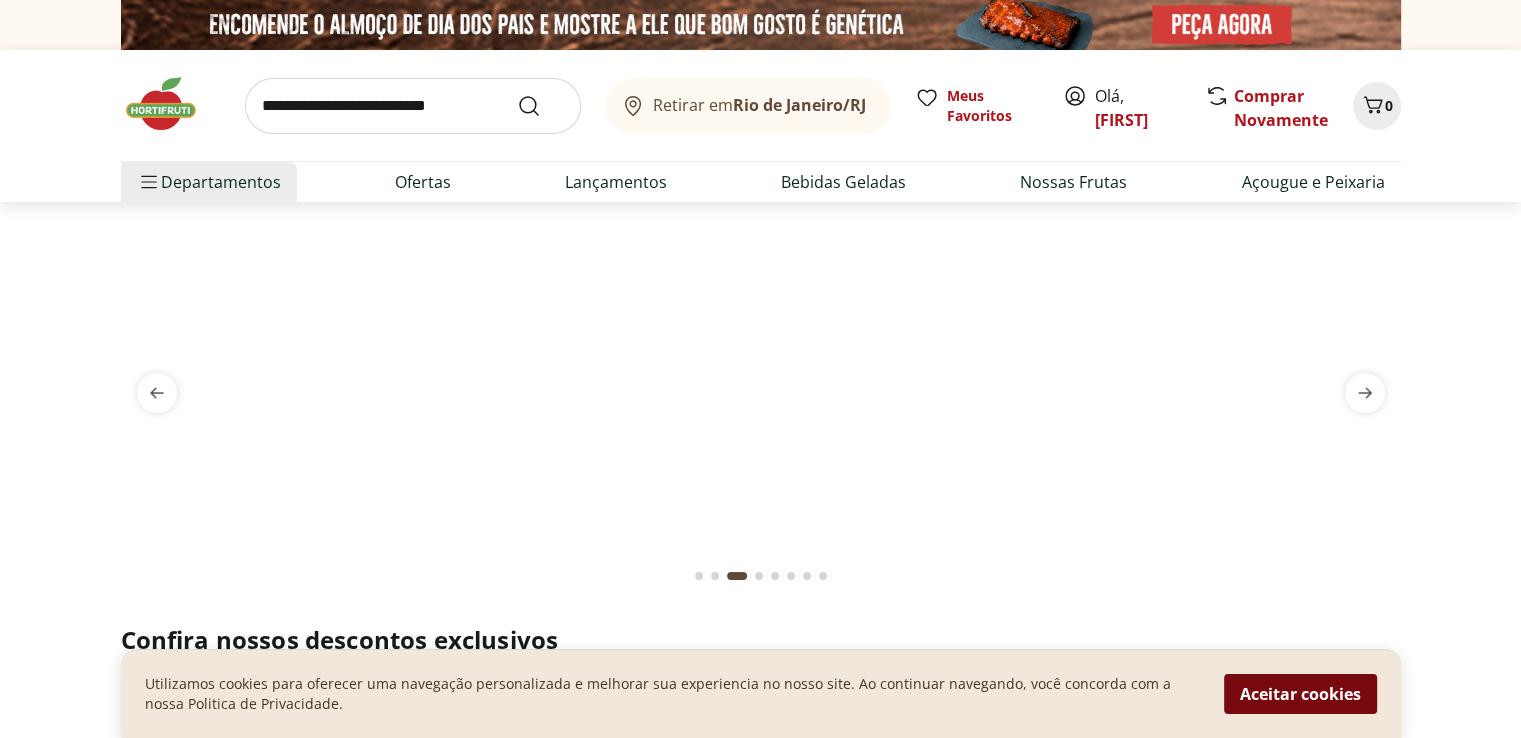 click on "Aceitar cookies" at bounding box center [1300, 694] 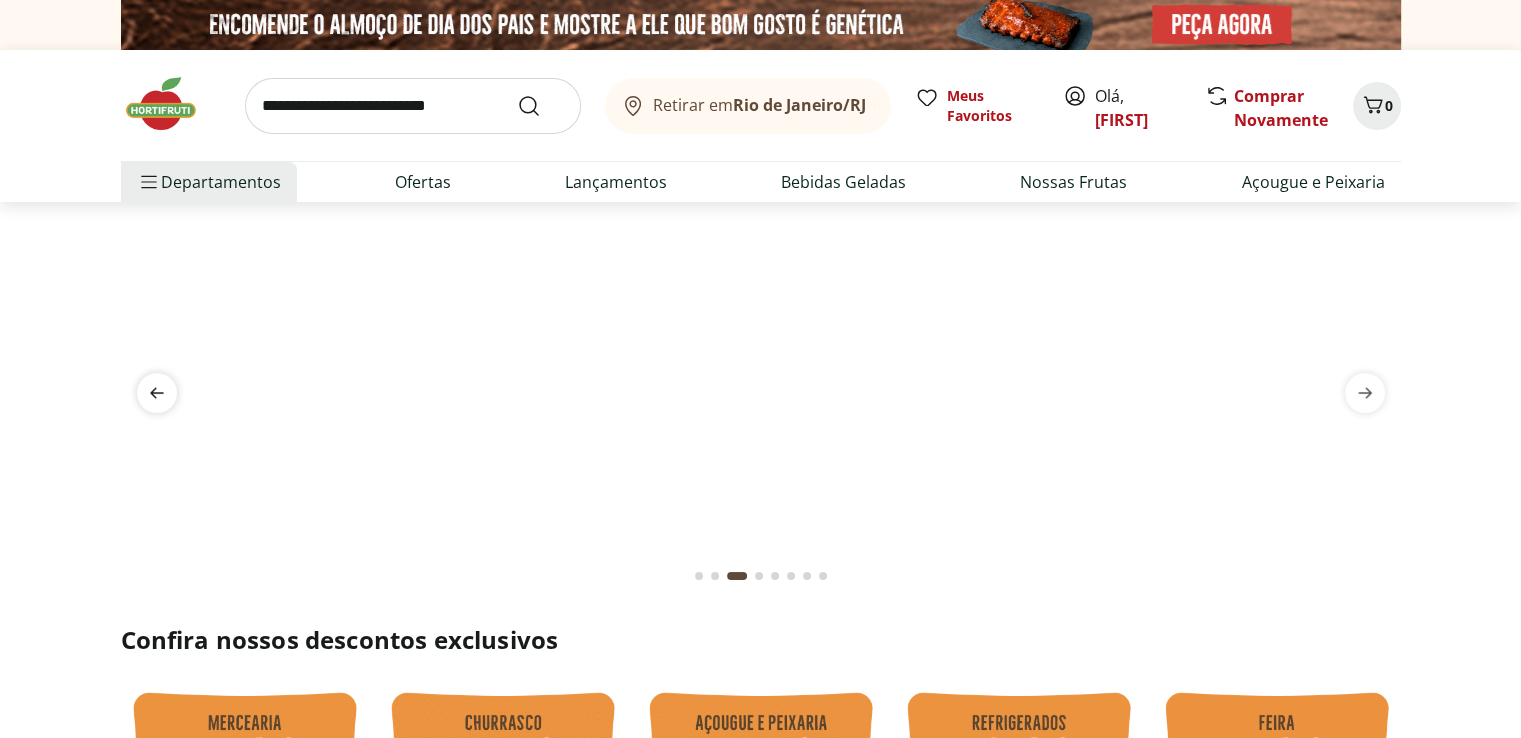 click at bounding box center [157, 393] 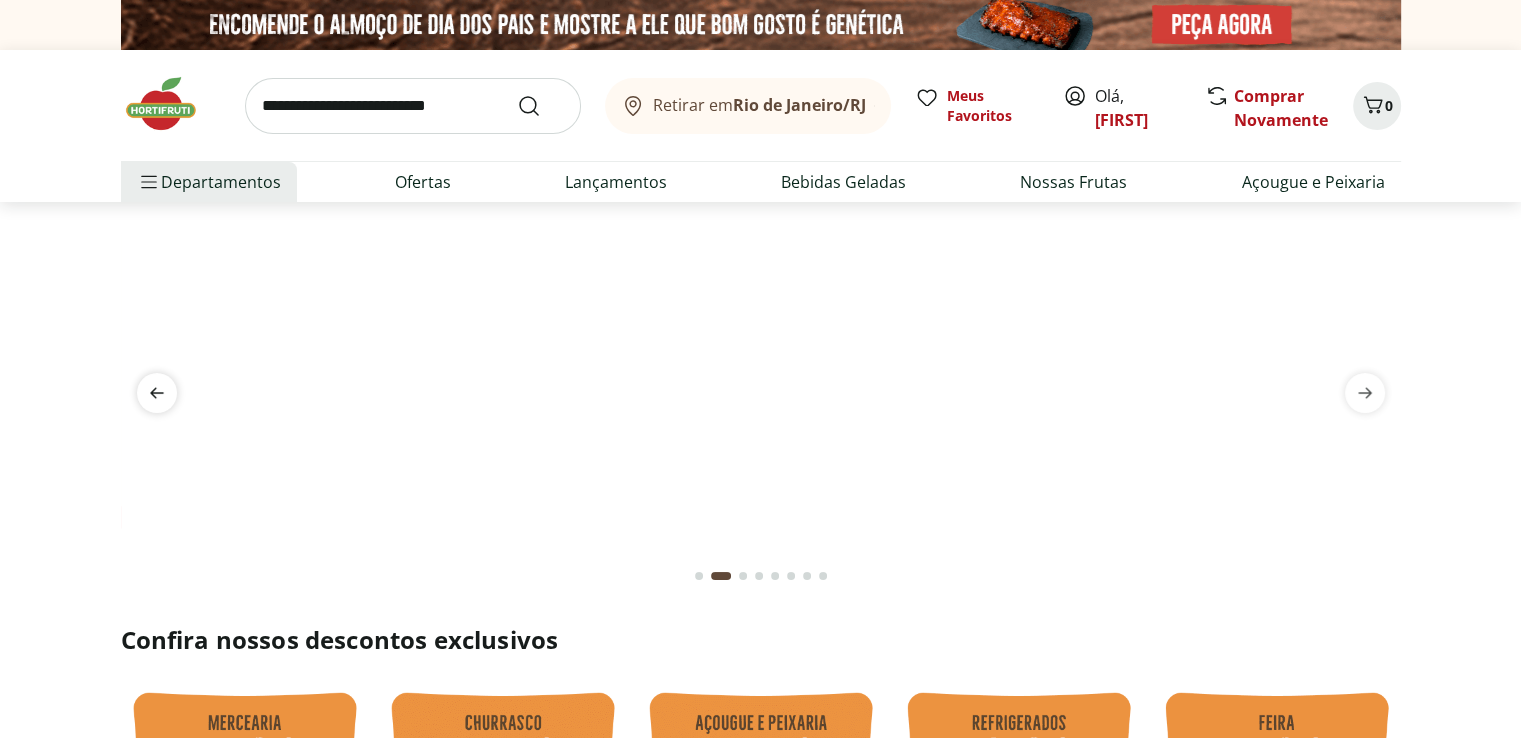 click at bounding box center [157, 393] 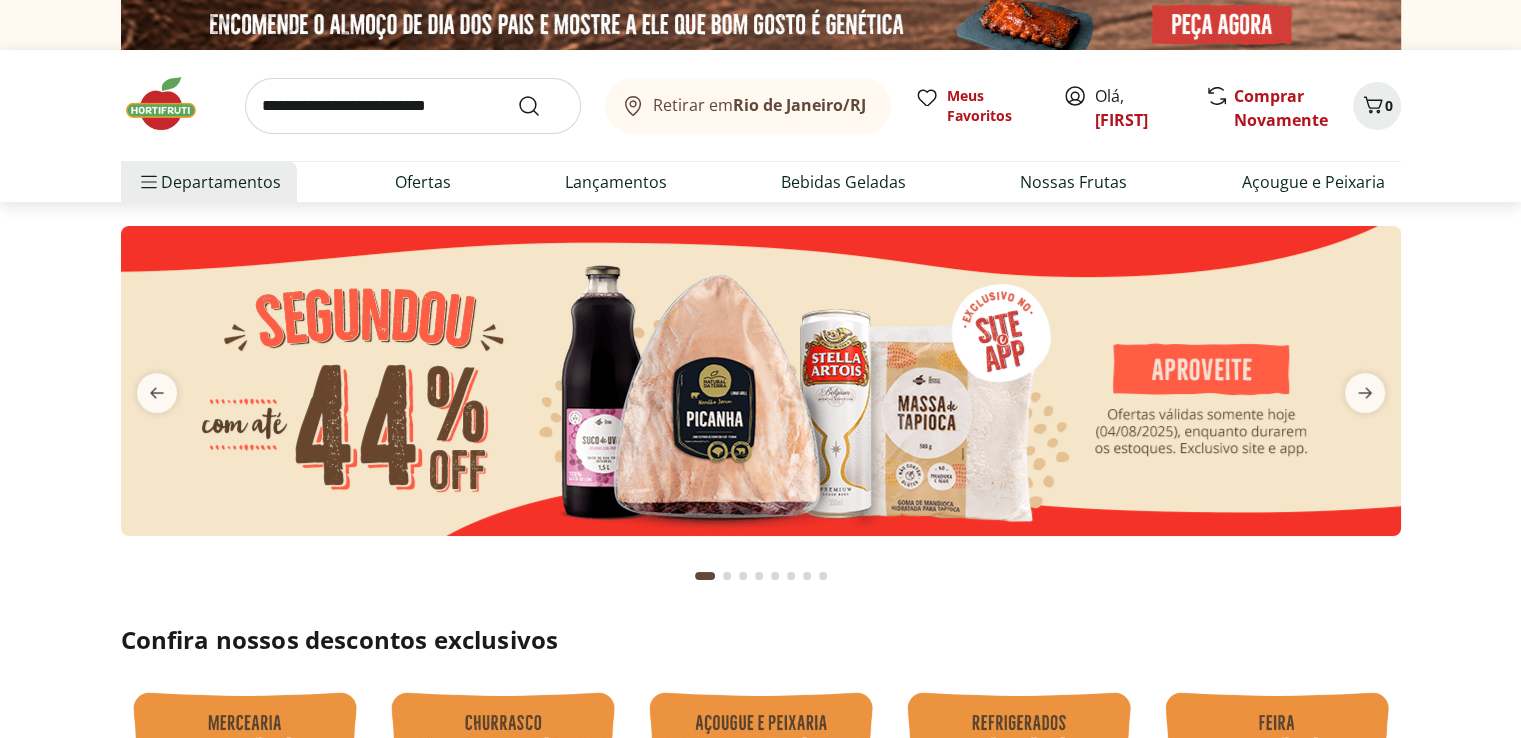 click at bounding box center [761, 381] 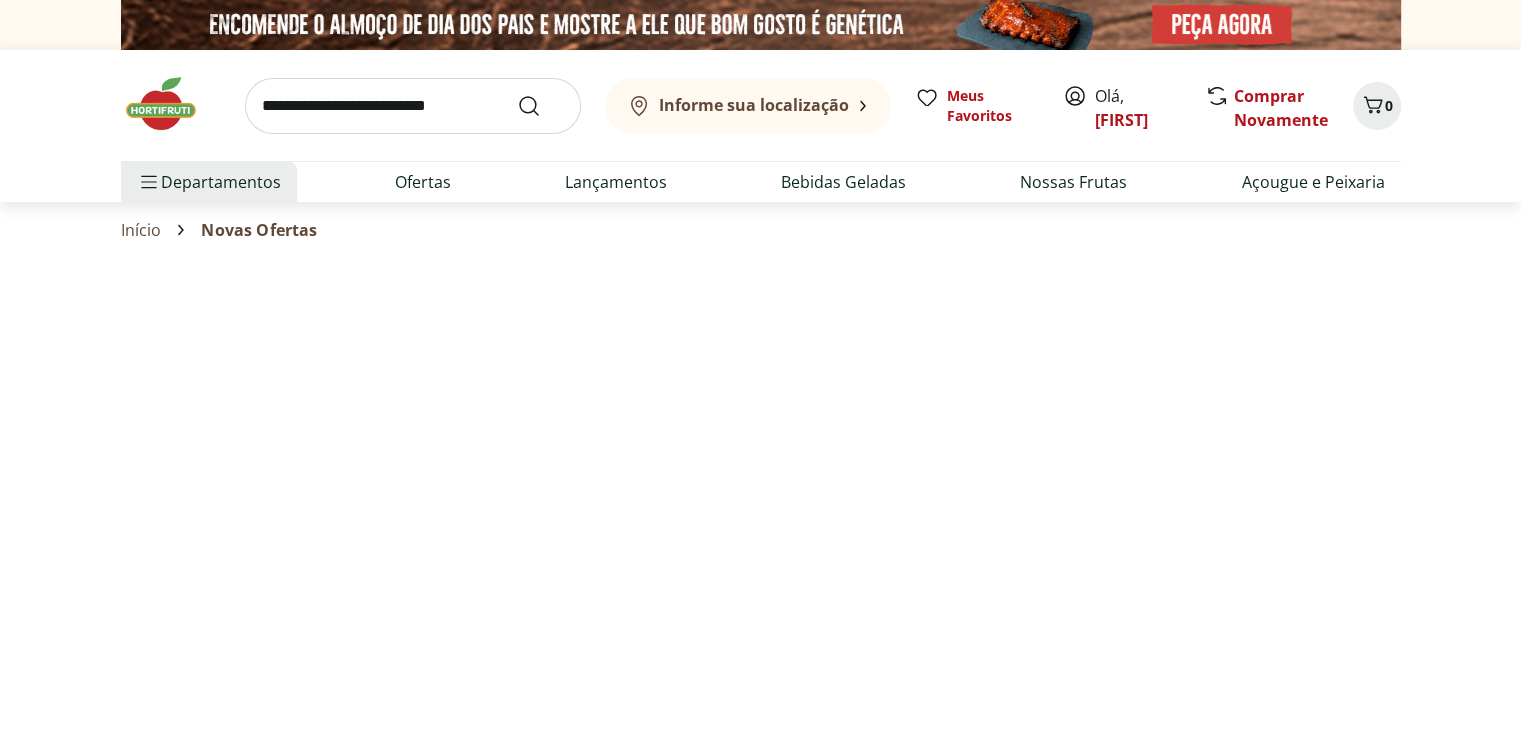 select on "**********" 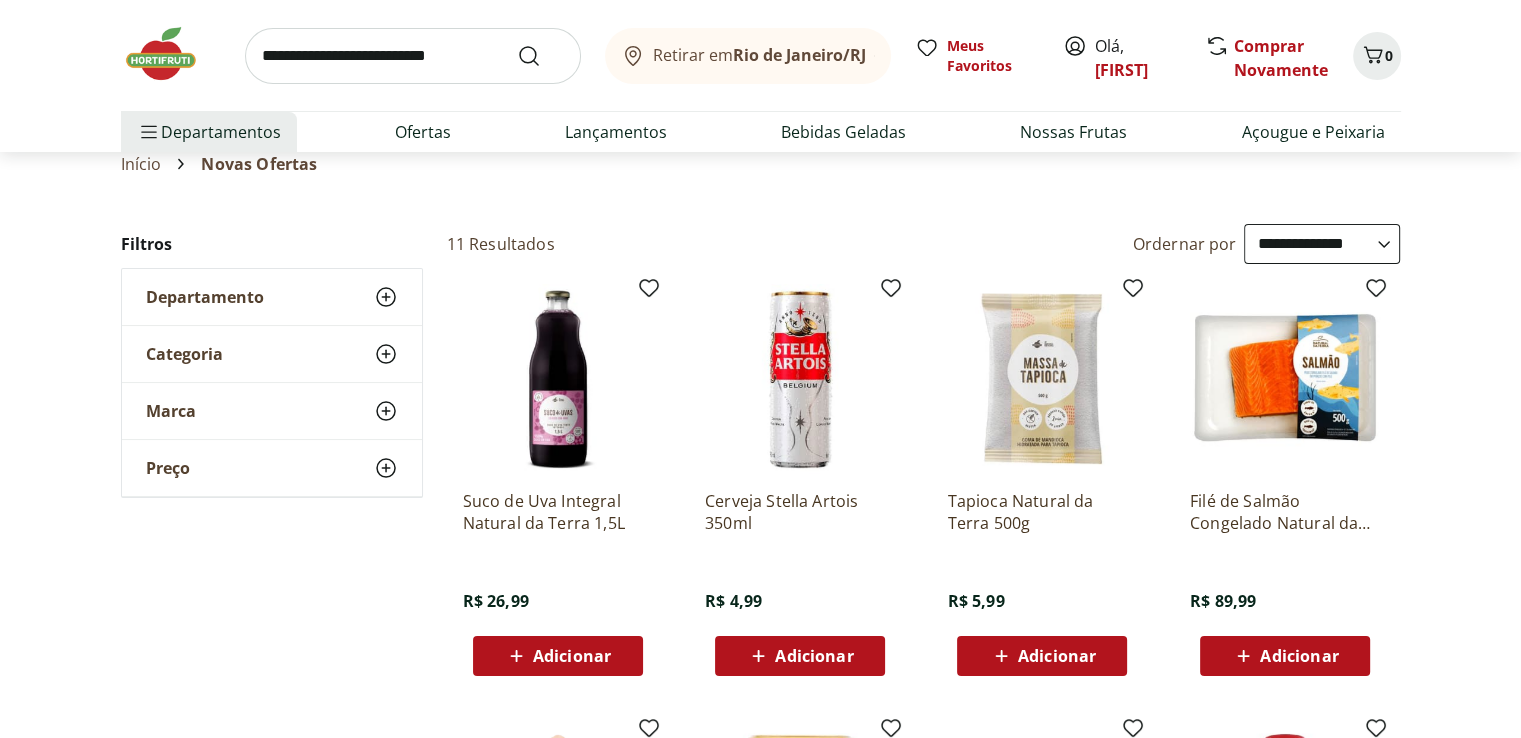 scroll, scrollTop: 100, scrollLeft: 0, axis: vertical 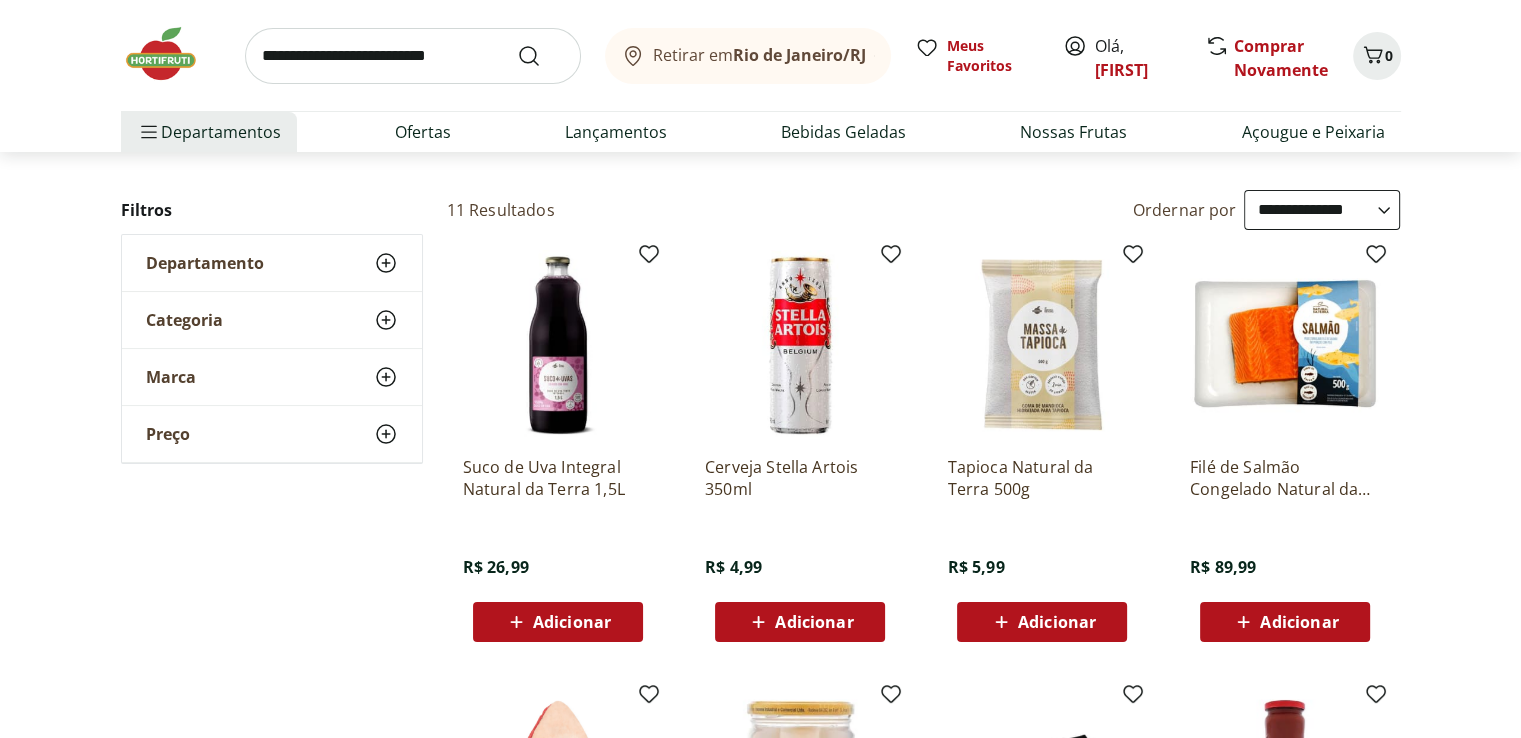 click on "Adicionar" at bounding box center (572, 622) 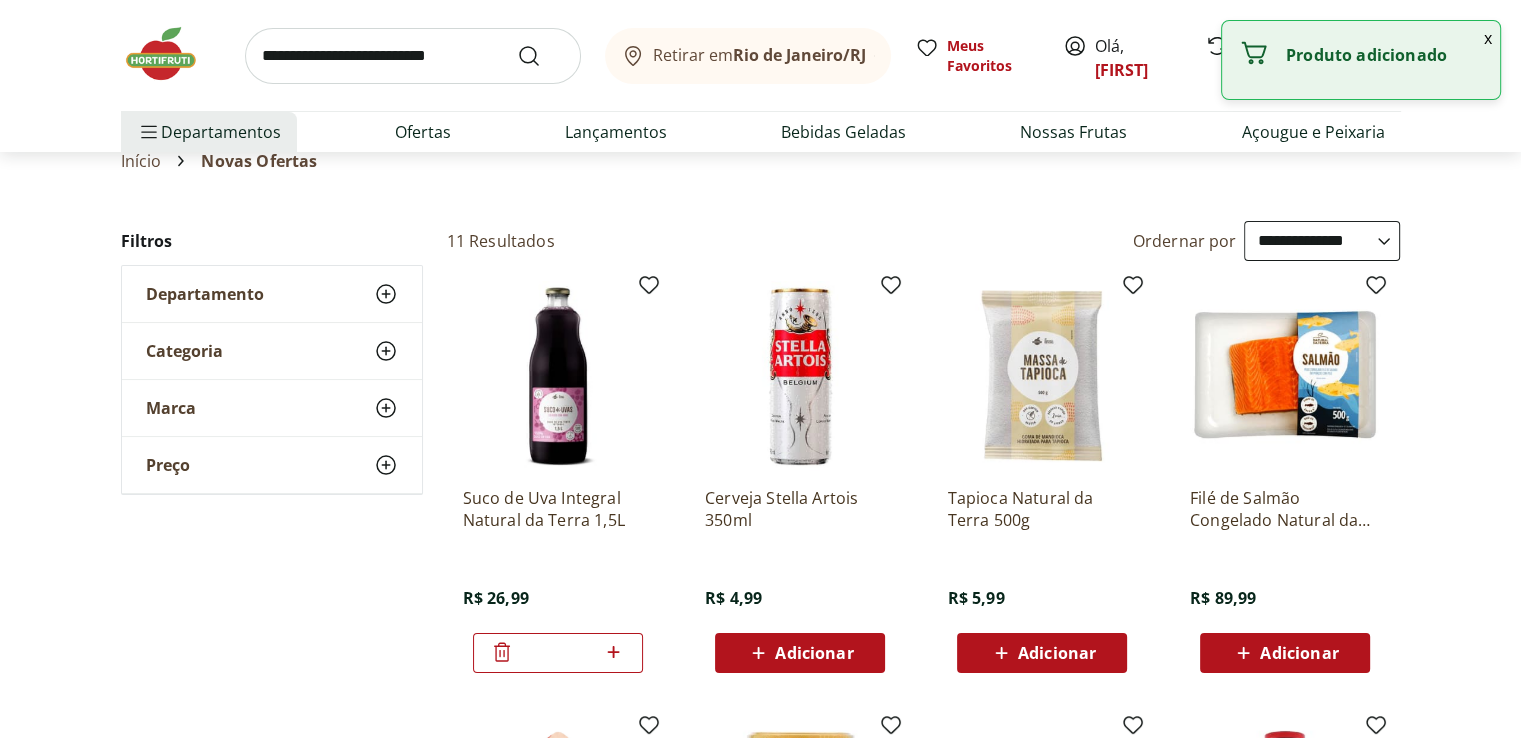 scroll, scrollTop: 0, scrollLeft: 0, axis: both 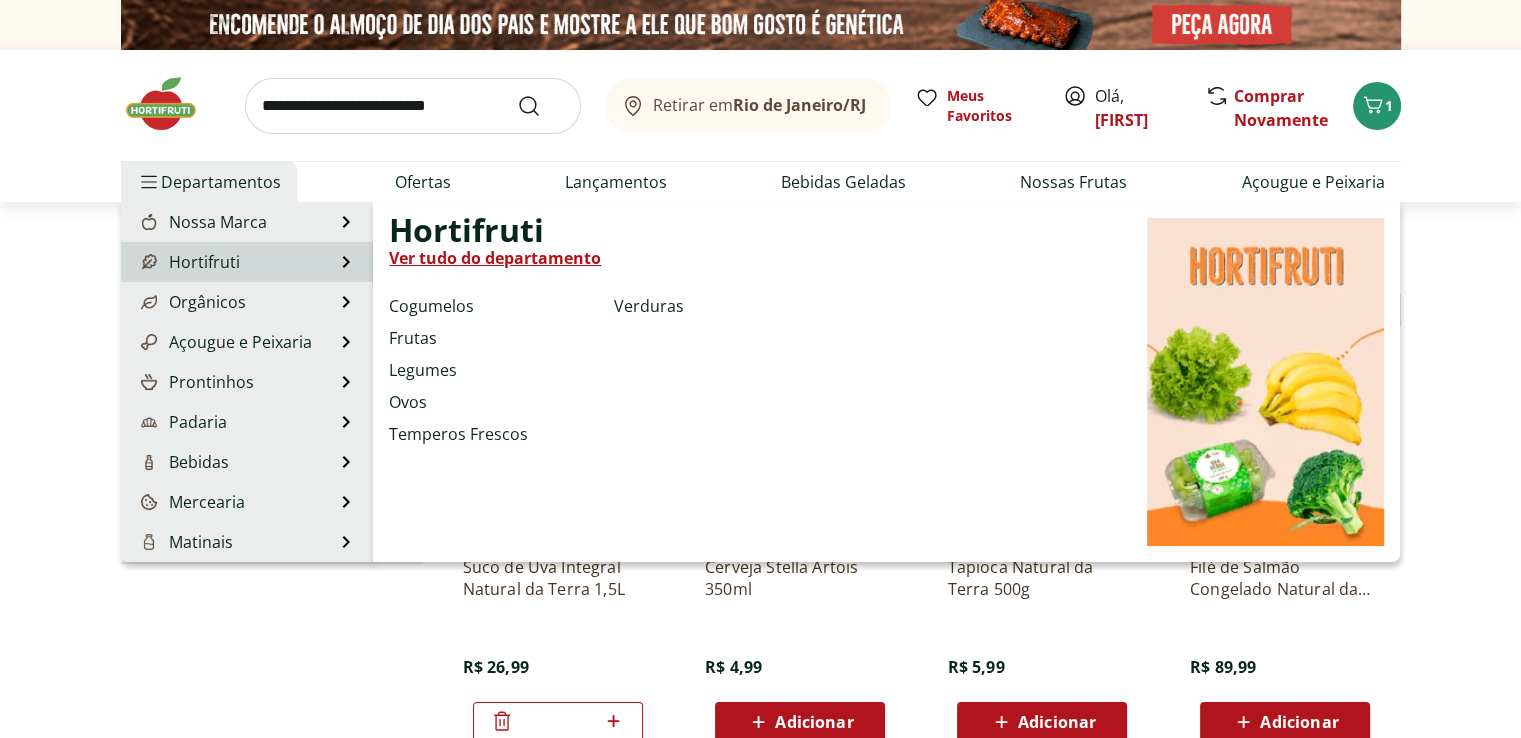 click on "Ver tudo do departamento" at bounding box center (495, 258) 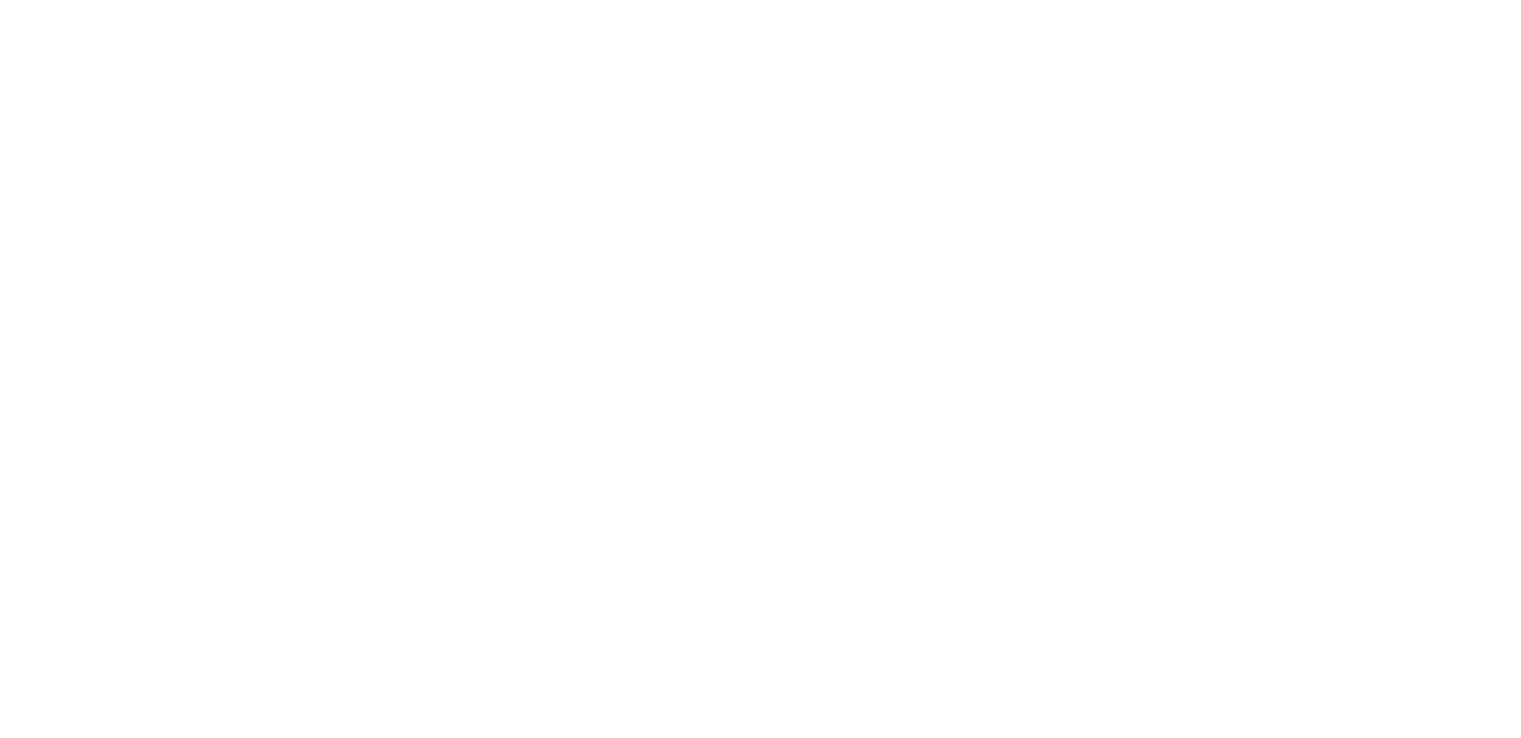 select on "**********" 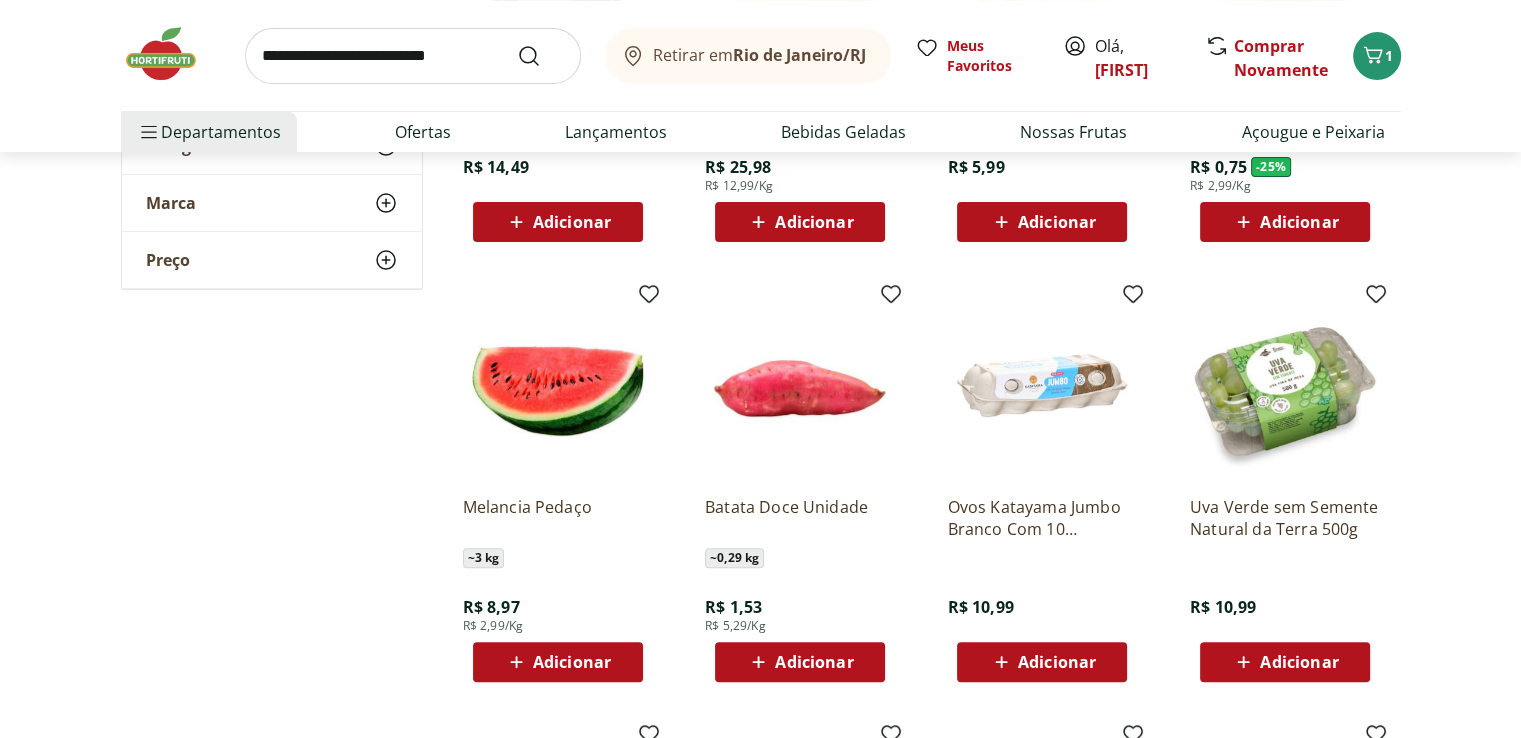 scroll, scrollTop: 400, scrollLeft: 0, axis: vertical 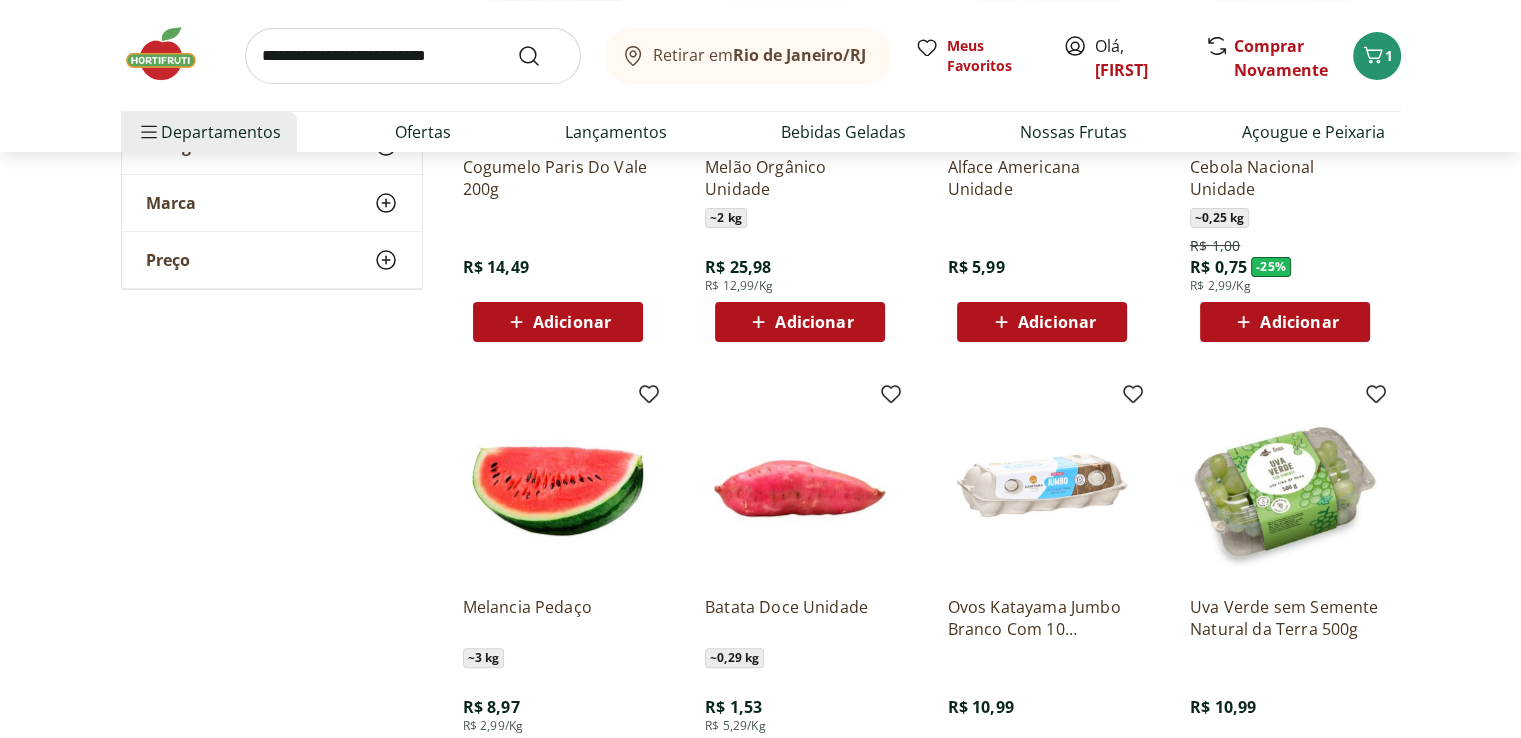 click on "Adicionar" at bounding box center (1299, 322) 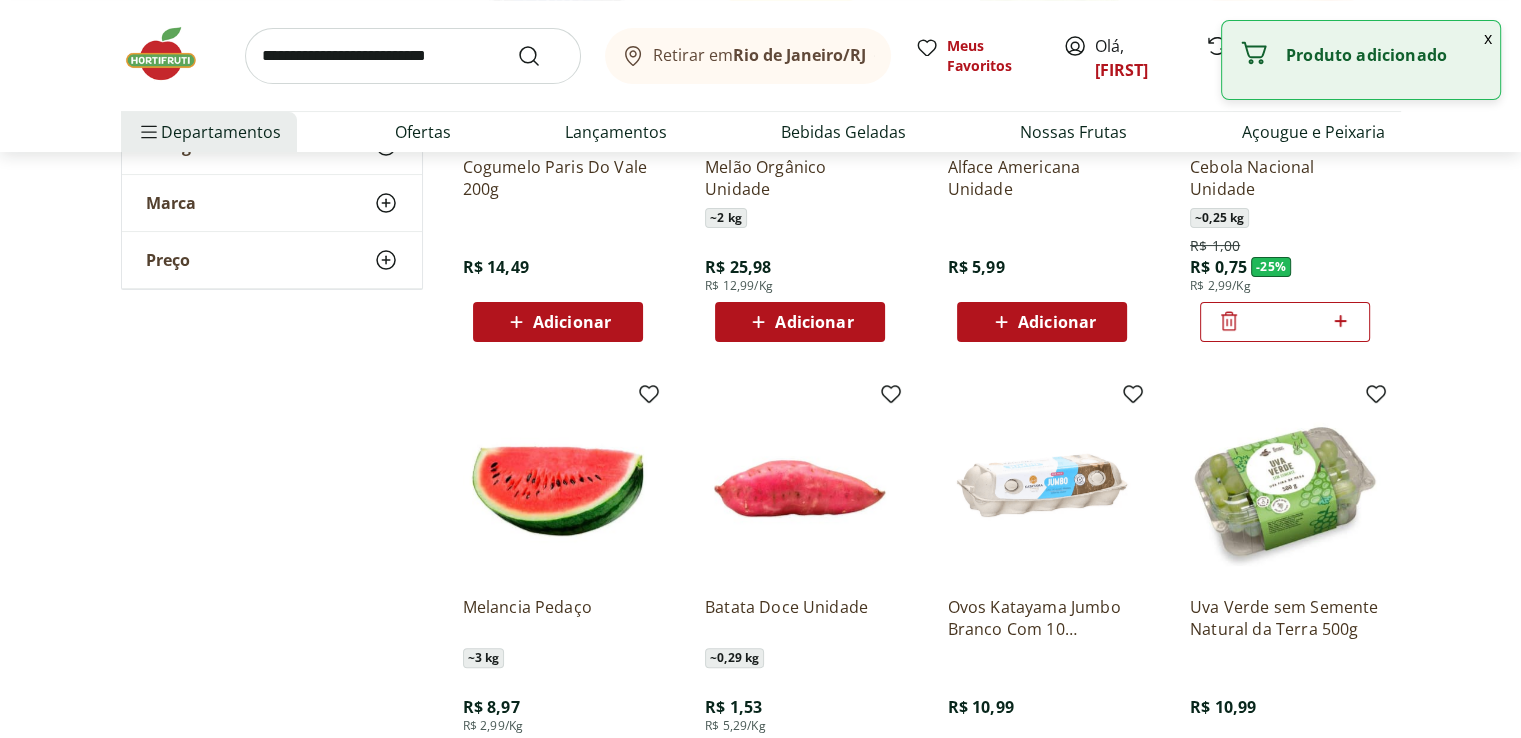 click 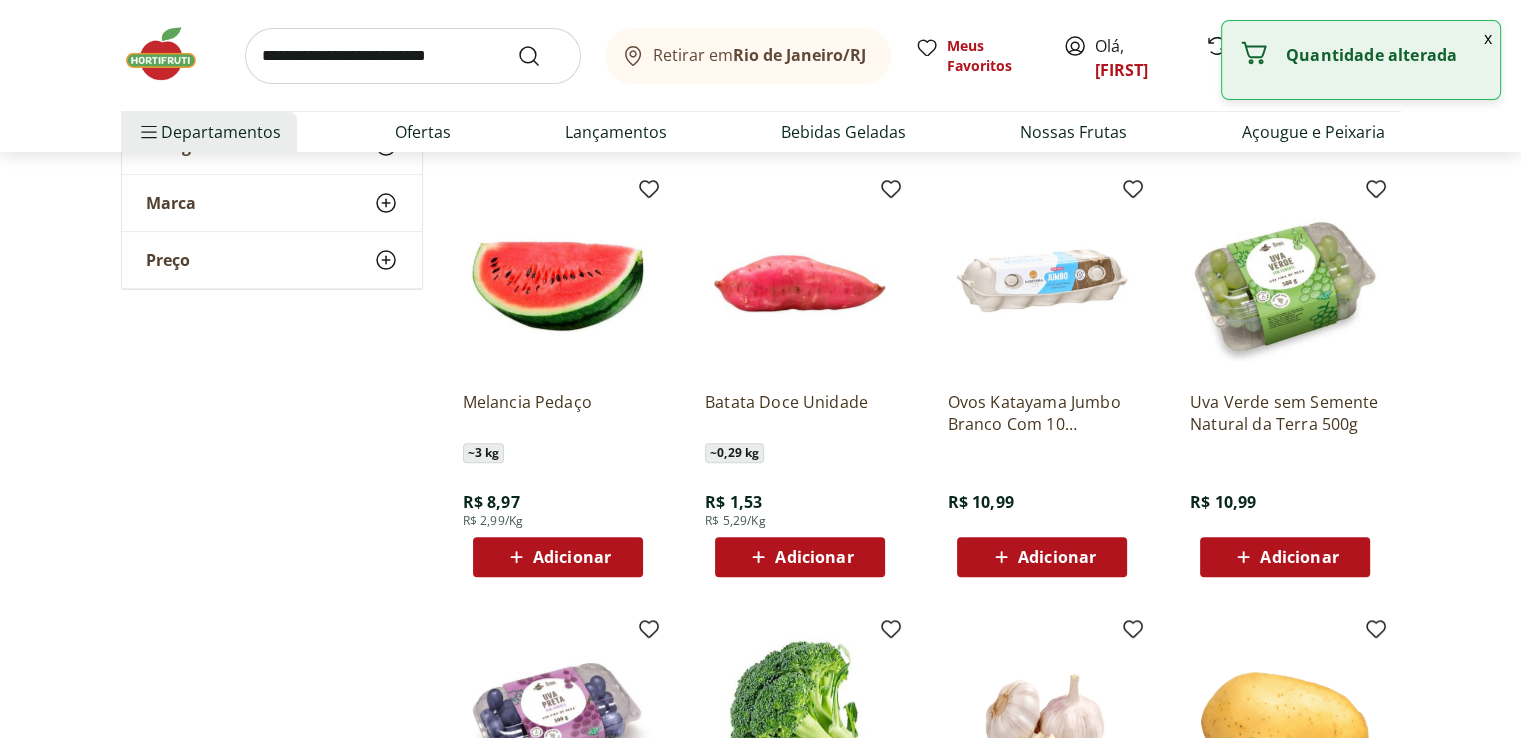 scroll, scrollTop: 900, scrollLeft: 0, axis: vertical 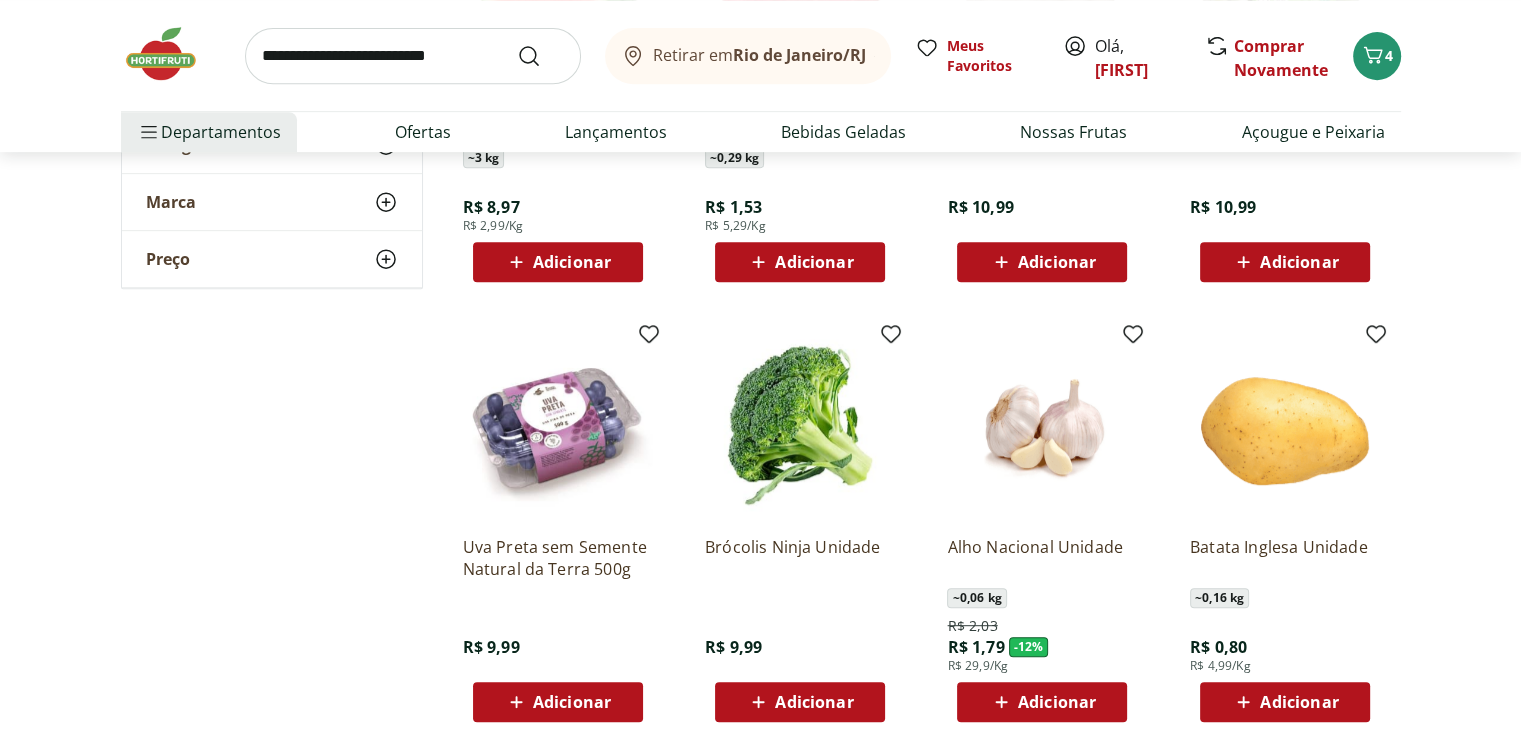 click on "Brócolis Ninja Unidade R$ 9,99 Adicionar" at bounding box center [800, 526] 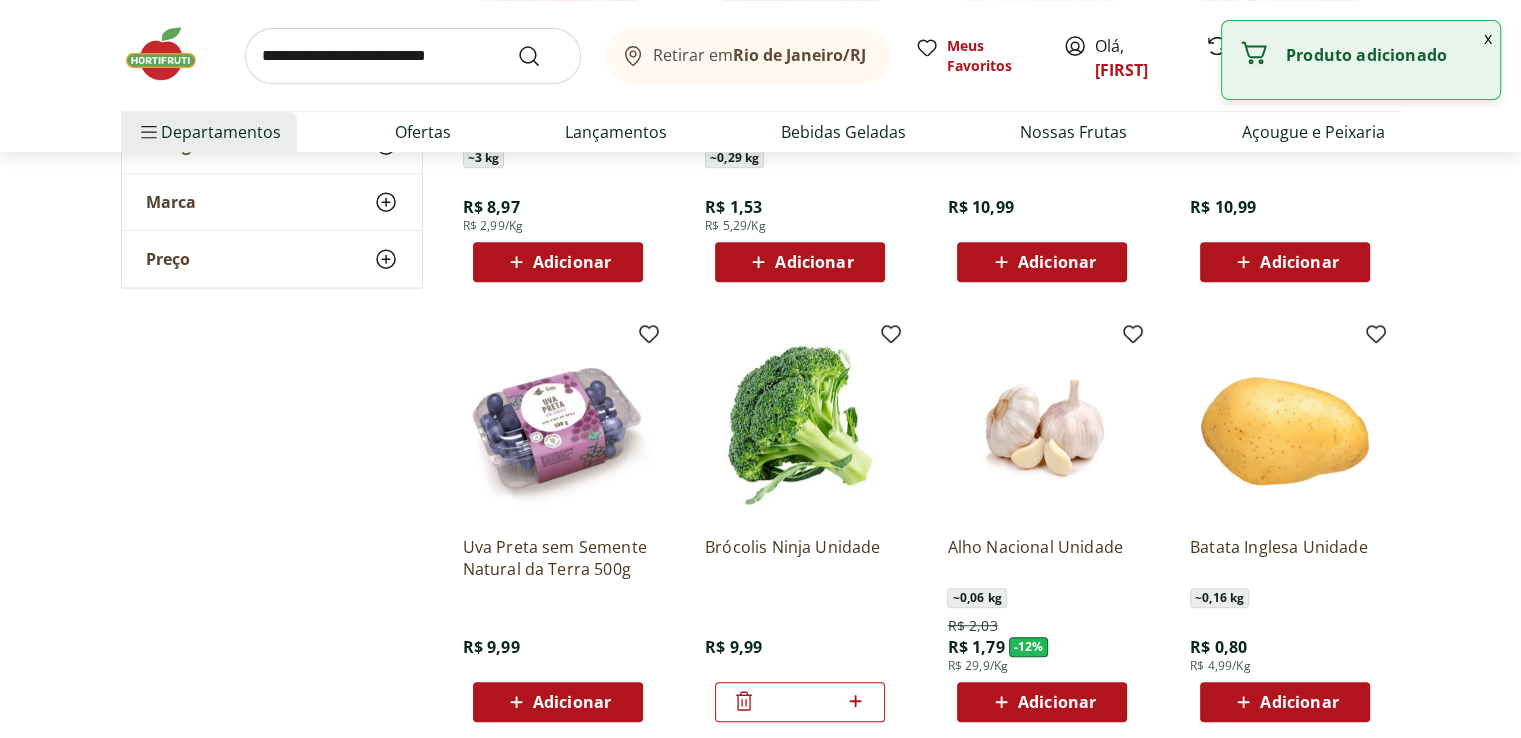 click 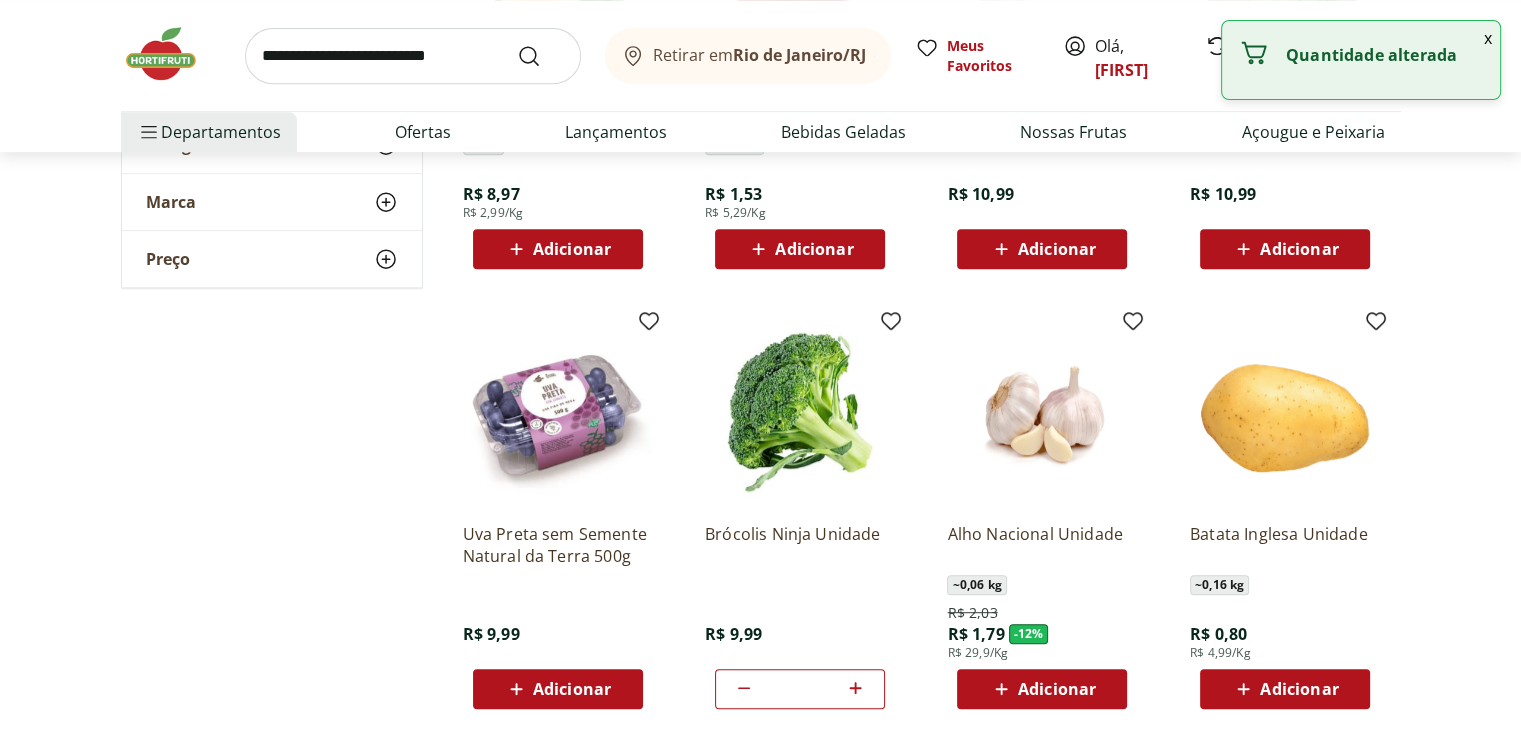 scroll, scrollTop: 1000, scrollLeft: 0, axis: vertical 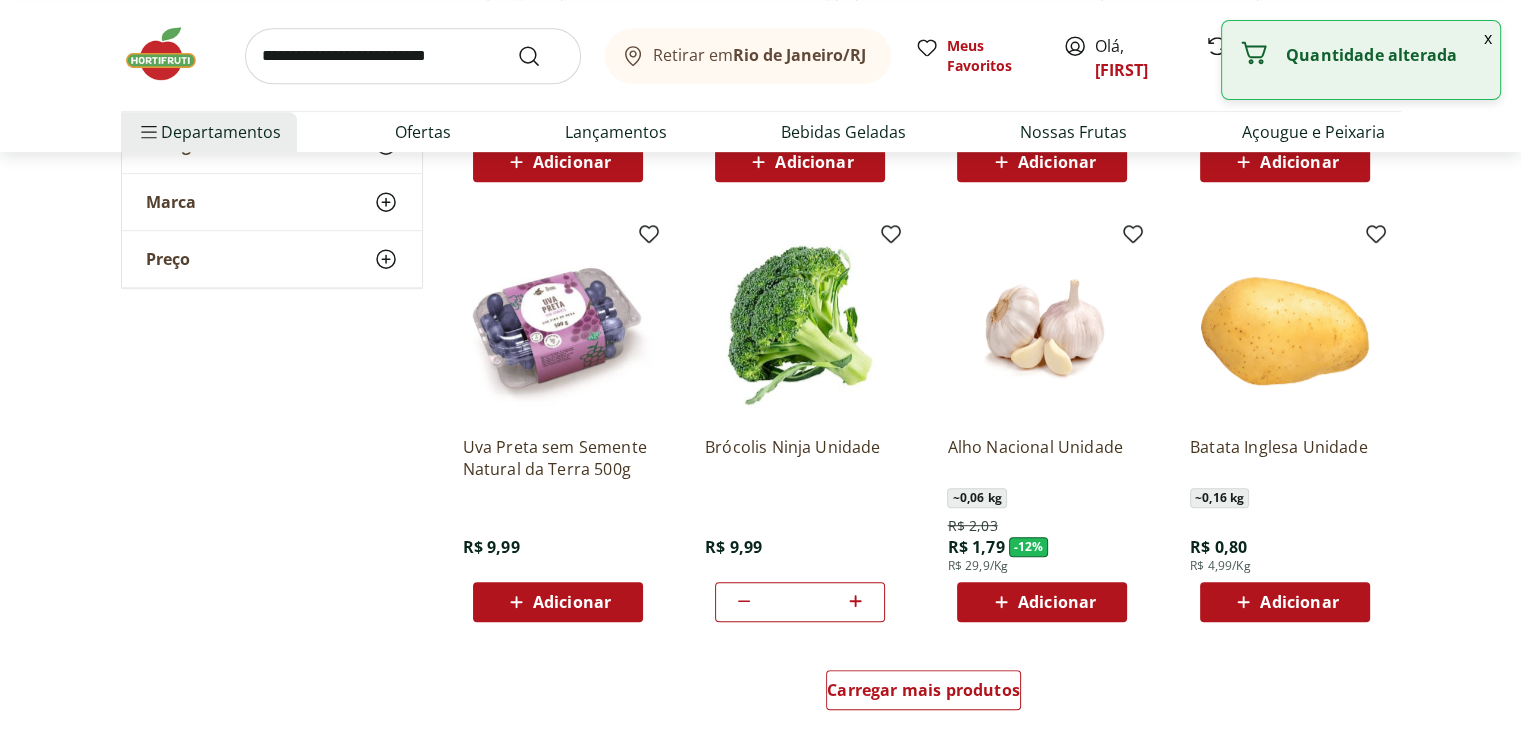 click on "Adicionar" at bounding box center (1285, 602) 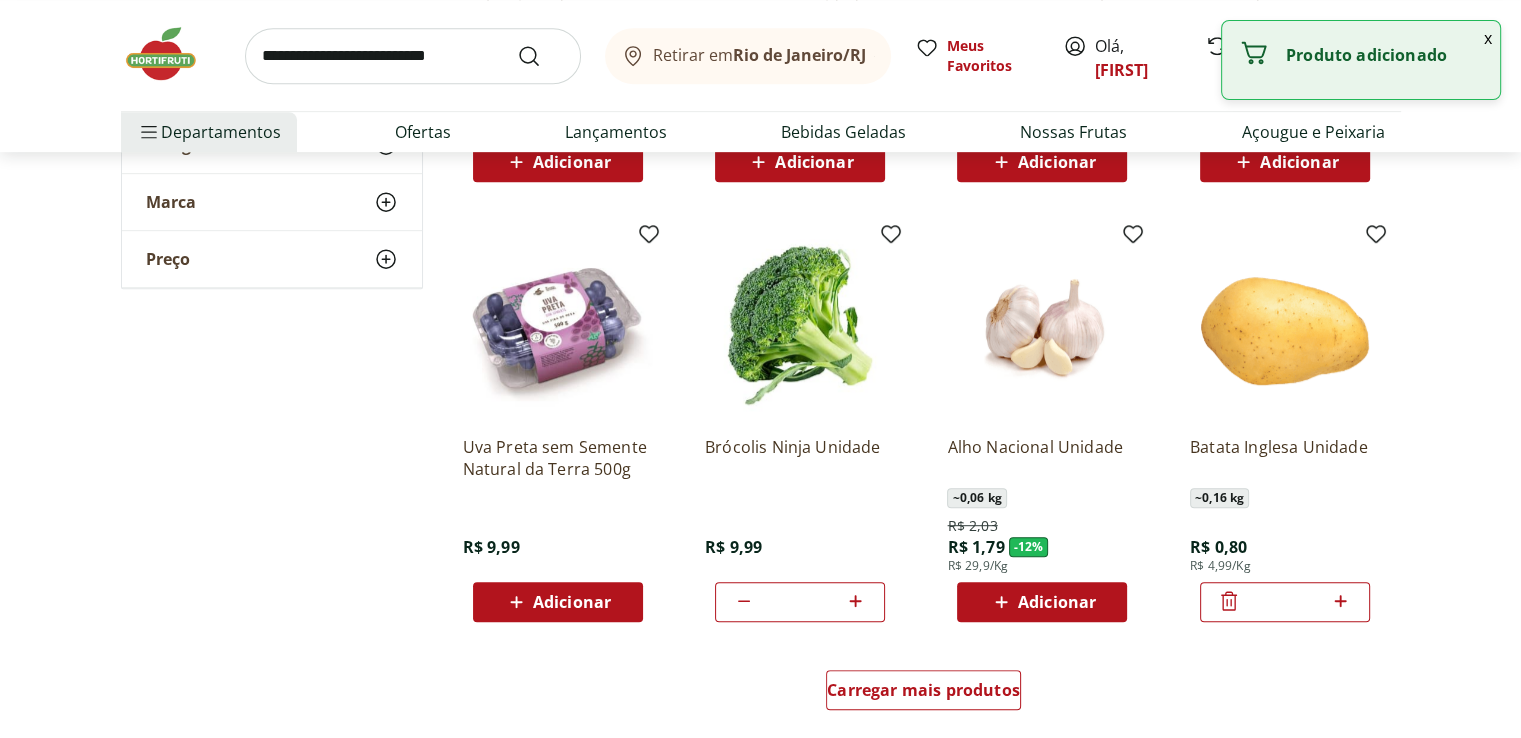 click 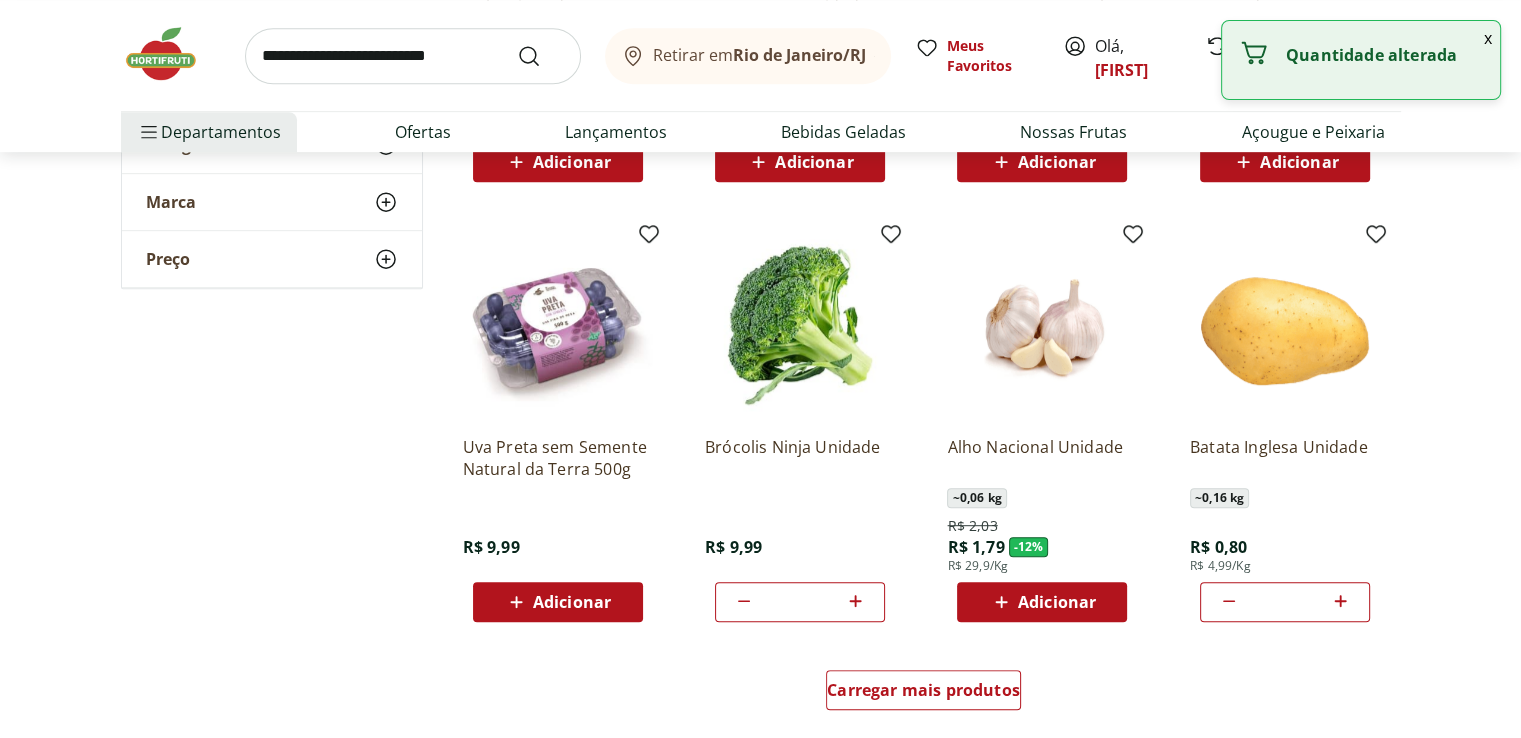 click 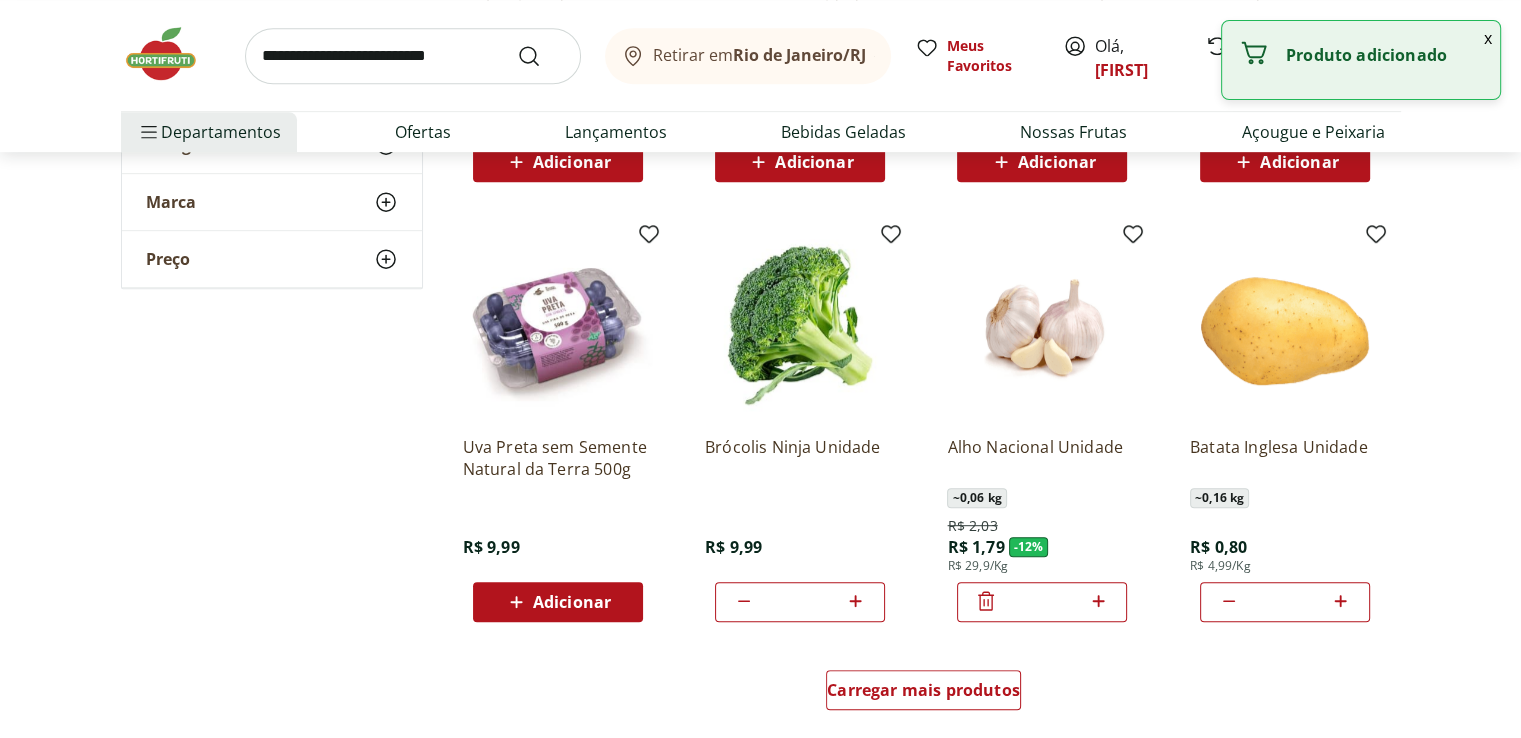 click 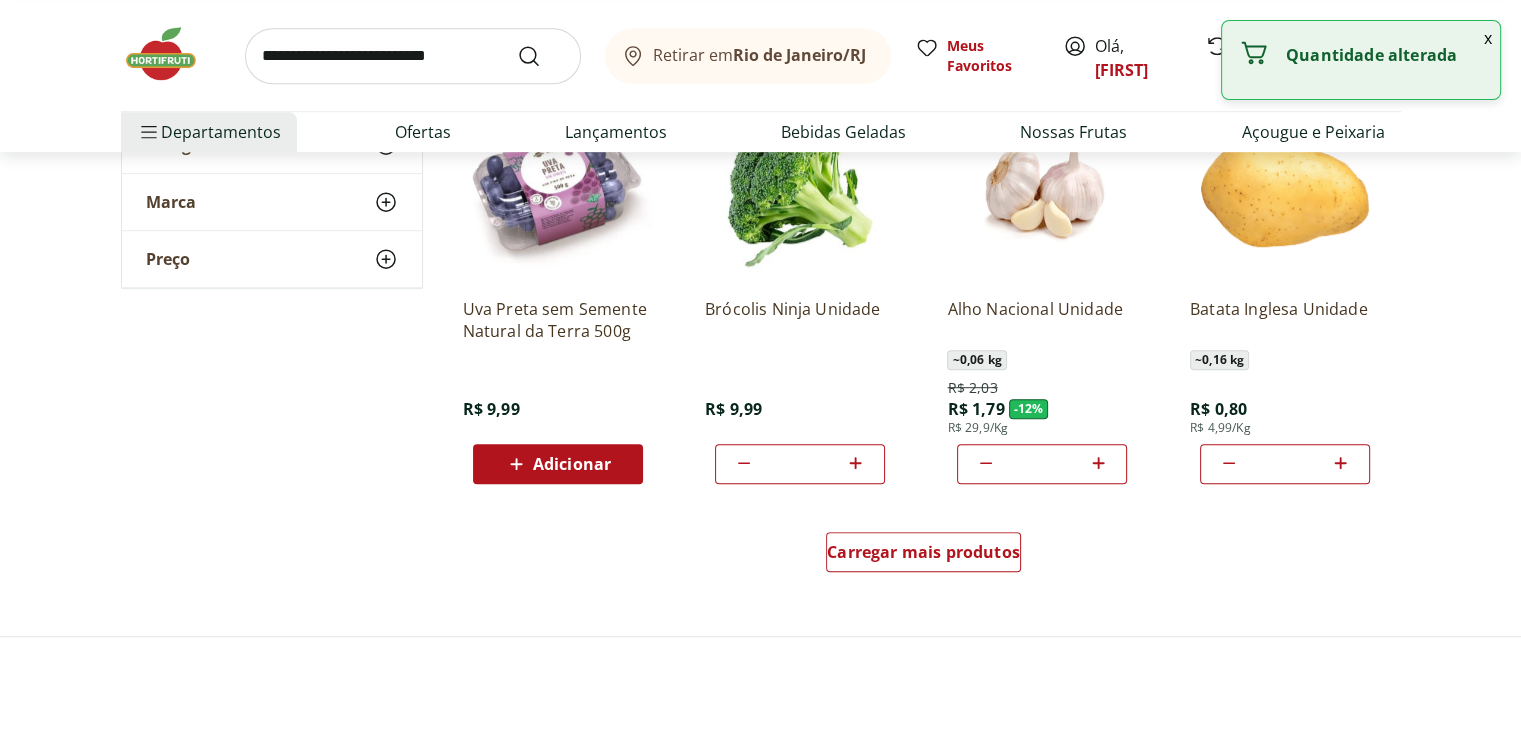 scroll, scrollTop: 1300, scrollLeft: 0, axis: vertical 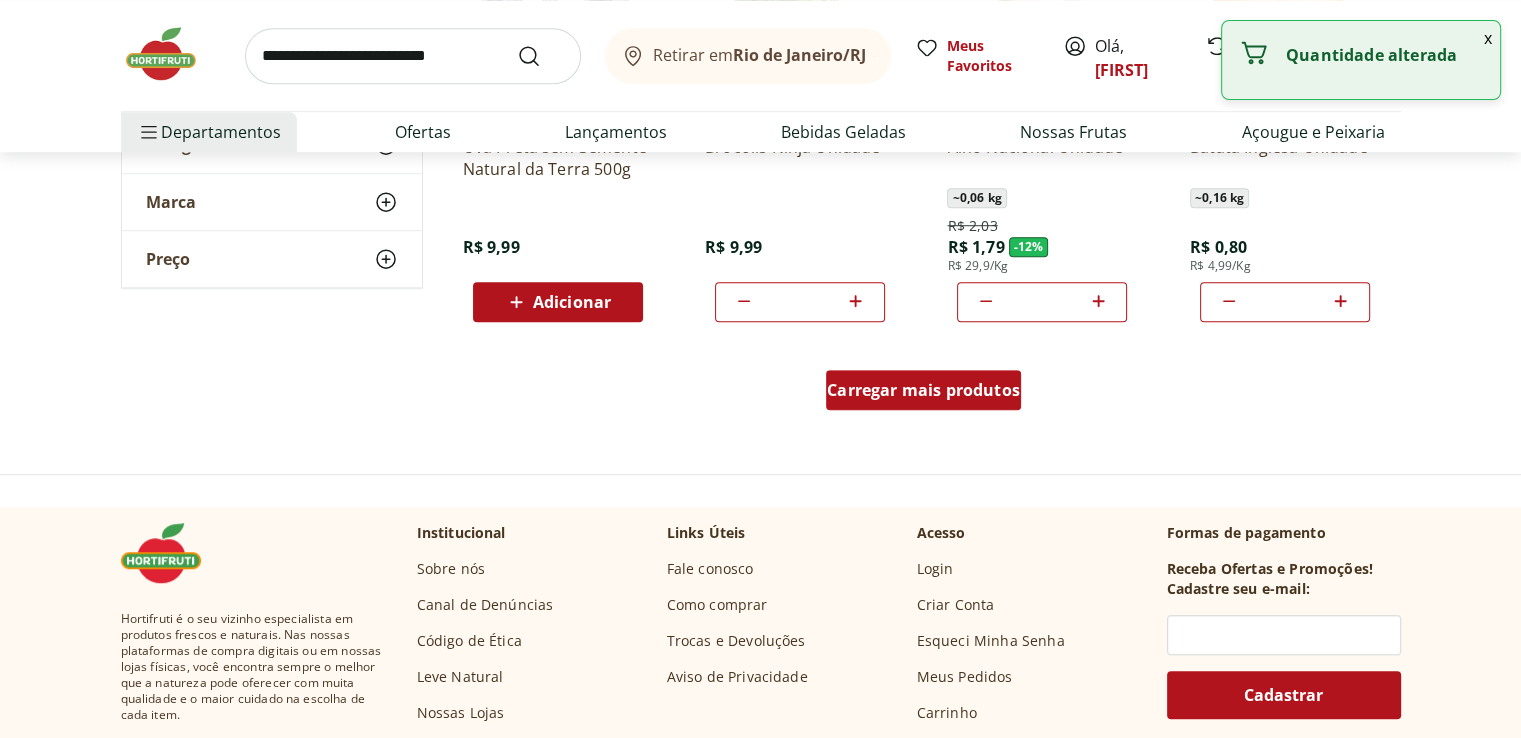 click on "Carregar mais produtos" at bounding box center [923, 390] 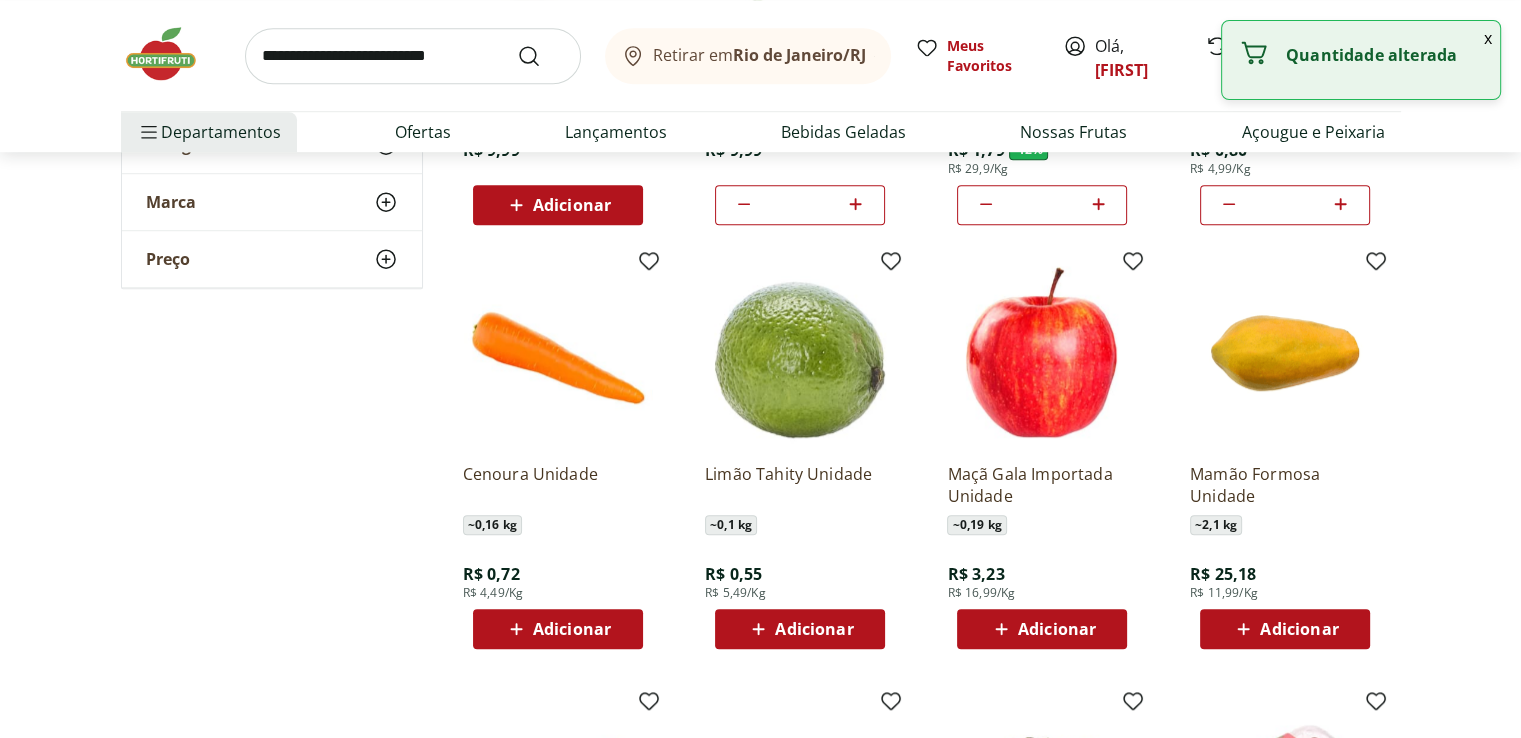 scroll, scrollTop: 1500, scrollLeft: 0, axis: vertical 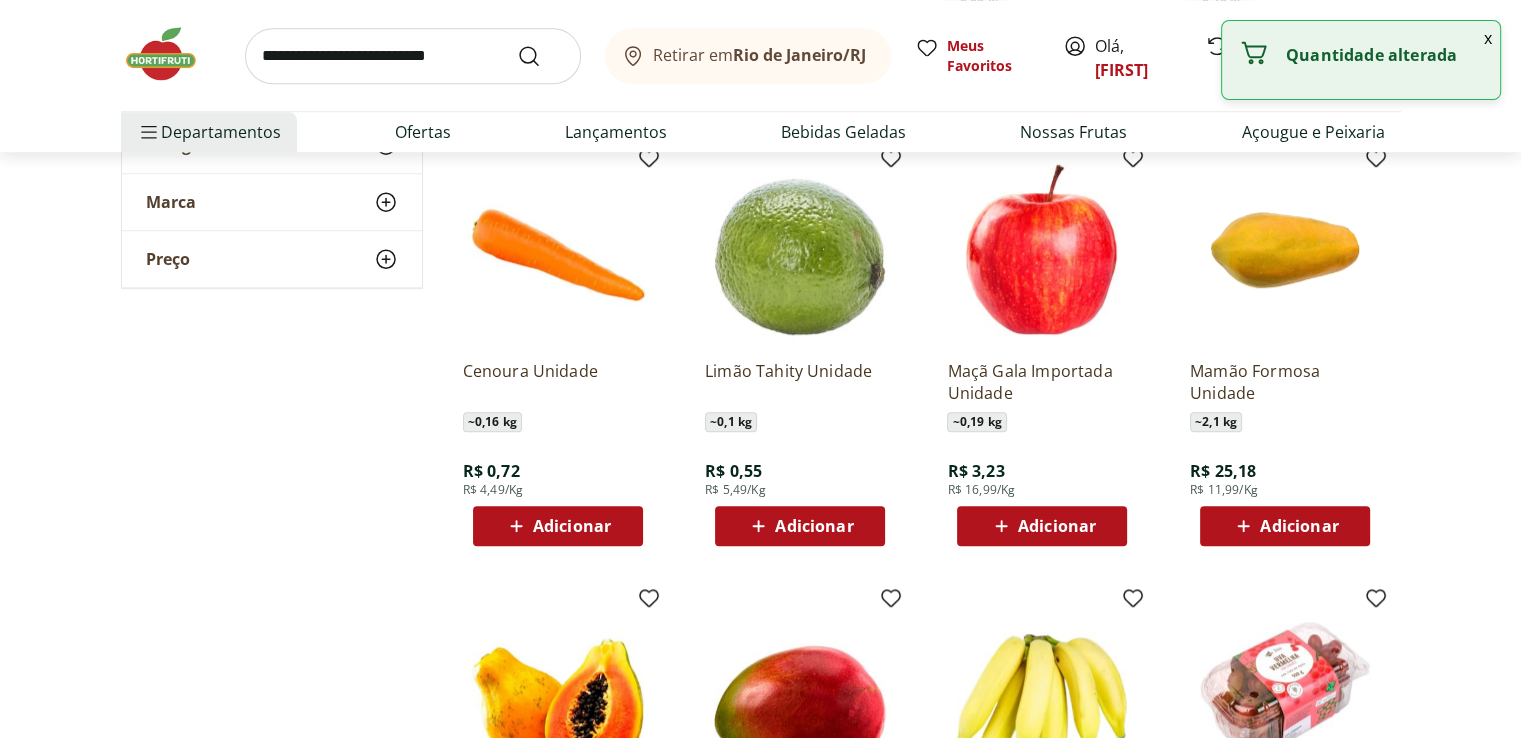 click on "Adicionar" at bounding box center (800, 526) 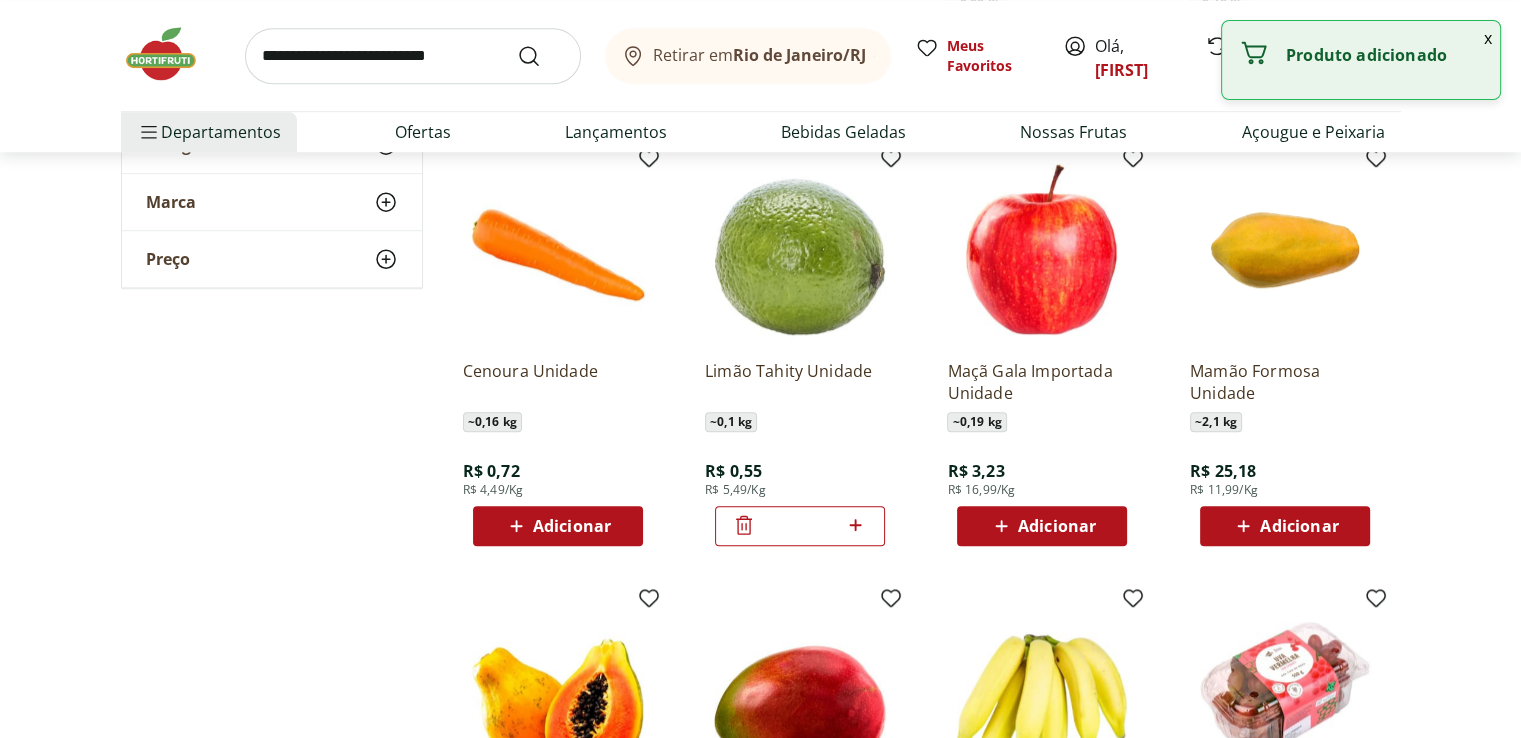 click 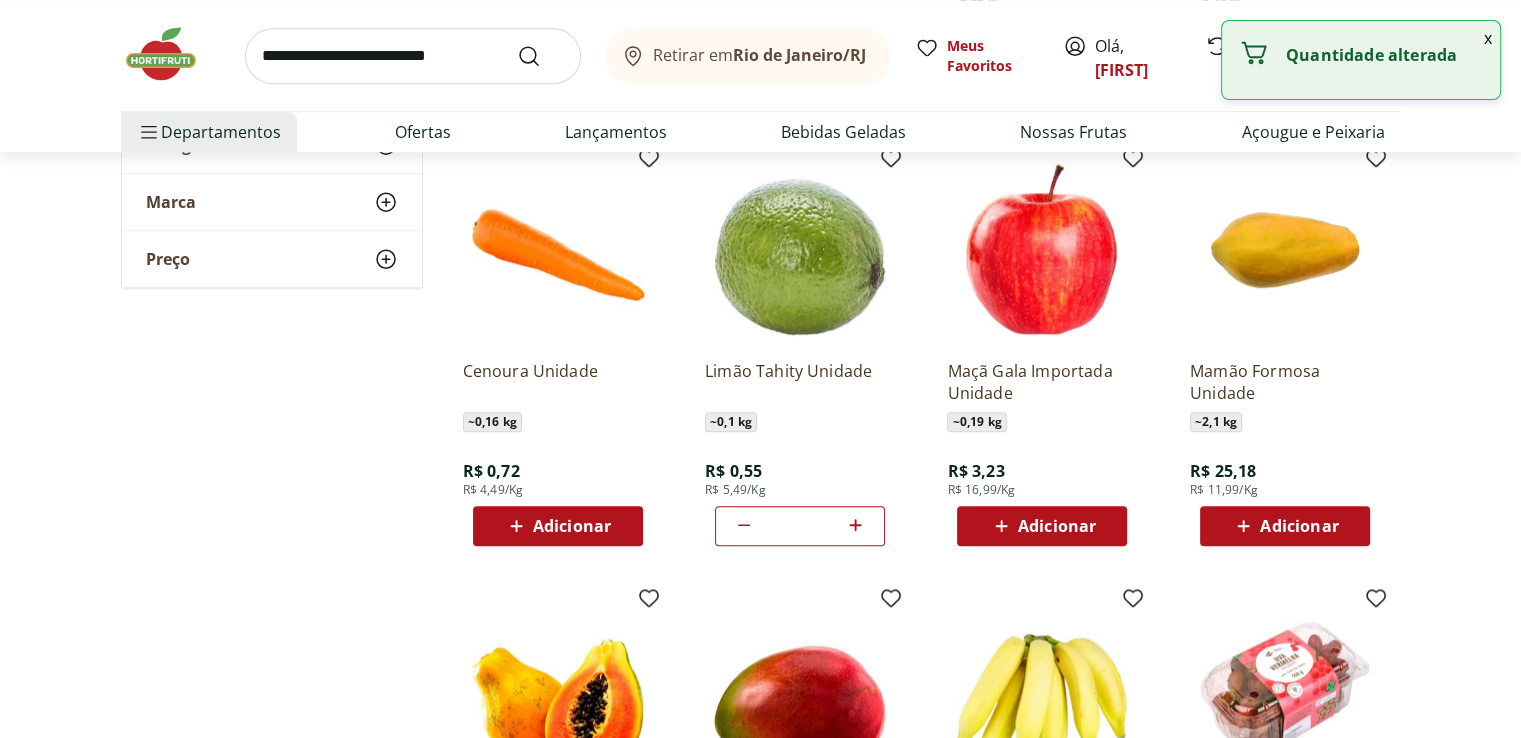 click 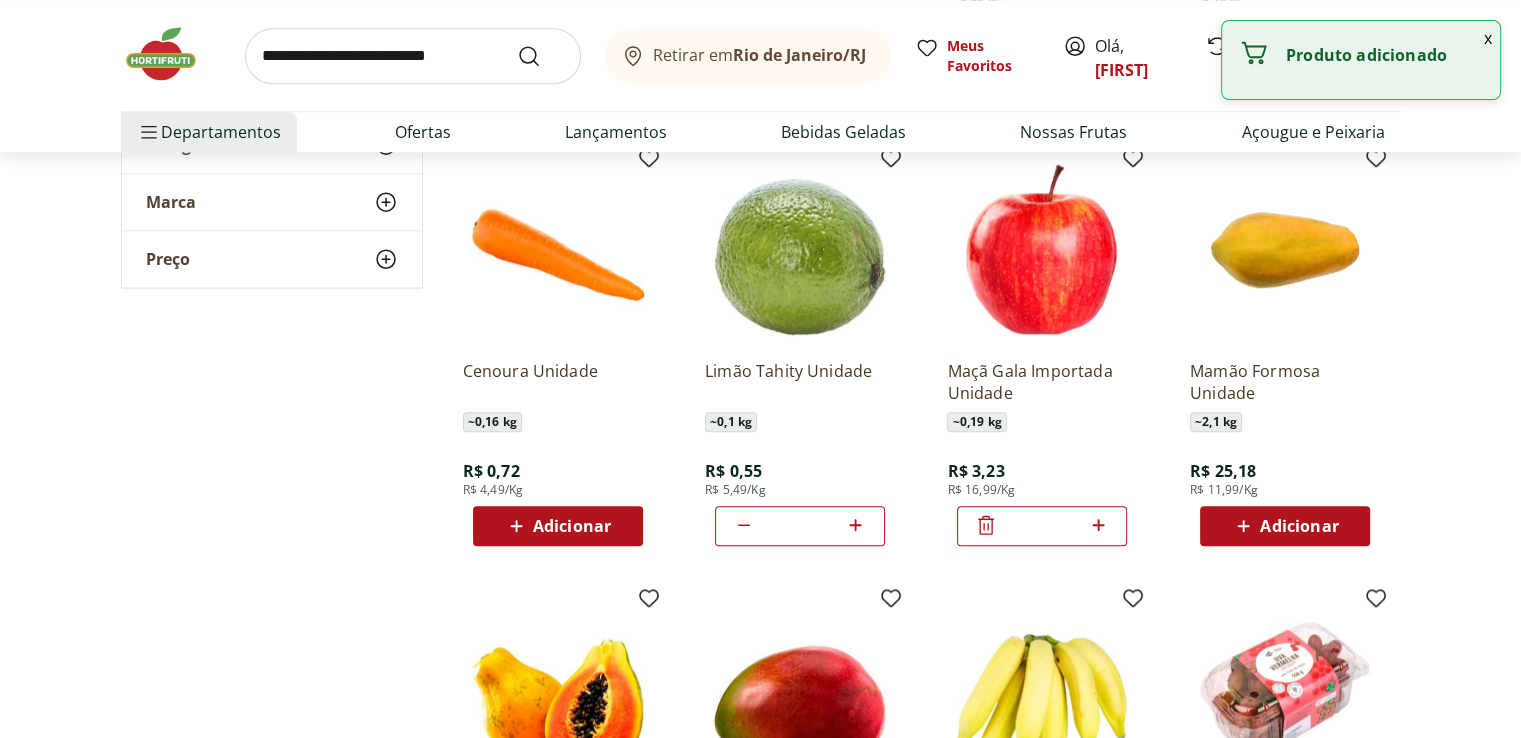 click 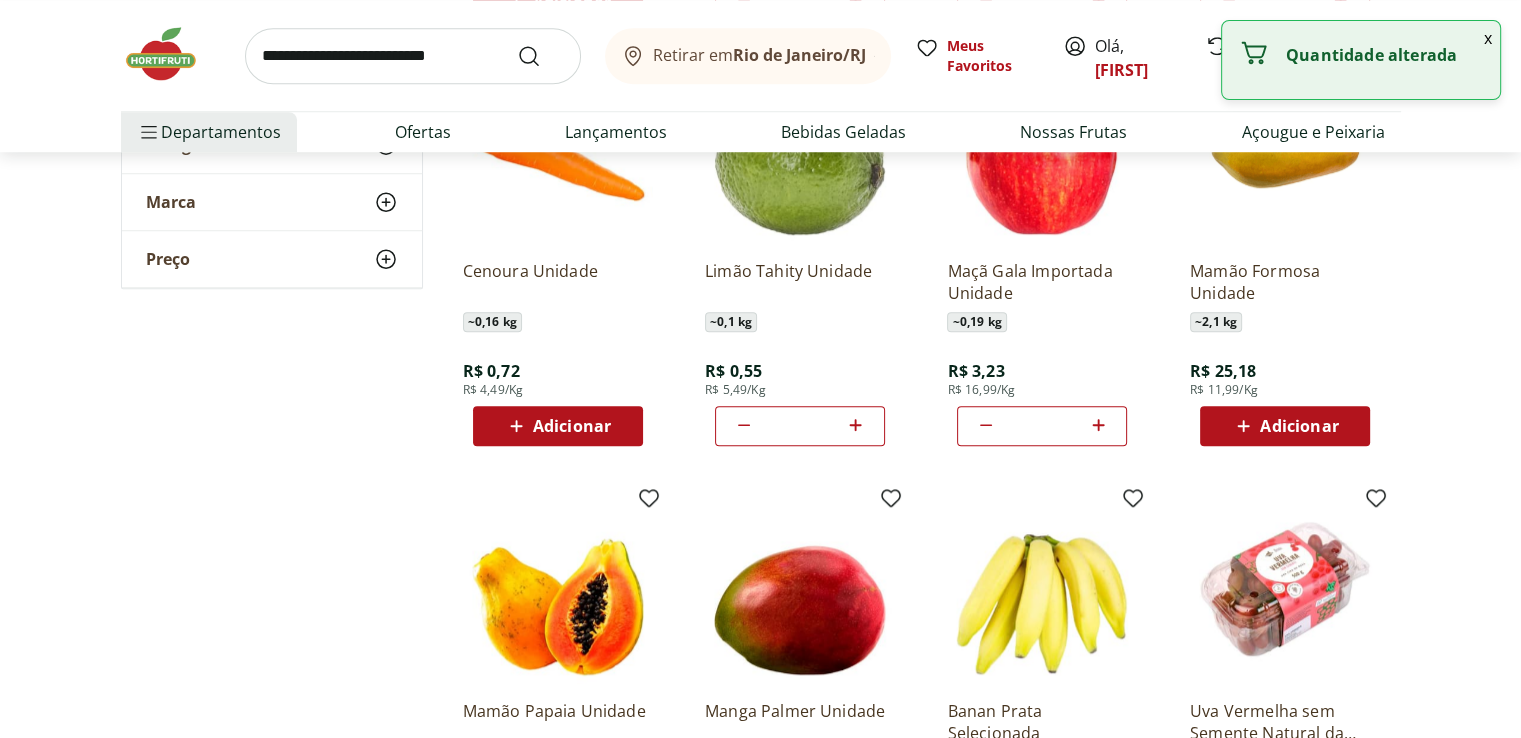 scroll, scrollTop: 1700, scrollLeft: 0, axis: vertical 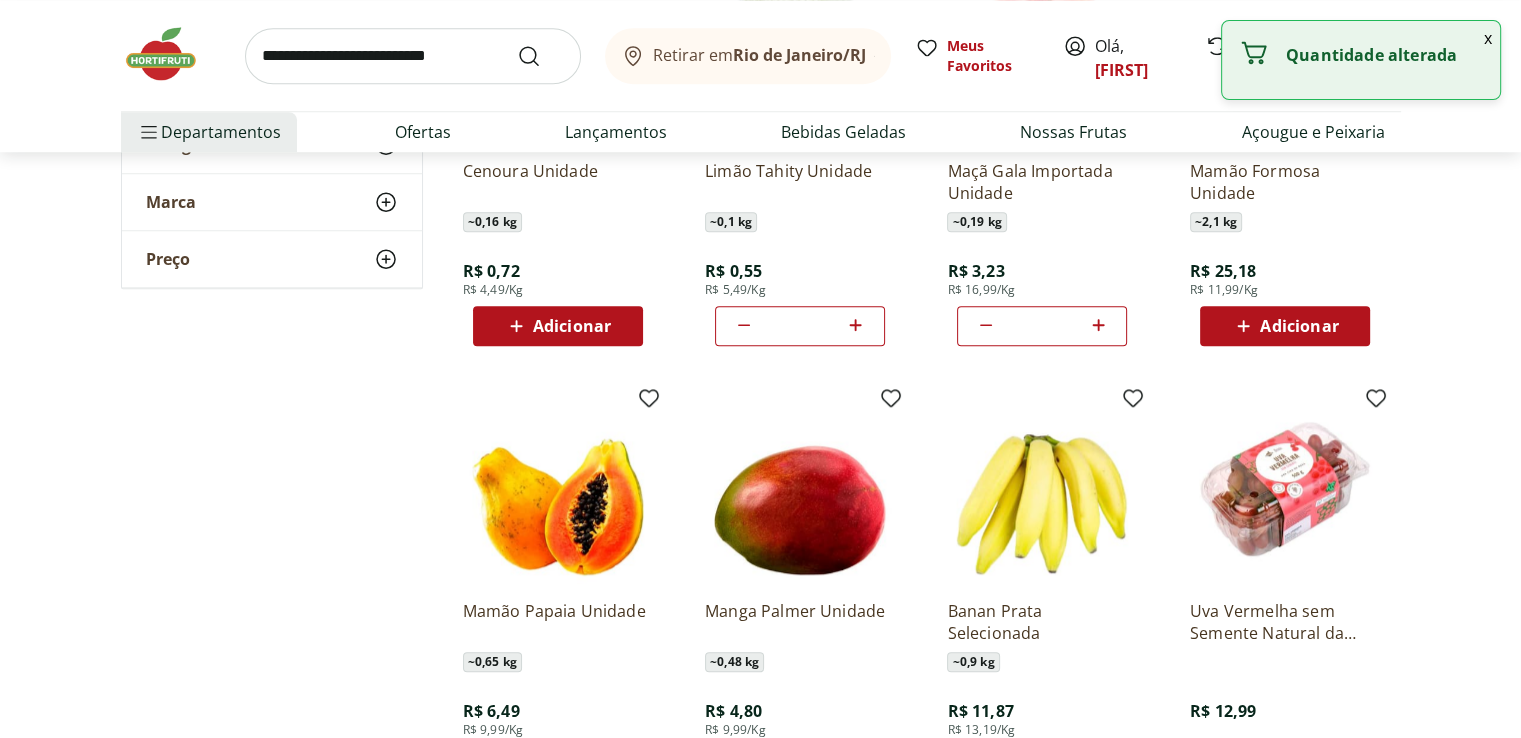 click on "Adicionar" at bounding box center [572, 326] 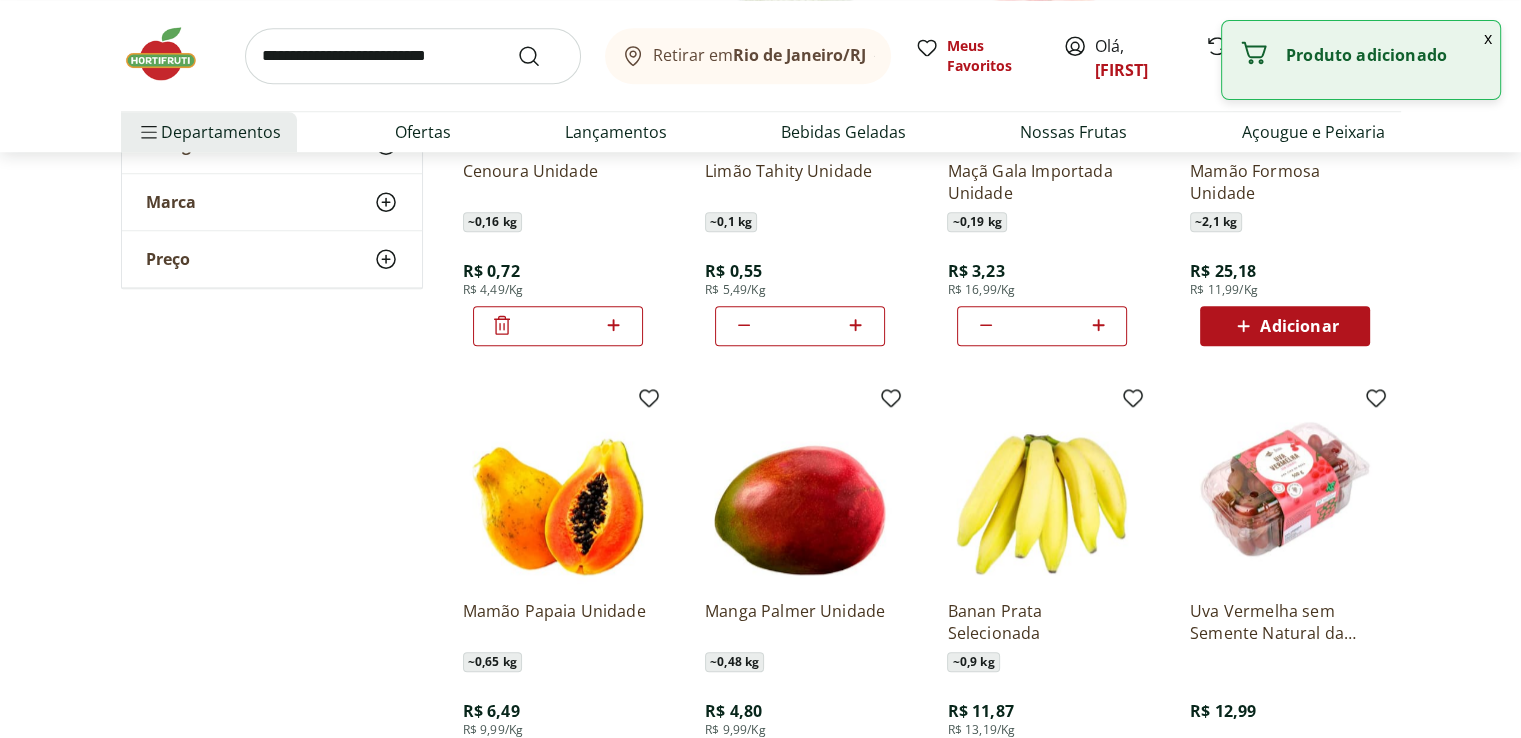 click 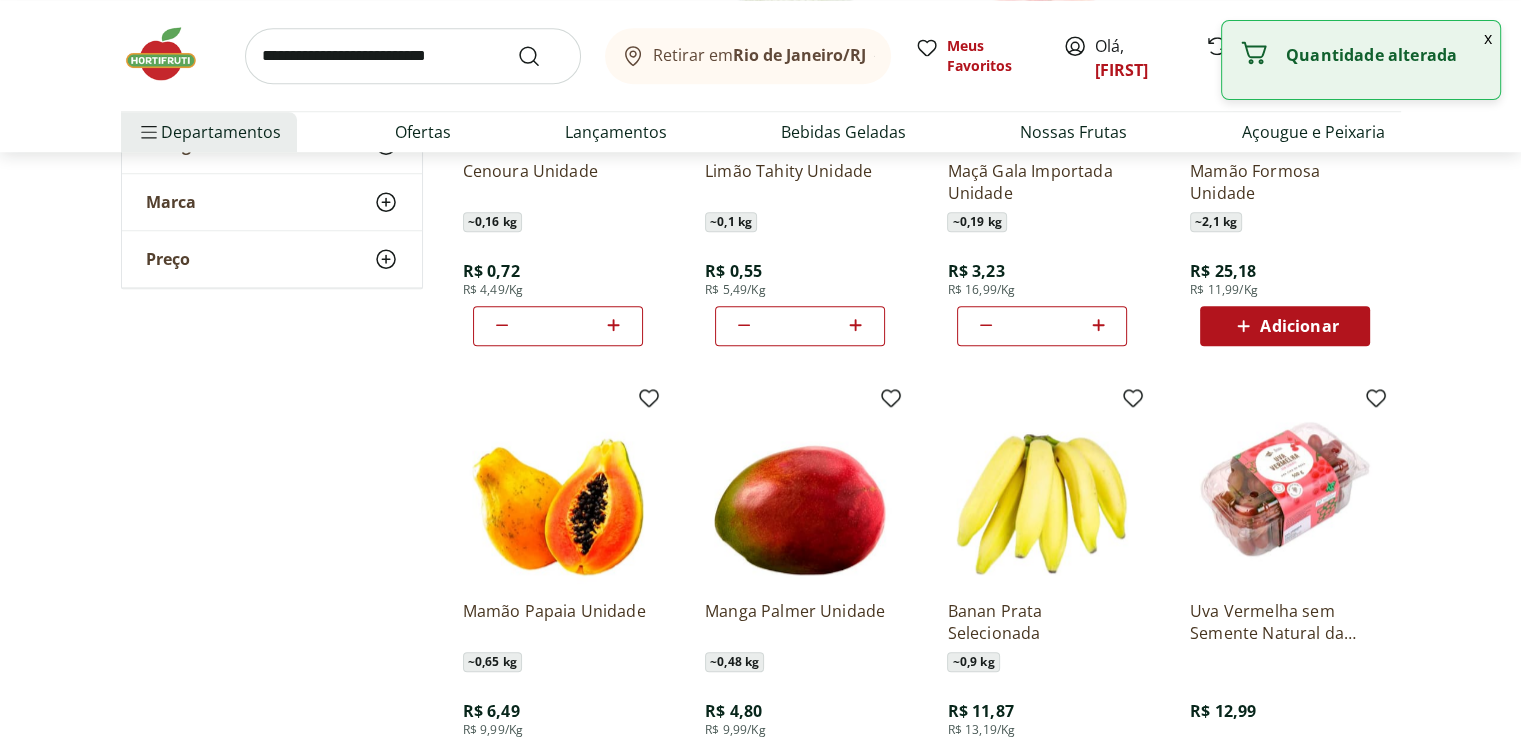 click 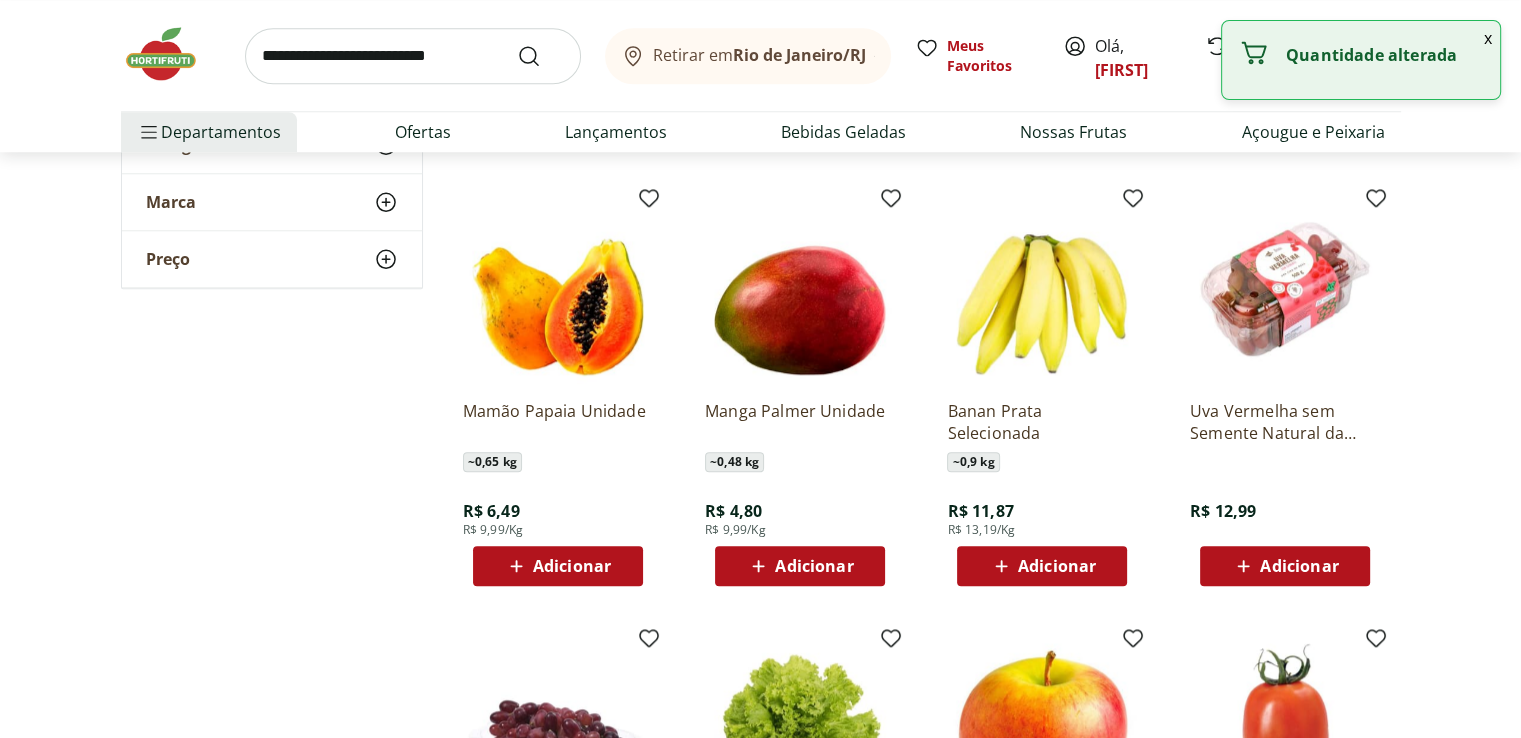 click on "Adicionar" at bounding box center (814, 566) 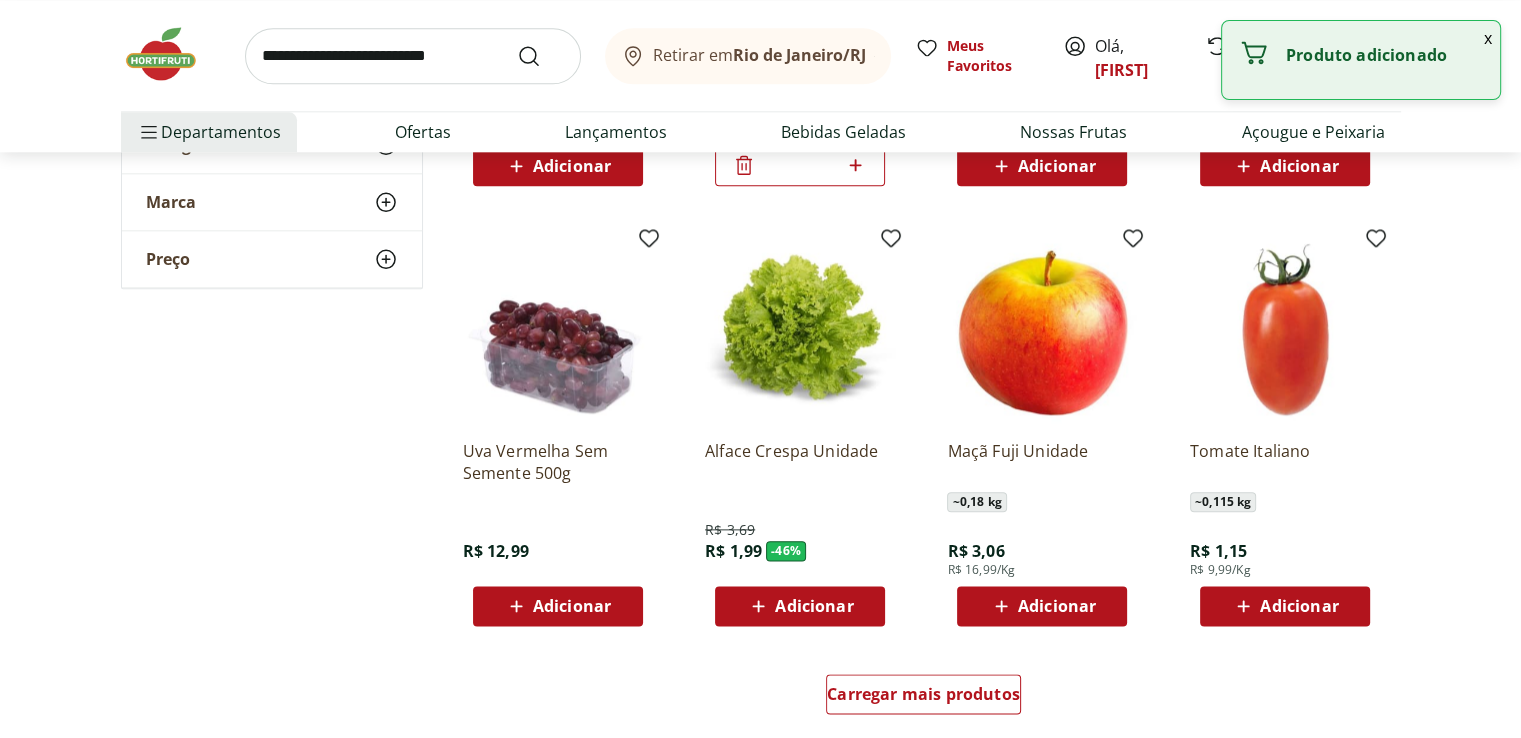 scroll, scrollTop: 2400, scrollLeft: 0, axis: vertical 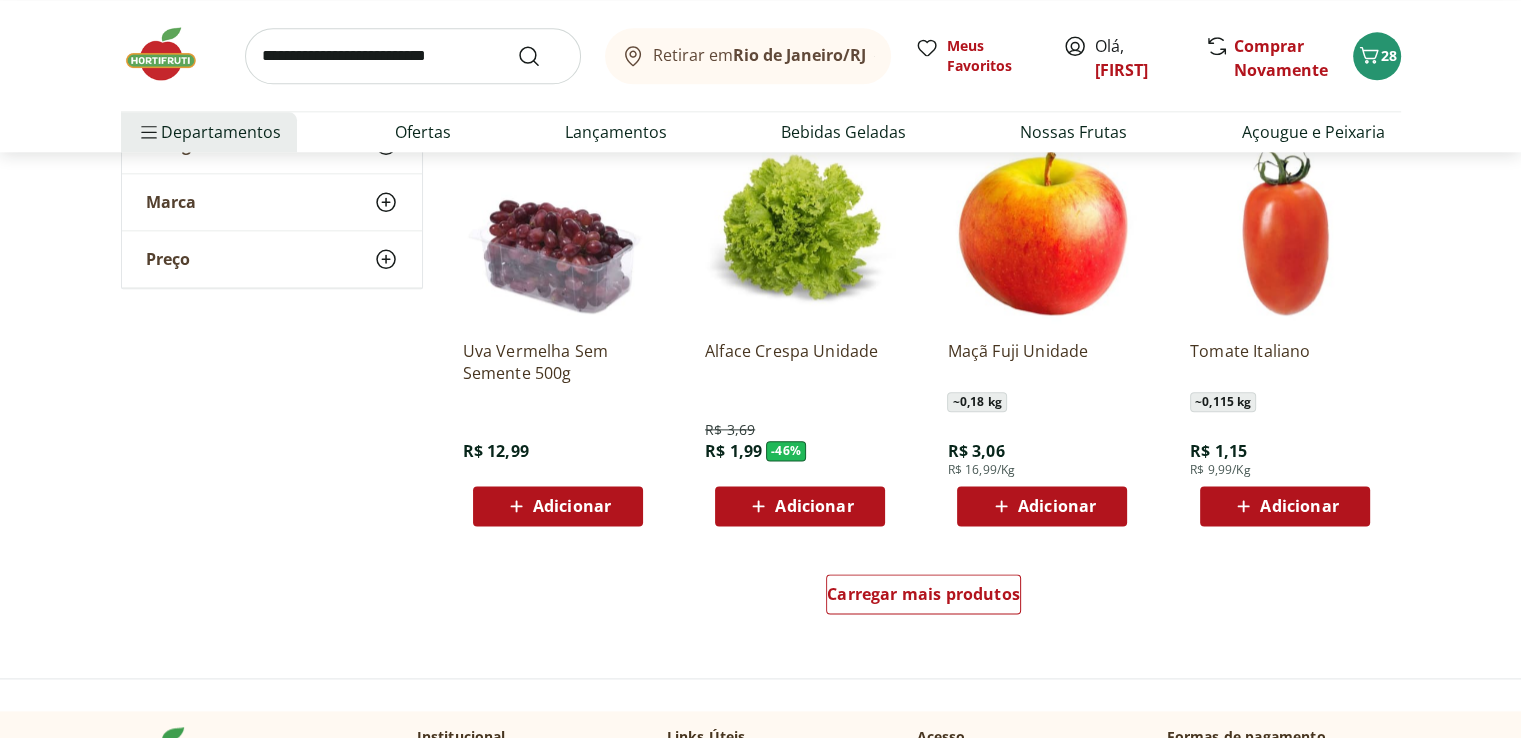 click on "Adicionar" at bounding box center (1299, 506) 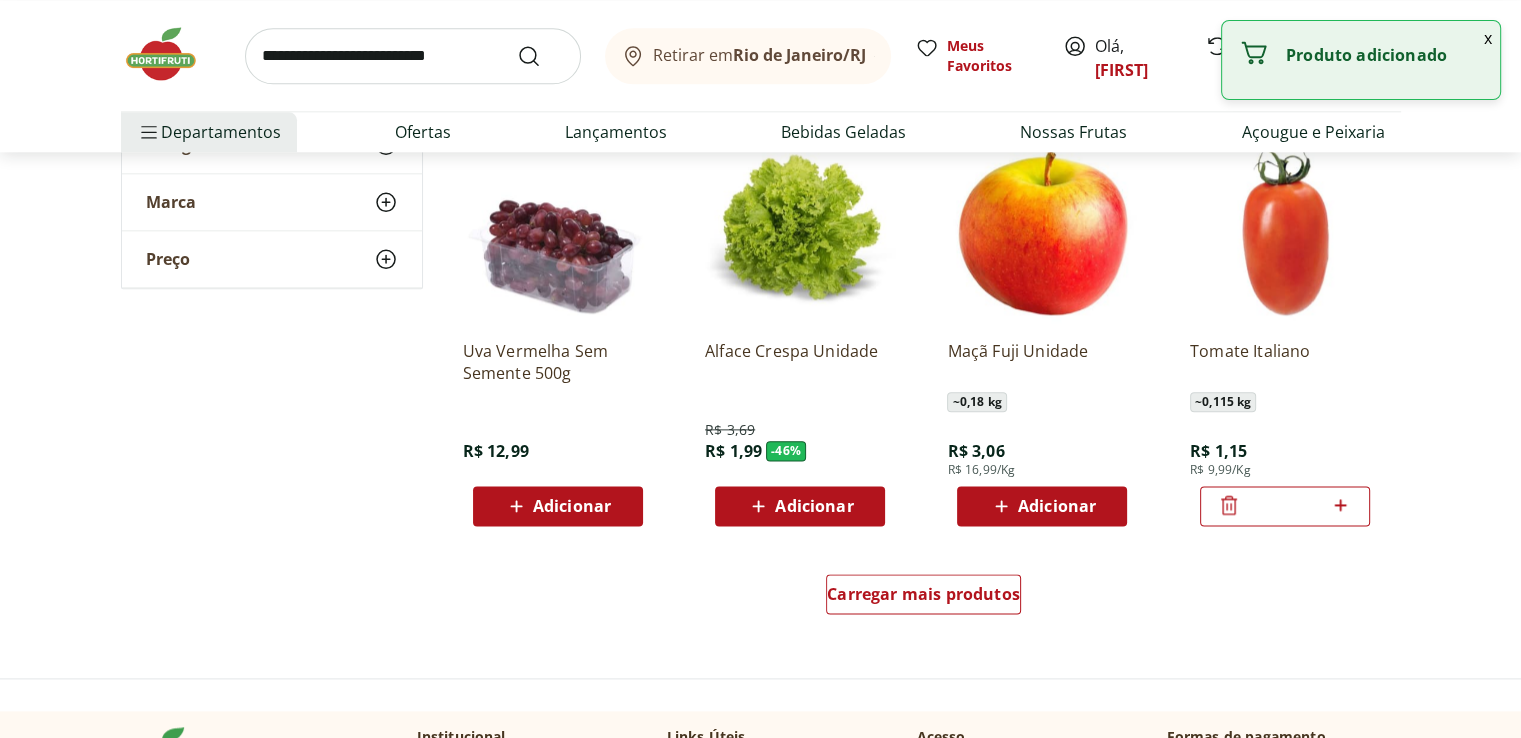 click on "*" at bounding box center [1285, 506] 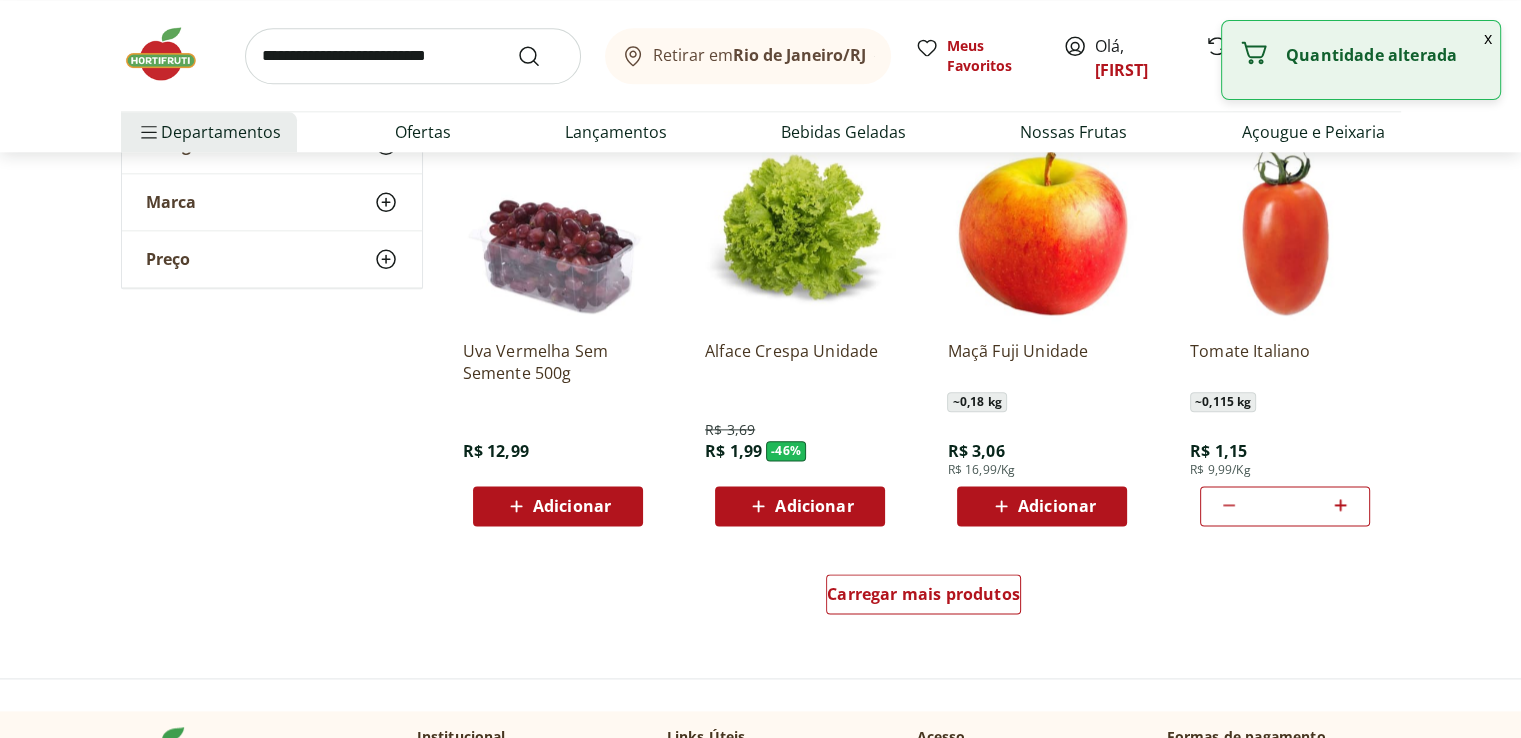 click 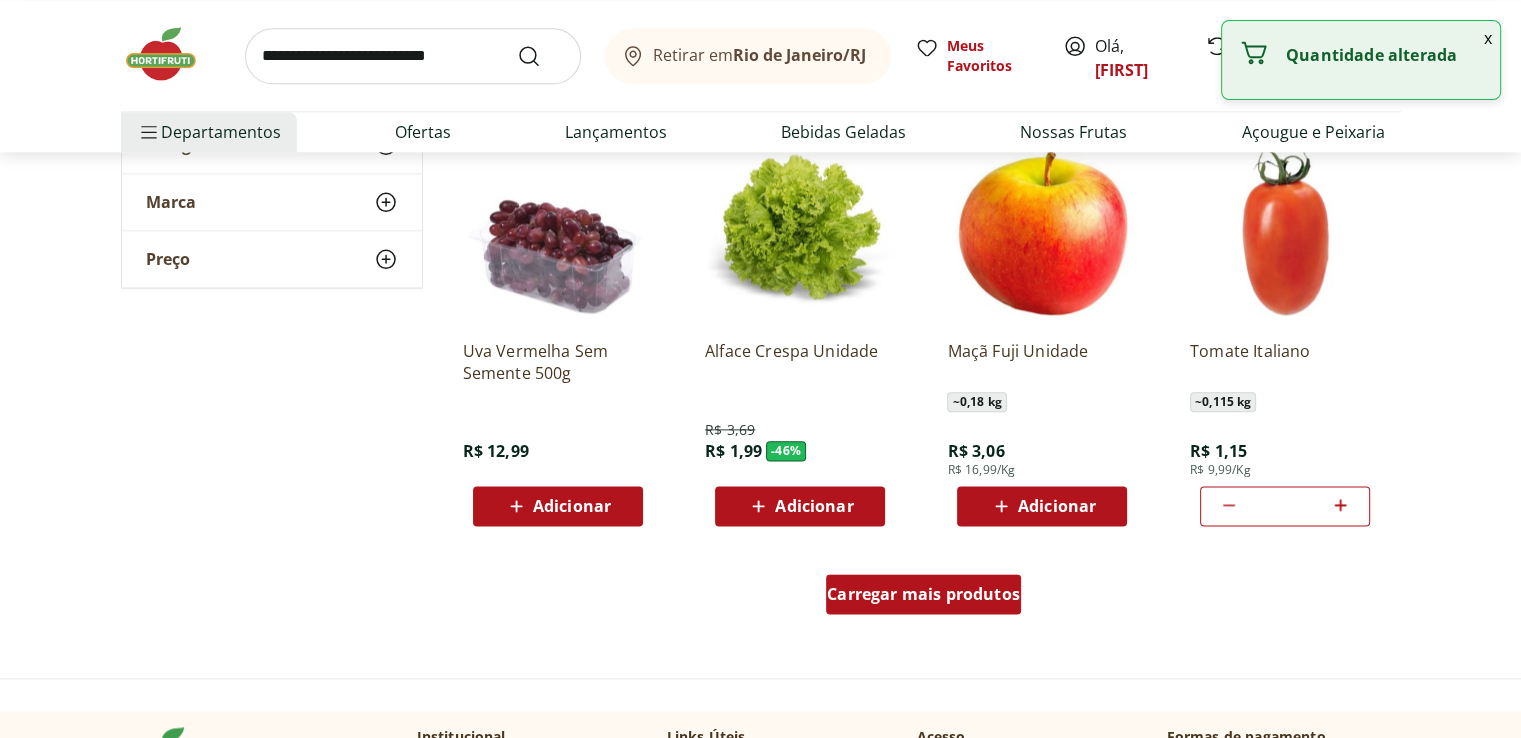 click on "Carregar mais produtos" at bounding box center [923, 594] 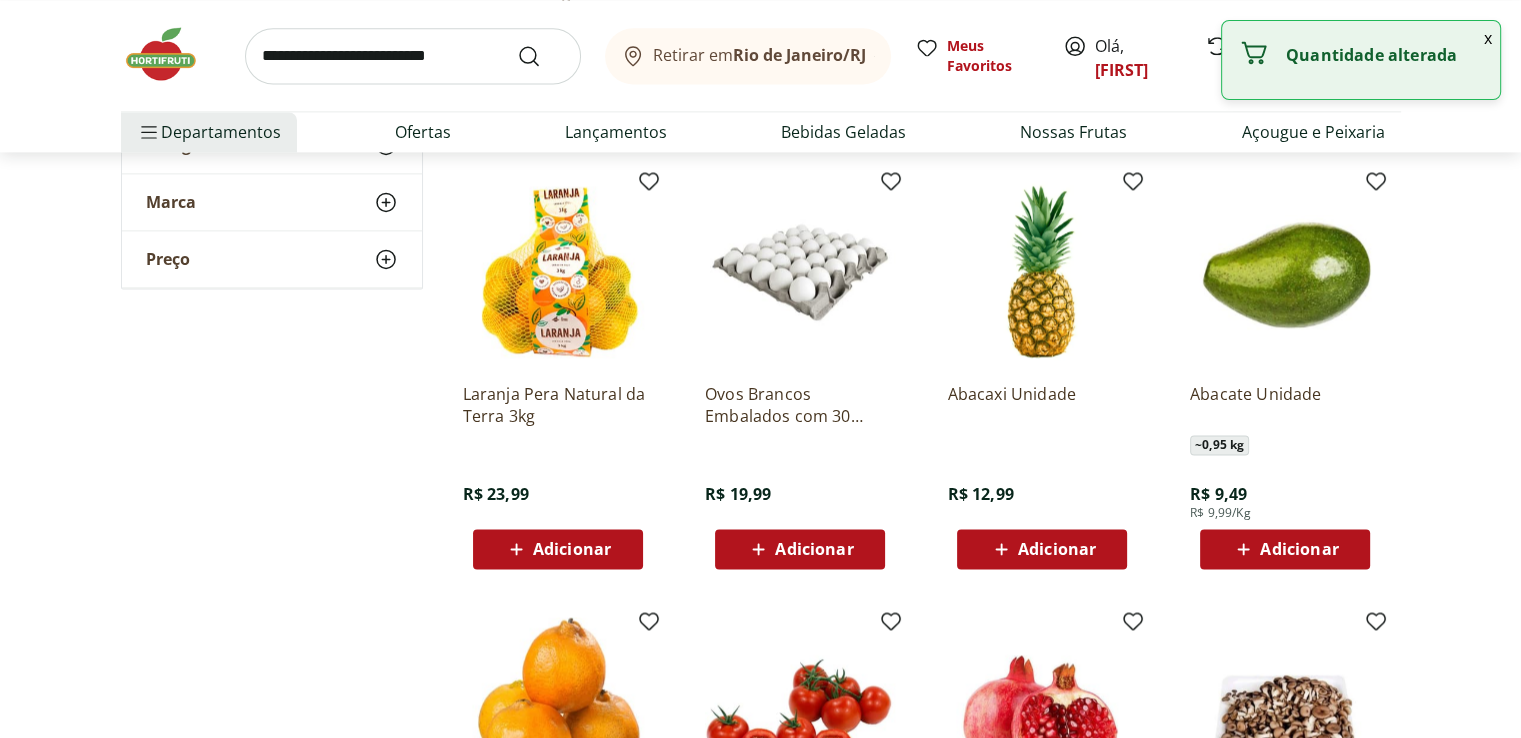 scroll, scrollTop: 2900, scrollLeft: 0, axis: vertical 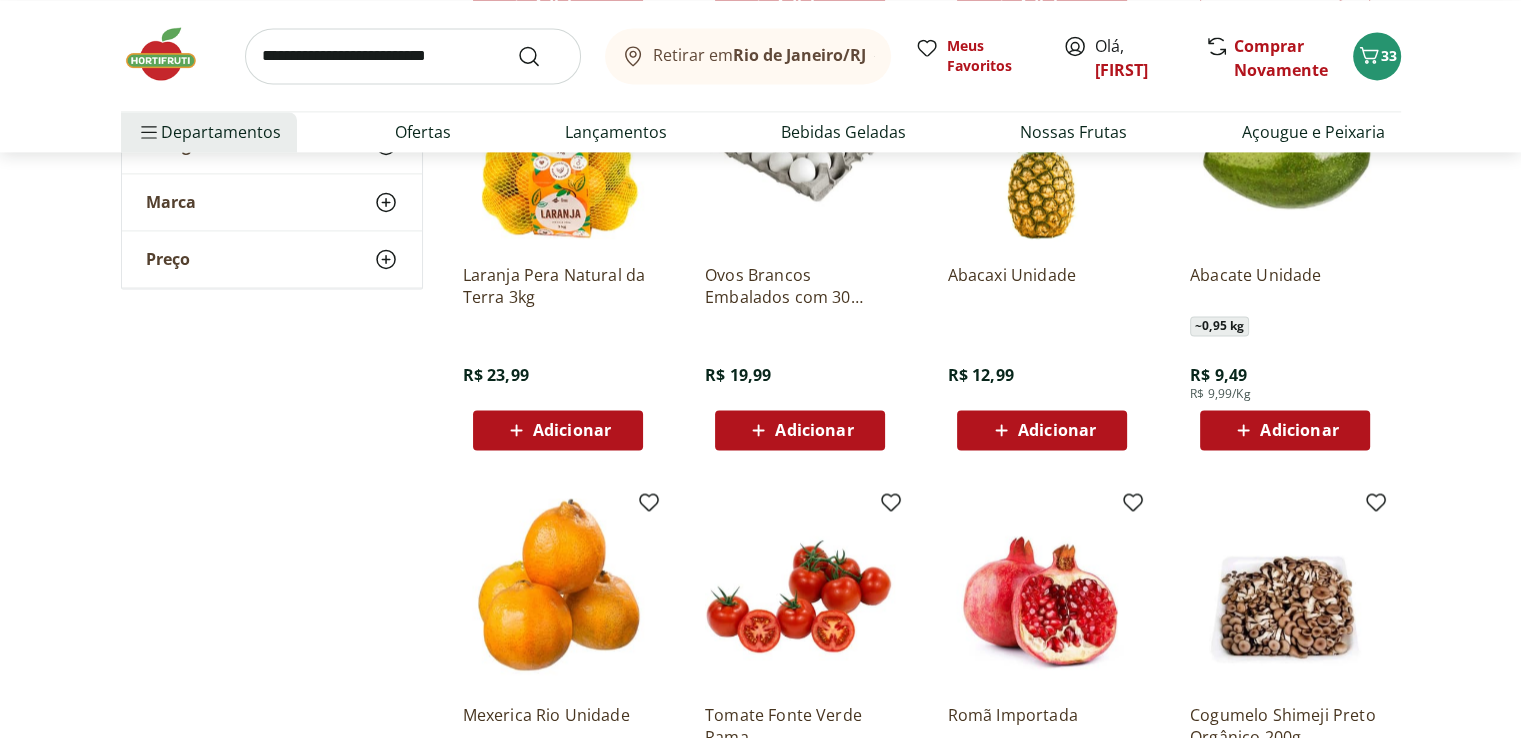 click on "Adicionar" at bounding box center [1299, 430] 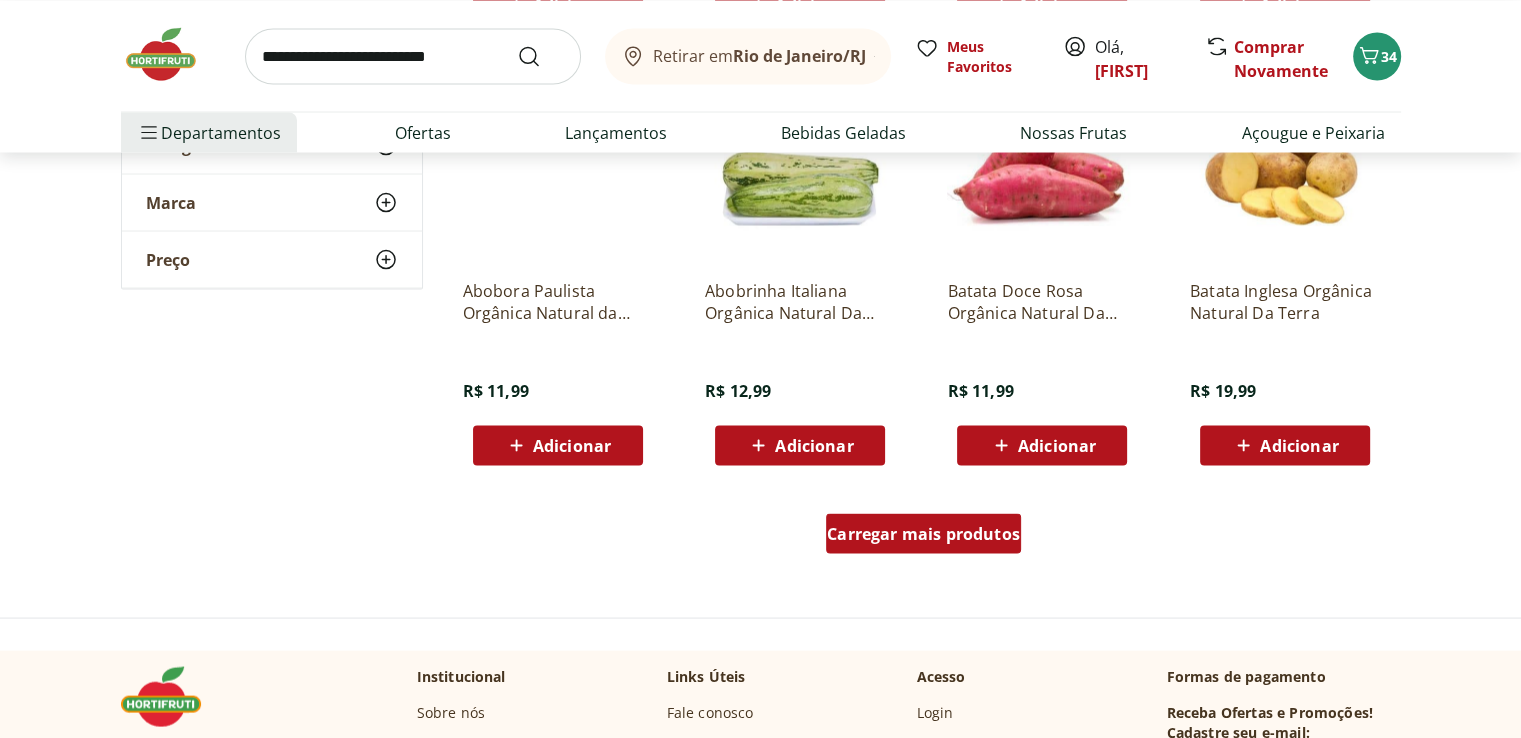 scroll, scrollTop: 3800, scrollLeft: 0, axis: vertical 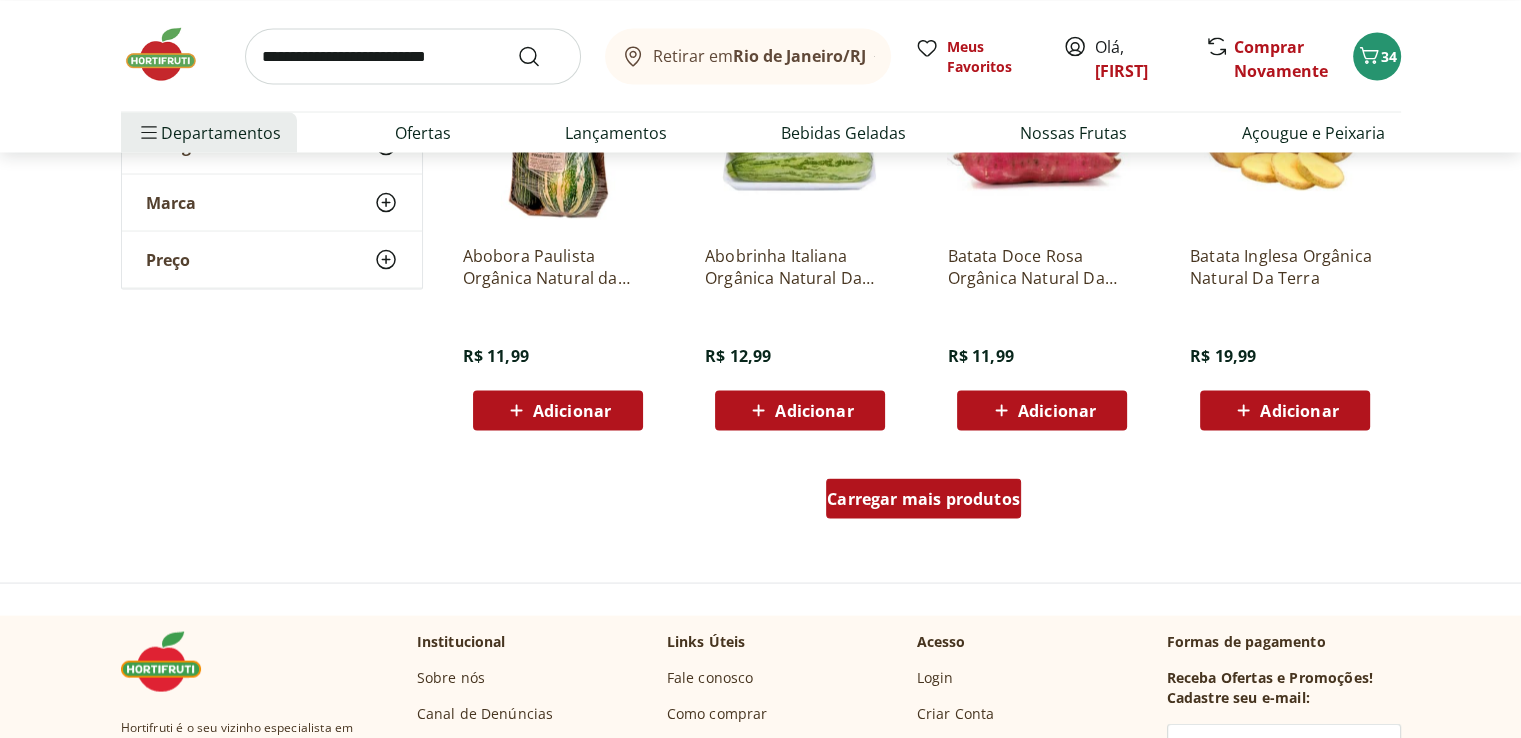 click on "Carregar mais produtos" at bounding box center [923, 498] 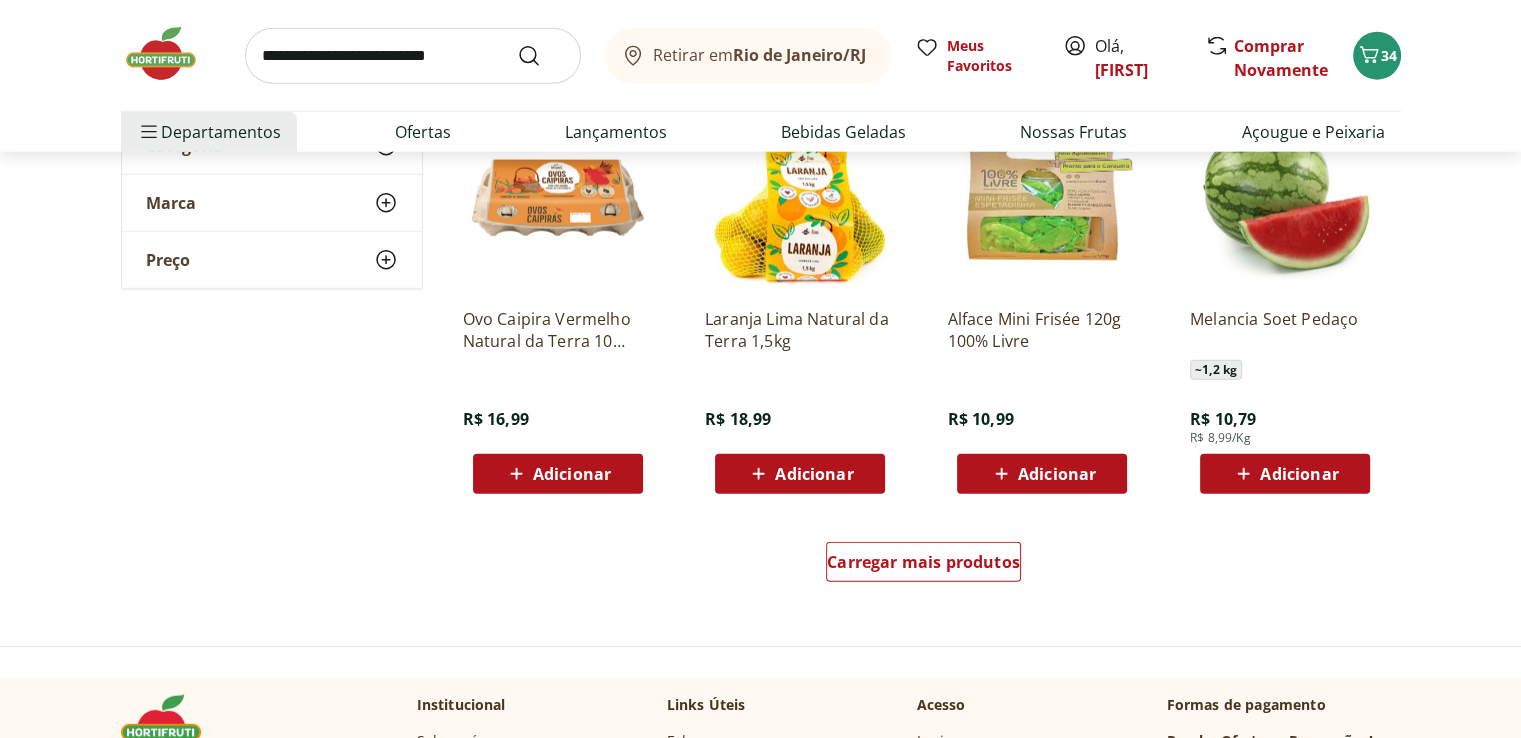 scroll, scrollTop: 5200, scrollLeft: 0, axis: vertical 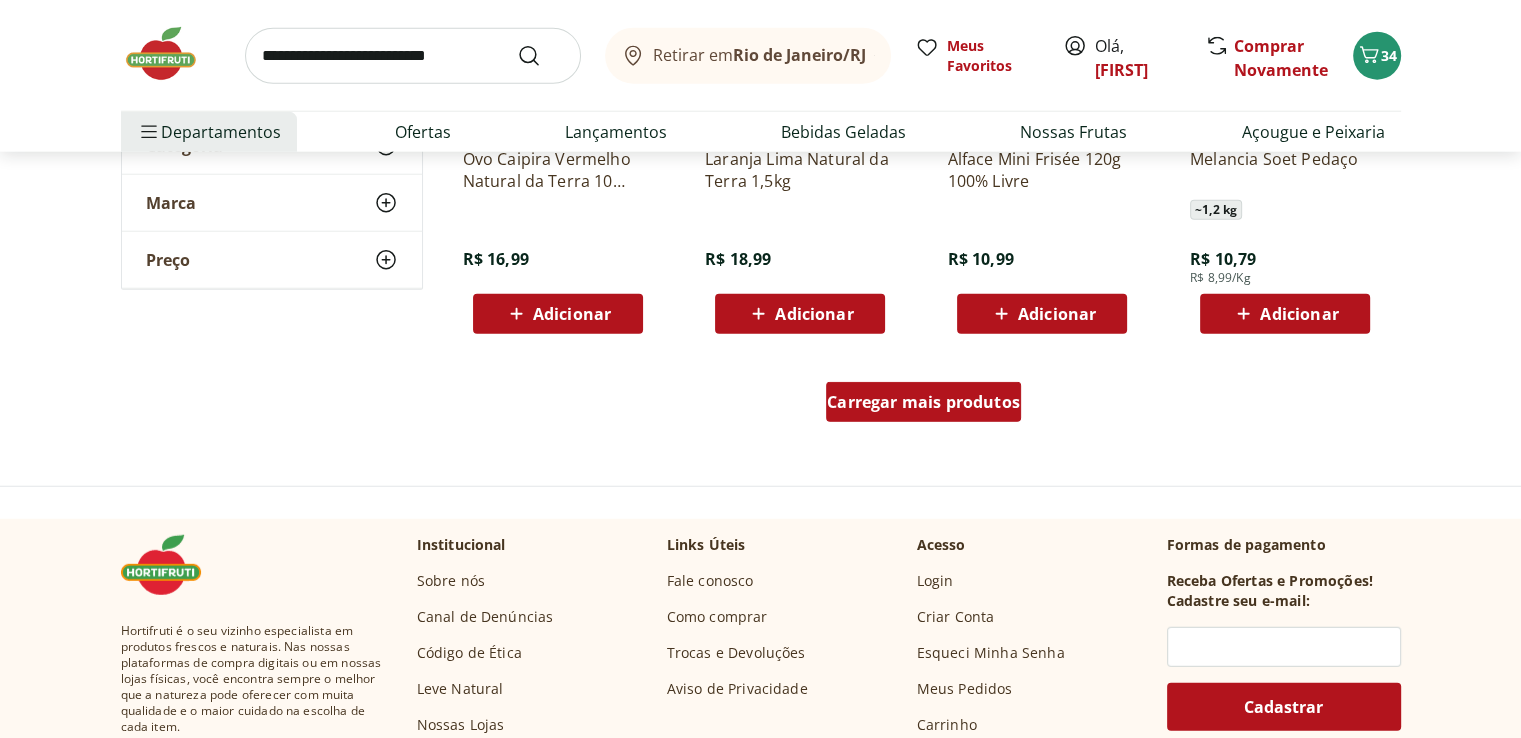 click on "Carregar mais produtos" at bounding box center (923, 402) 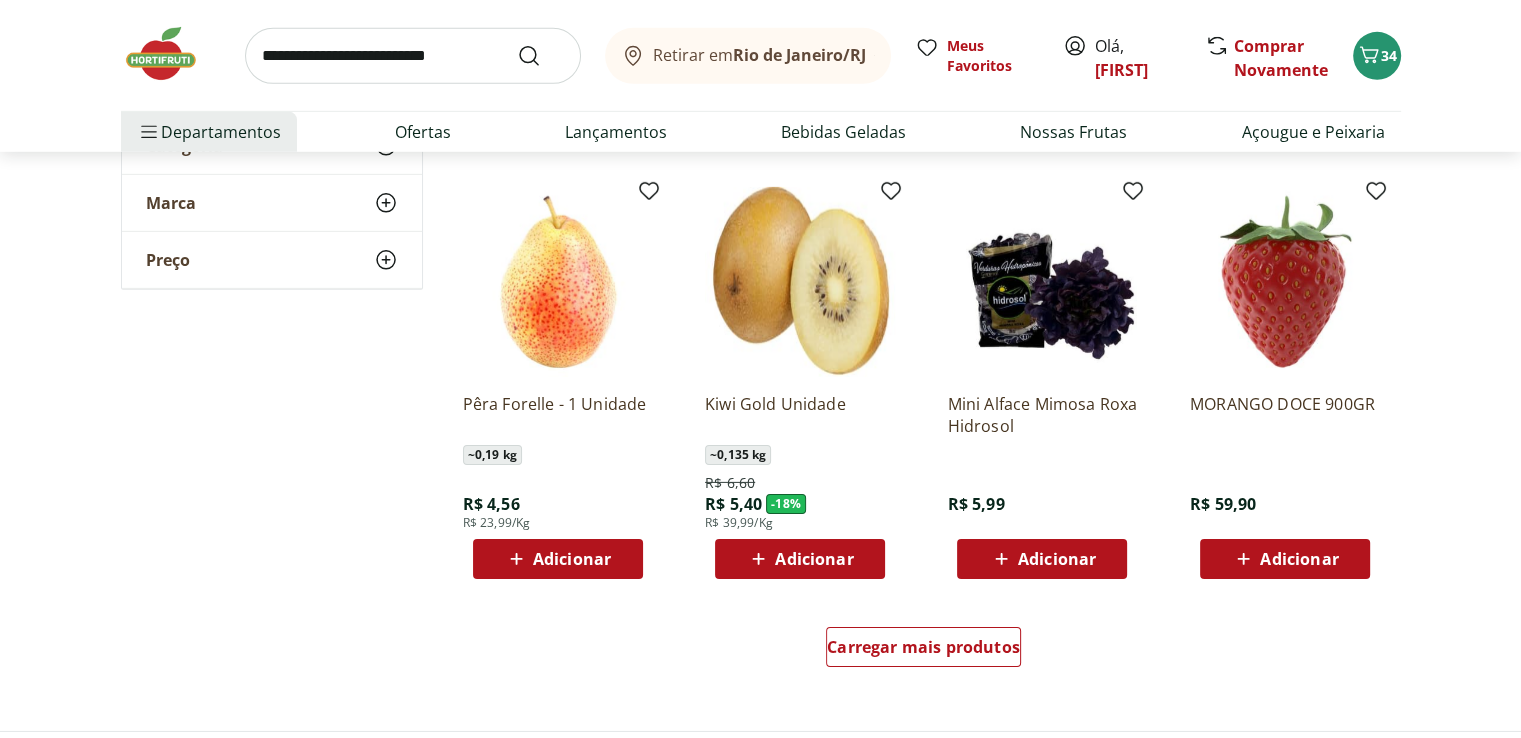 scroll, scrollTop: 6400, scrollLeft: 0, axis: vertical 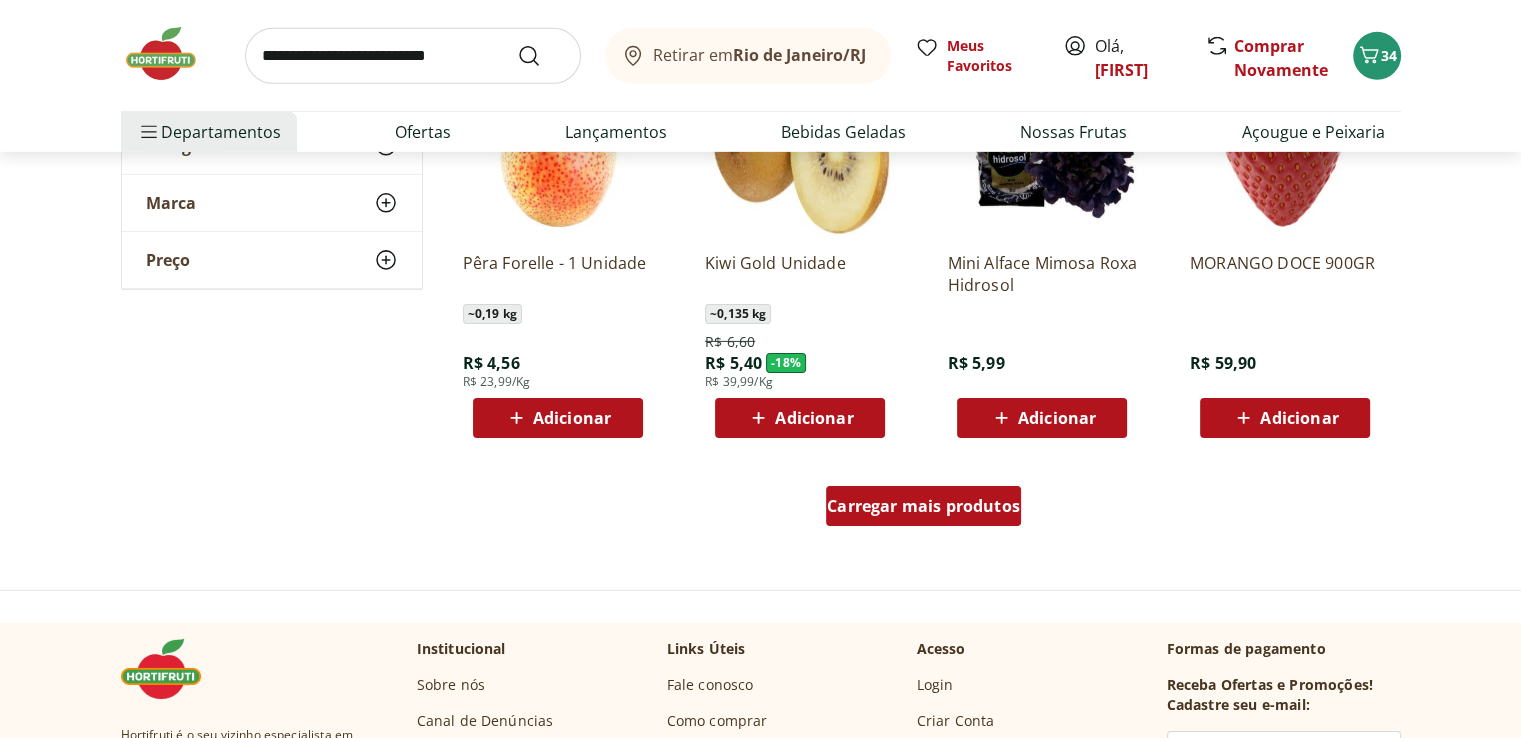 click on "Carregar mais produtos" at bounding box center (923, 506) 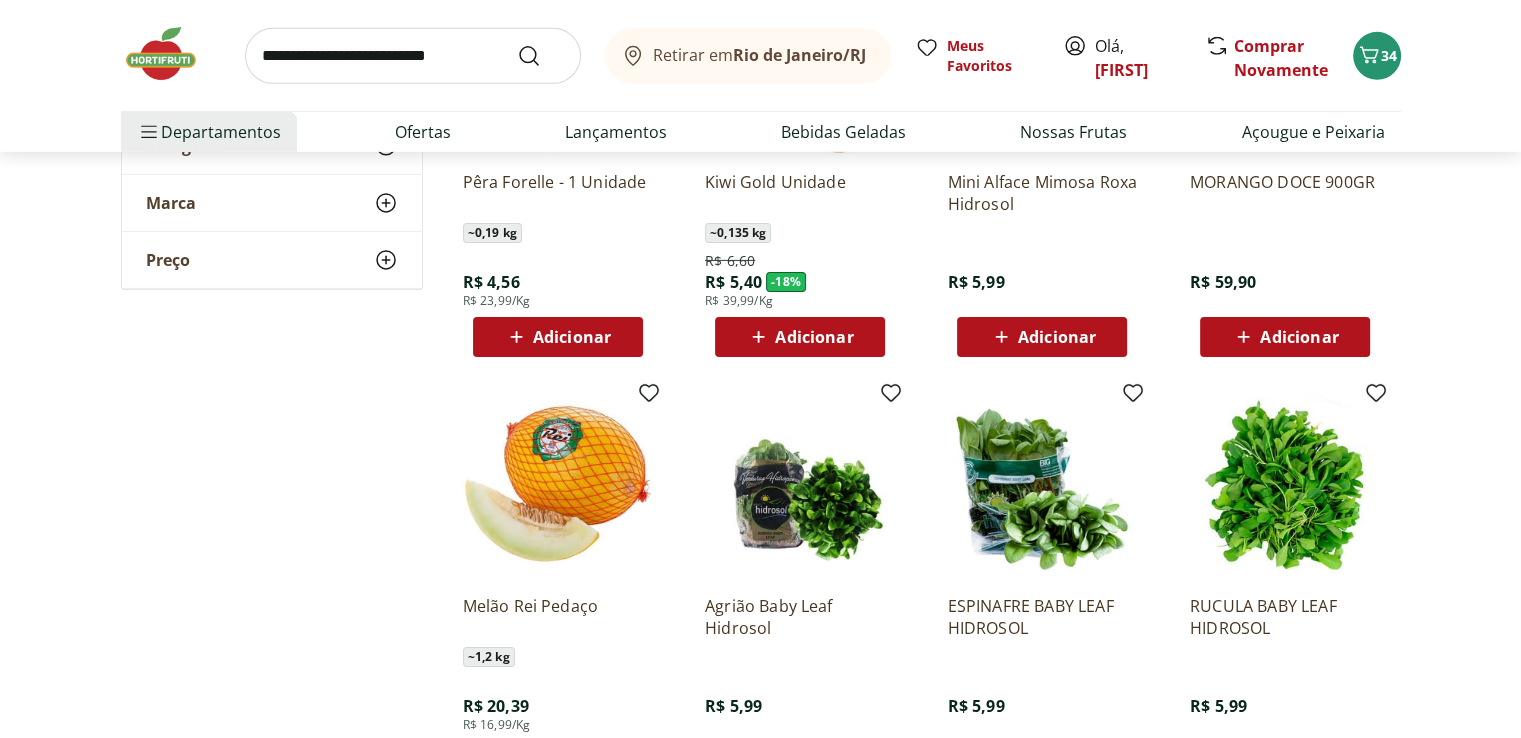 scroll, scrollTop: 6600, scrollLeft: 0, axis: vertical 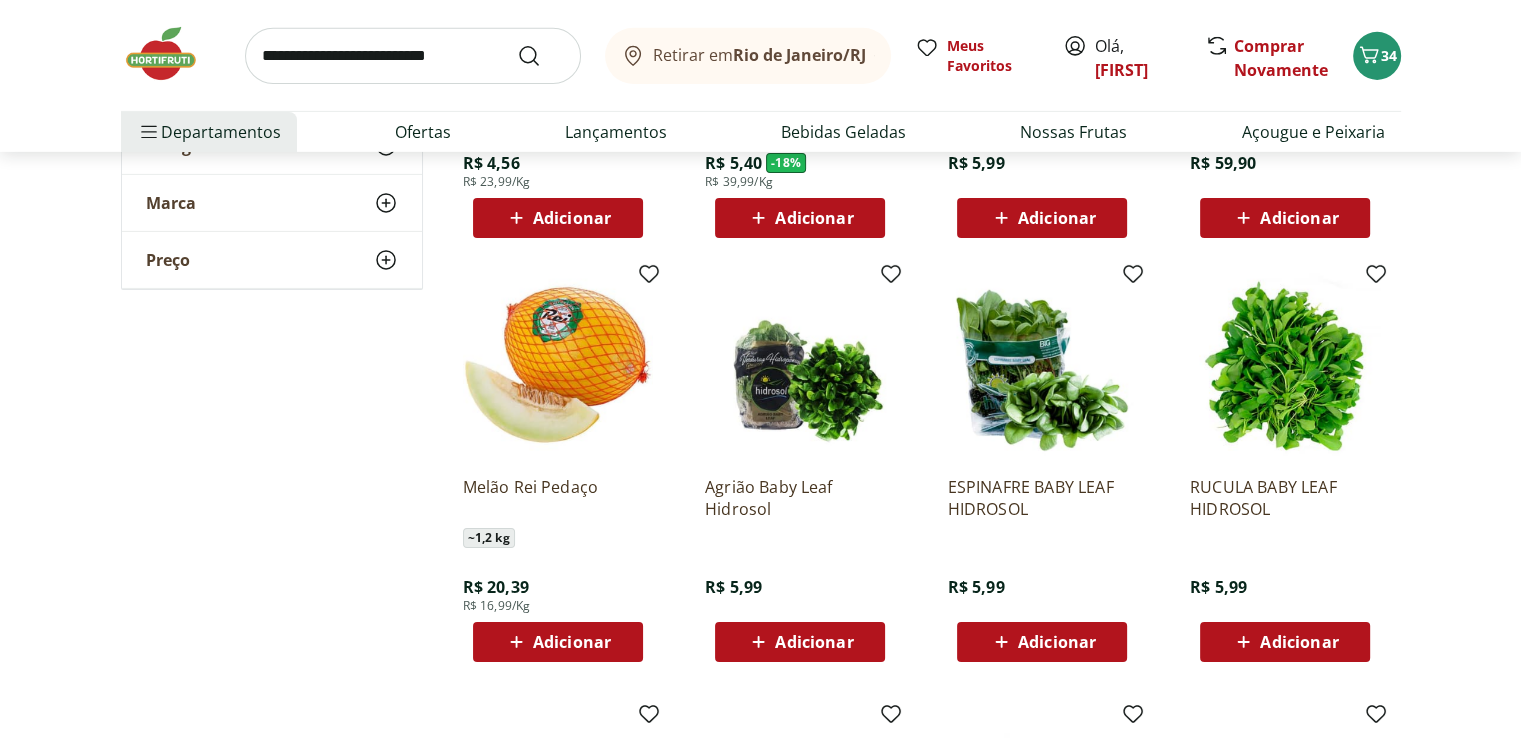 click on "Adicionar" at bounding box center [1042, 642] 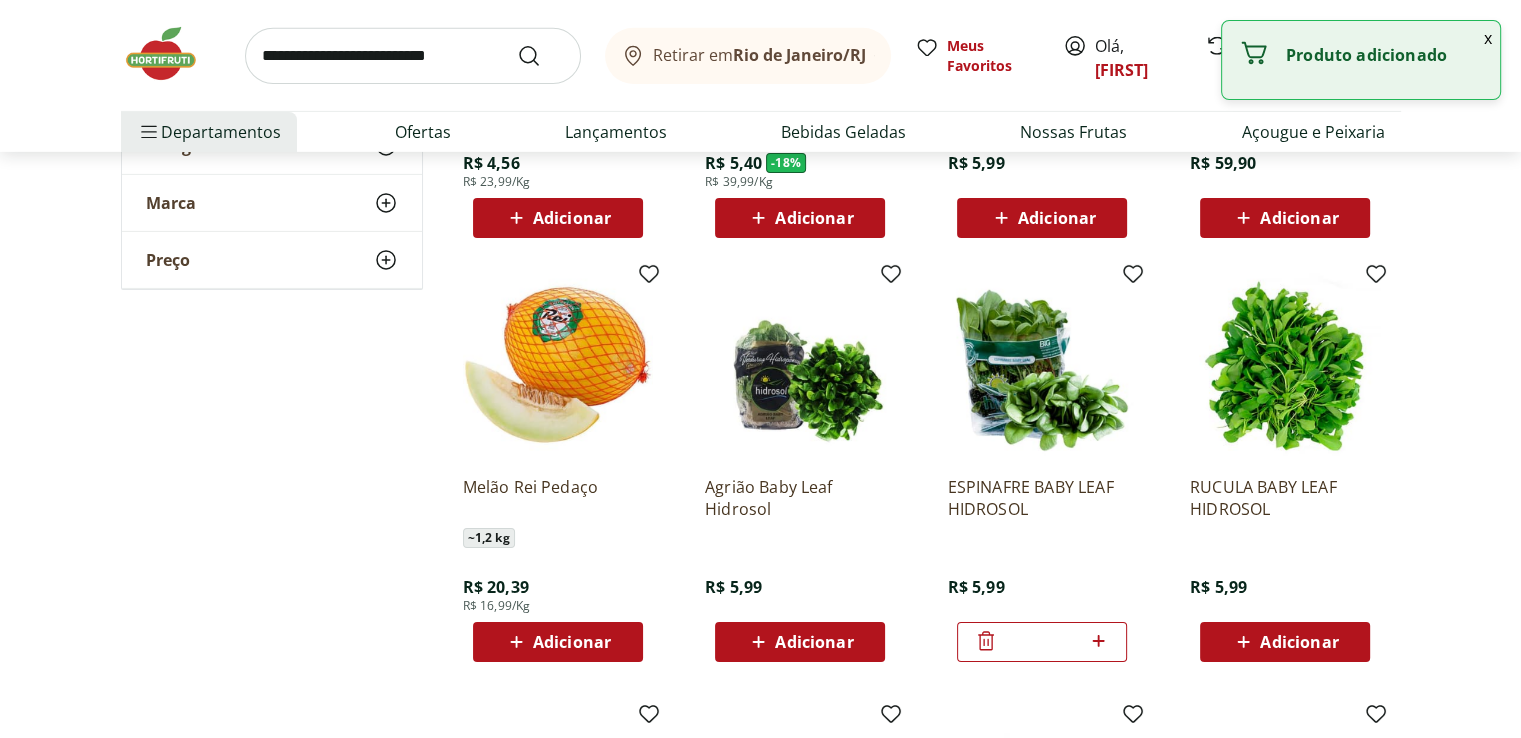 click 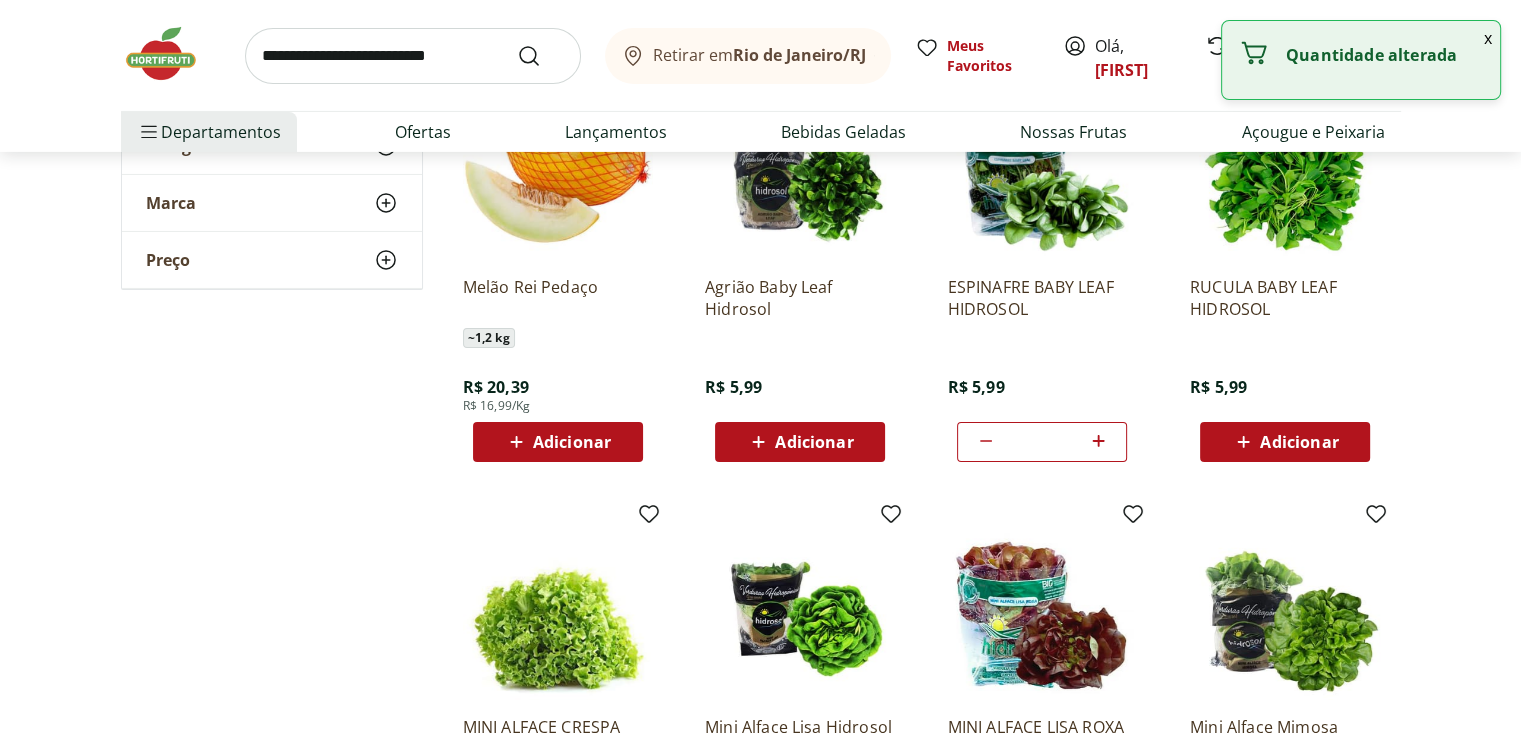 click on "Adicionar" at bounding box center (814, 442) 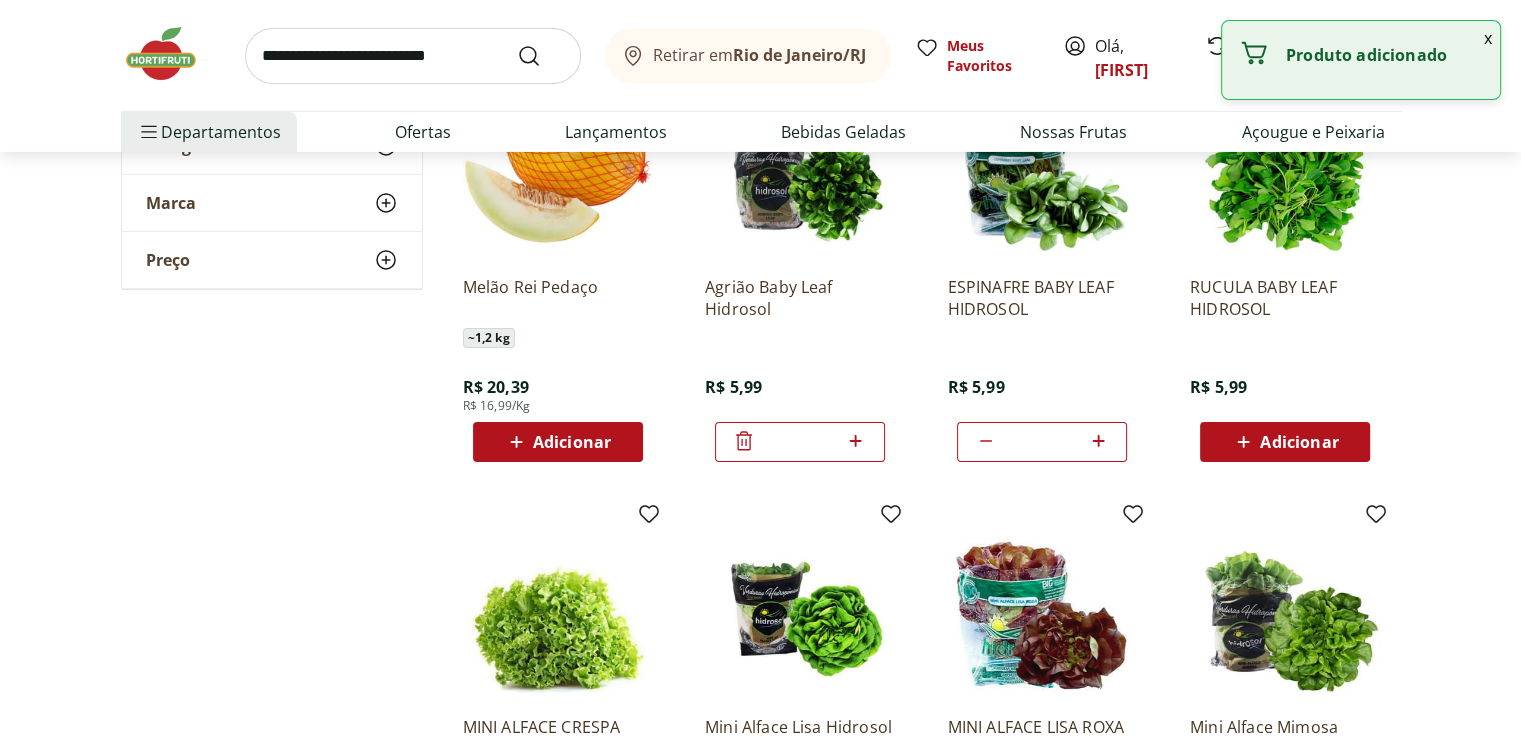 scroll, scrollTop: 7000, scrollLeft: 0, axis: vertical 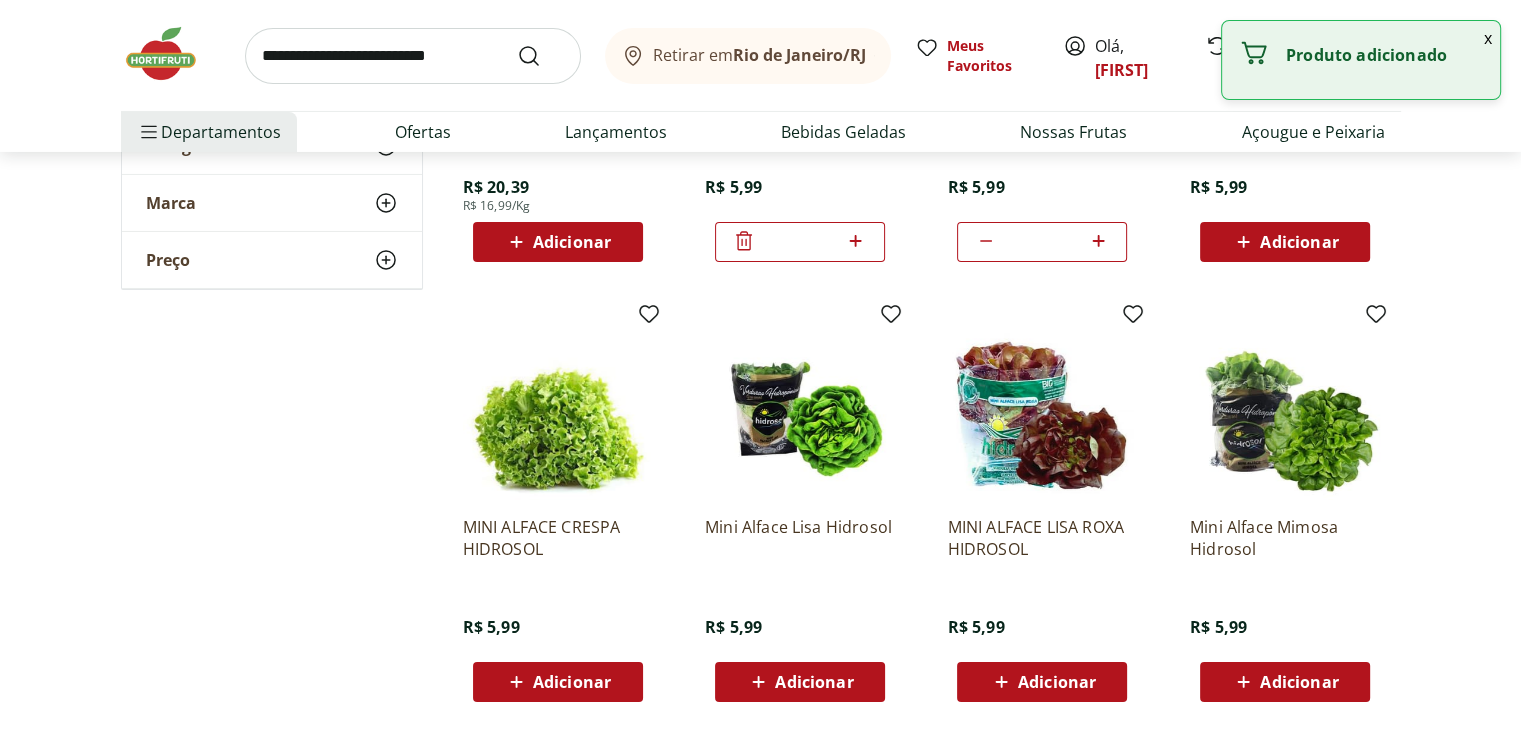 click on "Adicionar" at bounding box center (800, 682) 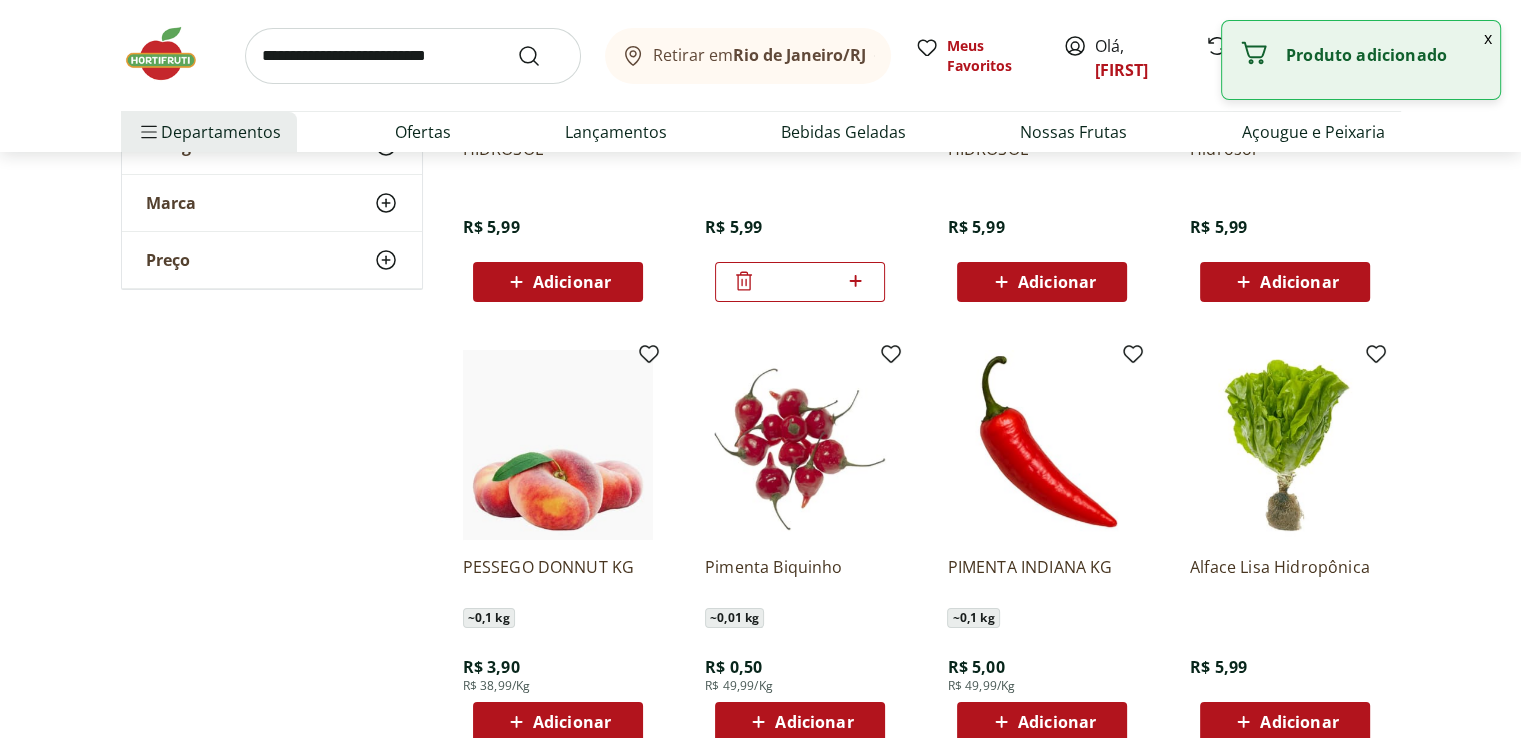 scroll, scrollTop: 7800, scrollLeft: 0, axis: vertical 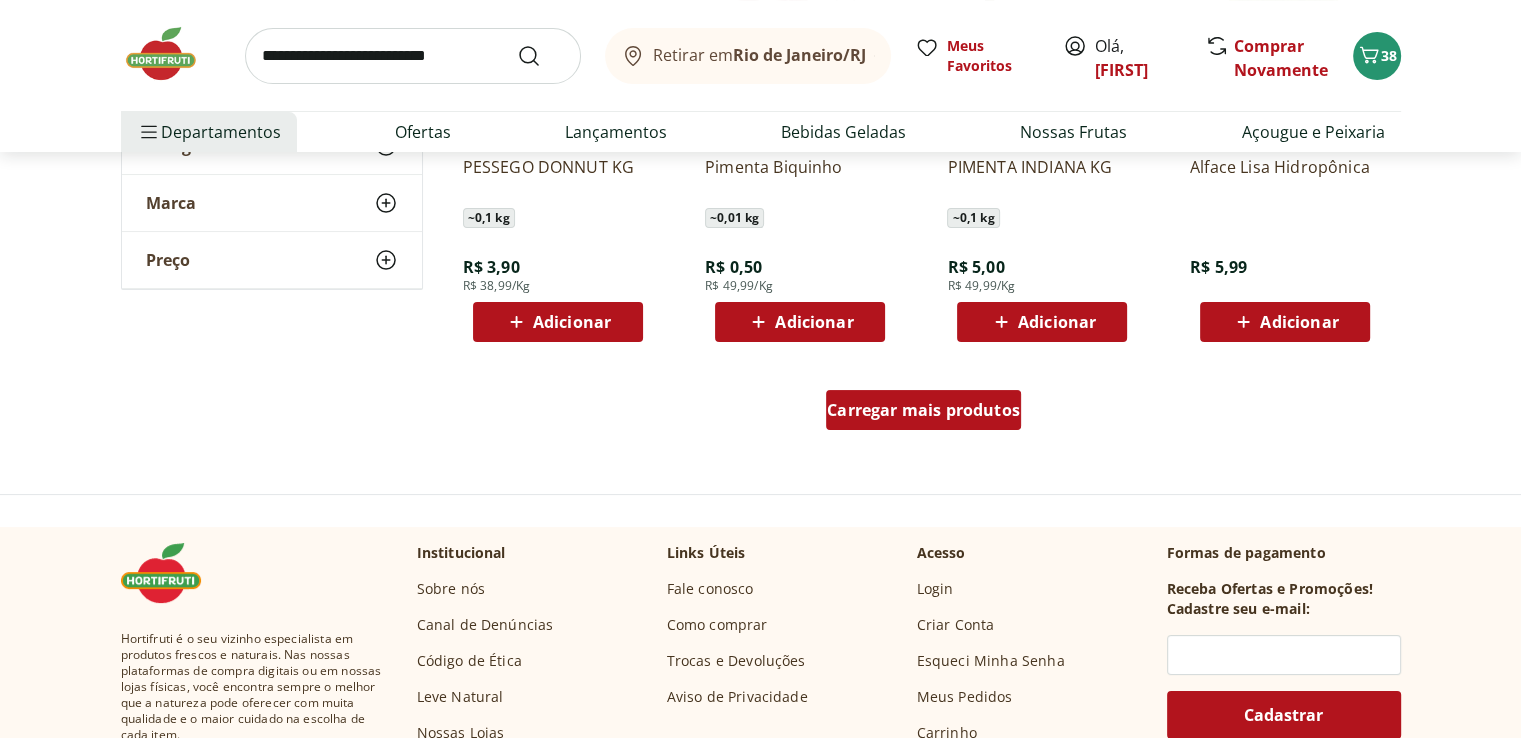 click on "Carregar mais produtos" at bounding box center (923, 410) 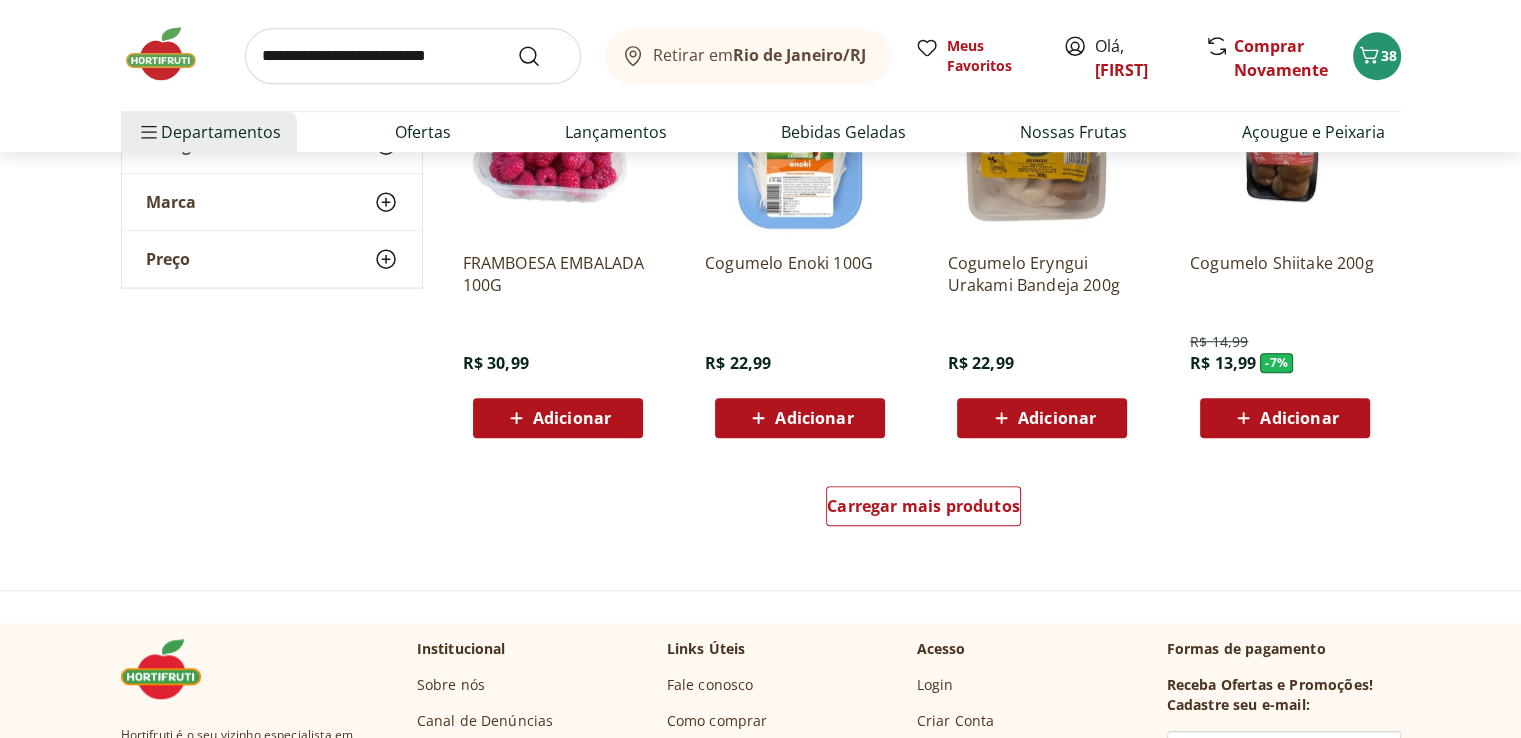 scroll, scrollTop: 9200, scrollLeft: 0, axis: vertical 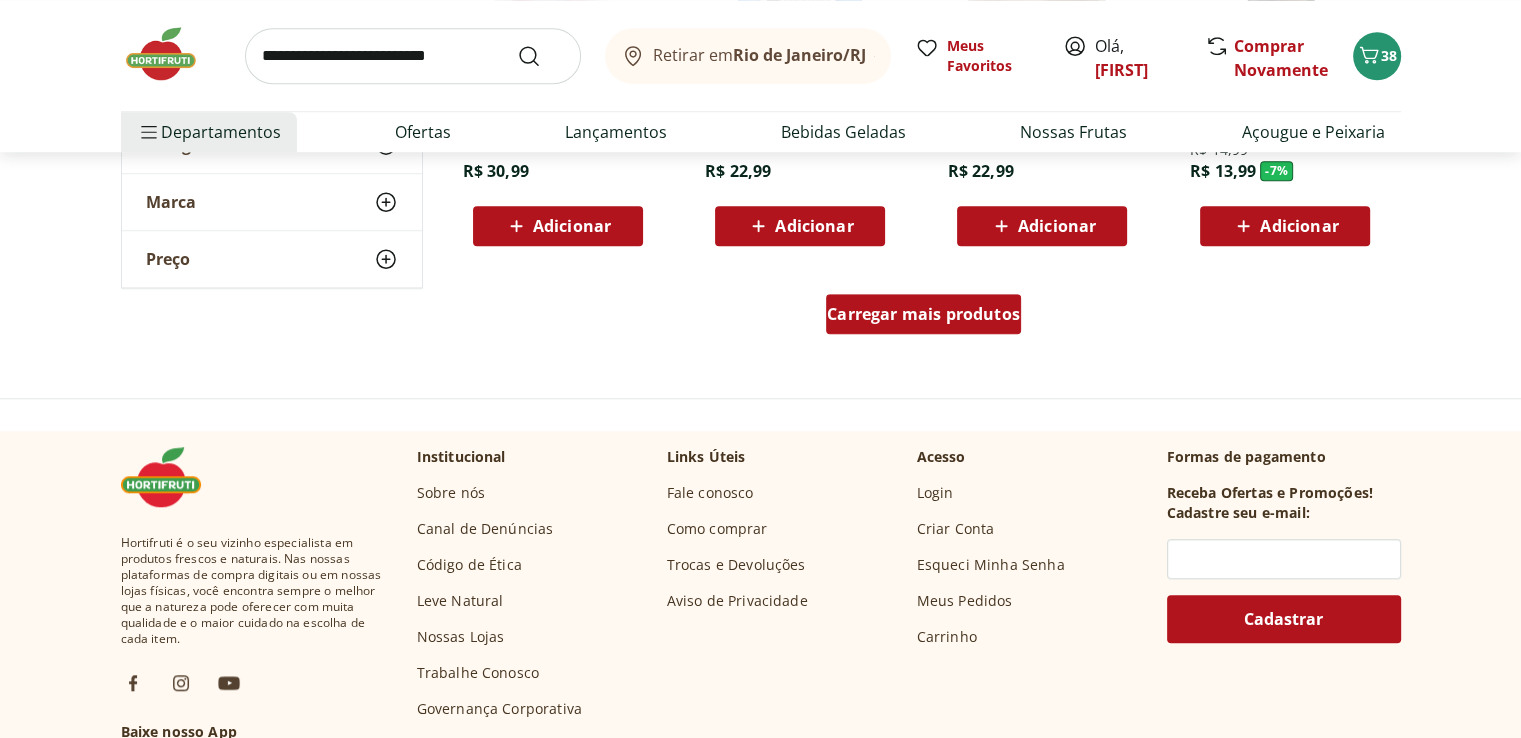 click on "Carregar mais produtos" at bounding box center [923, 314] 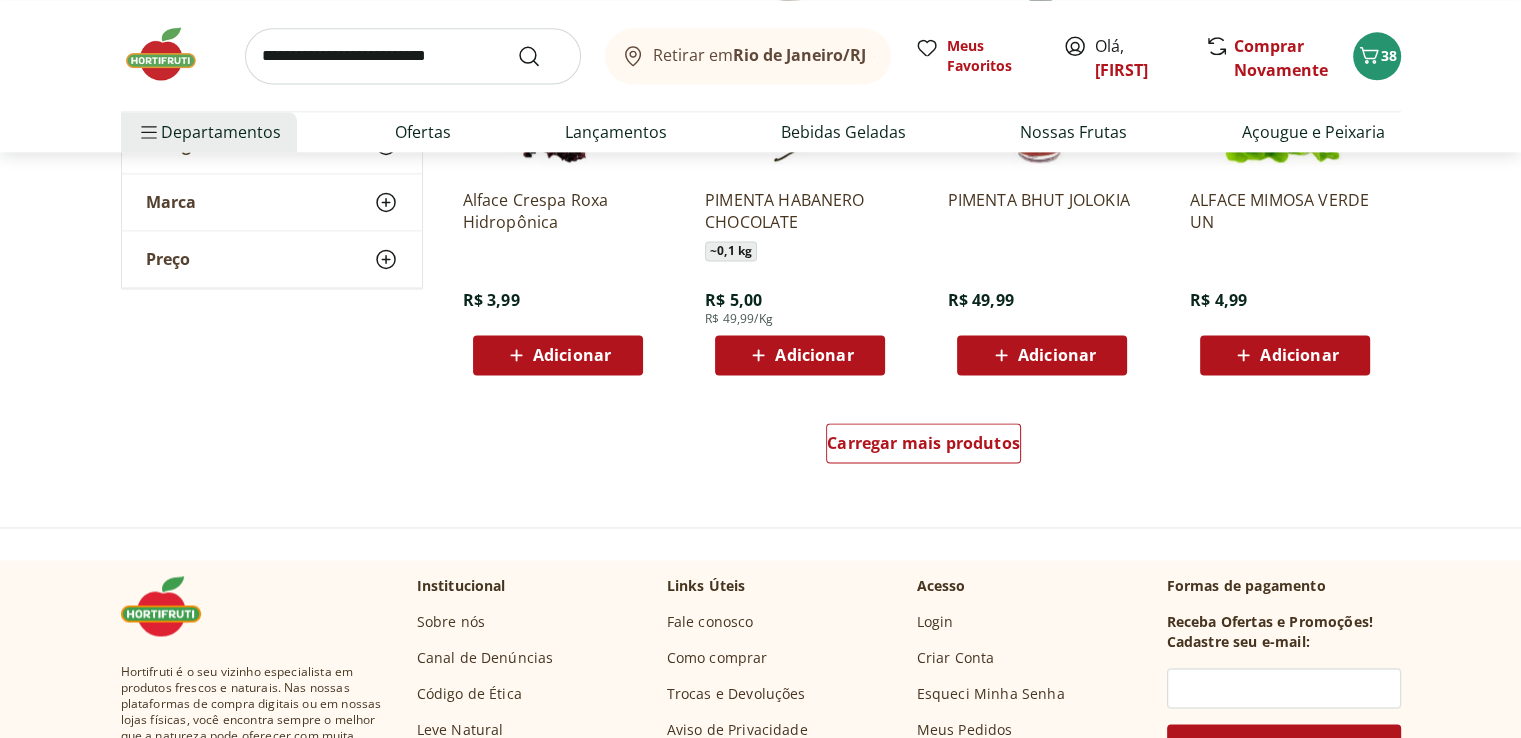scroll, scrollTop: 10500, scrollLeft: 0, axis: vertical 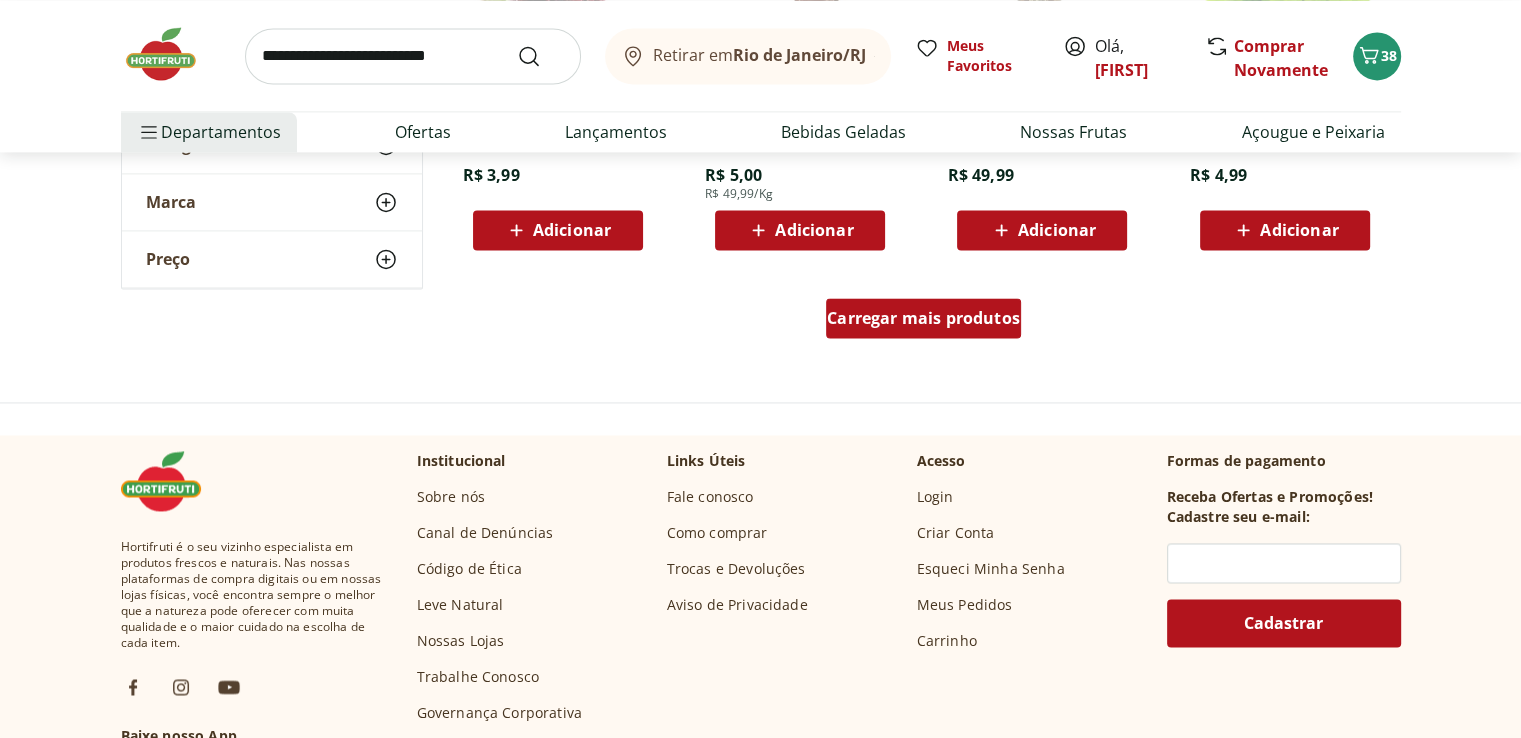 click on "Carregar mais produtos" at bounding box center (923, 318) 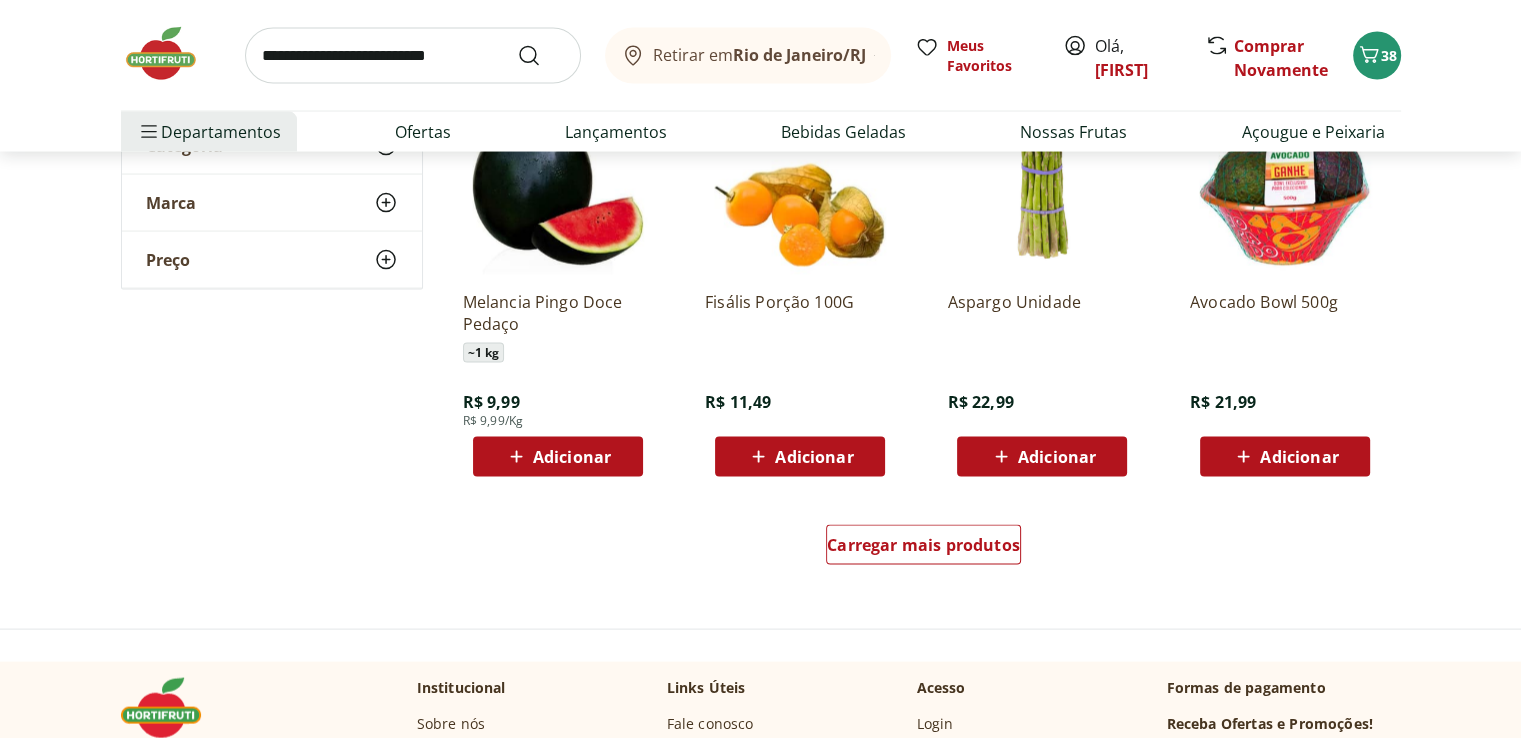 scroll, scrollTop: 11700, scrollLeft: 0, axis: vertical 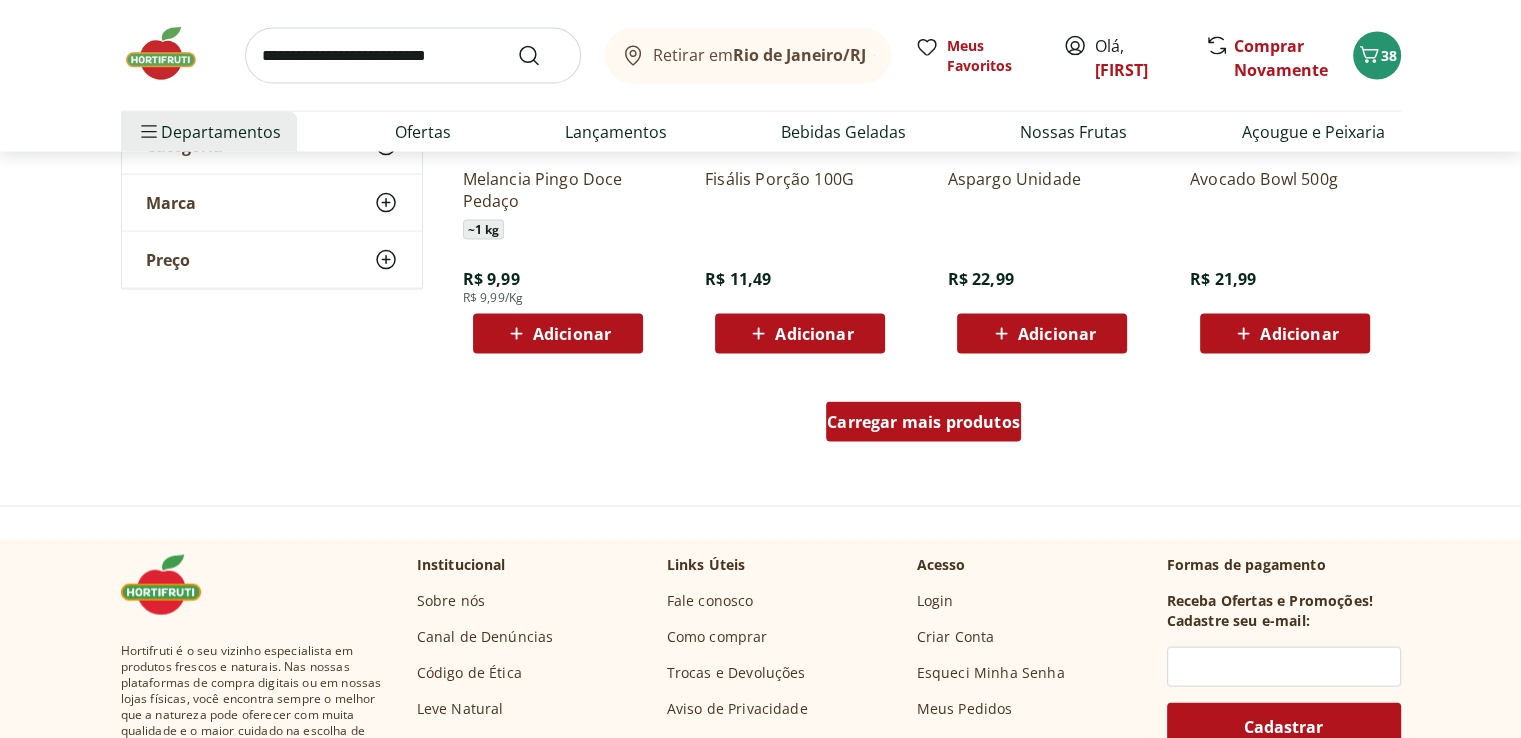 click on "Carregar mais produtos" at bounding box center [923, 422] 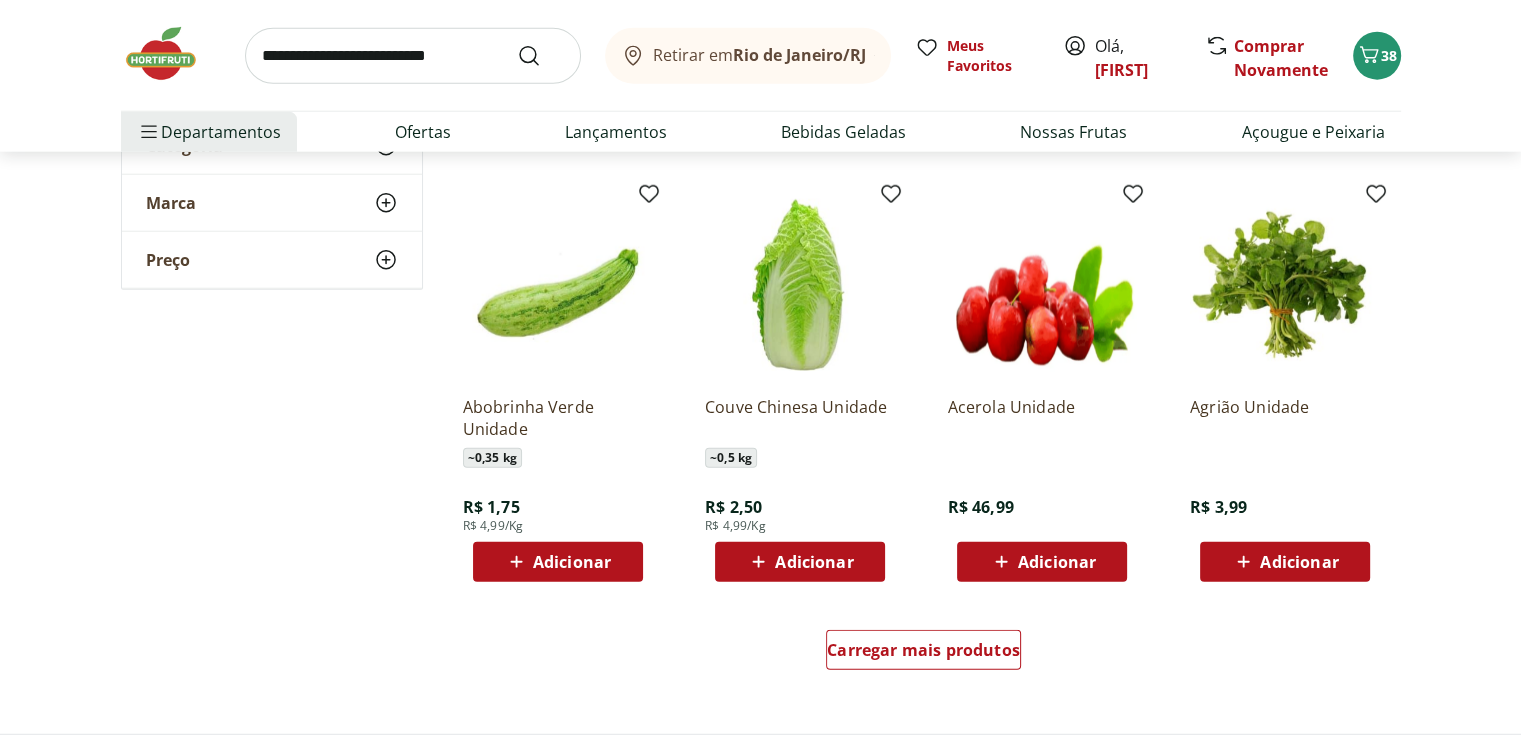 scroll, scrollTop: 12900, scrollLeft: 0, axis: vertical 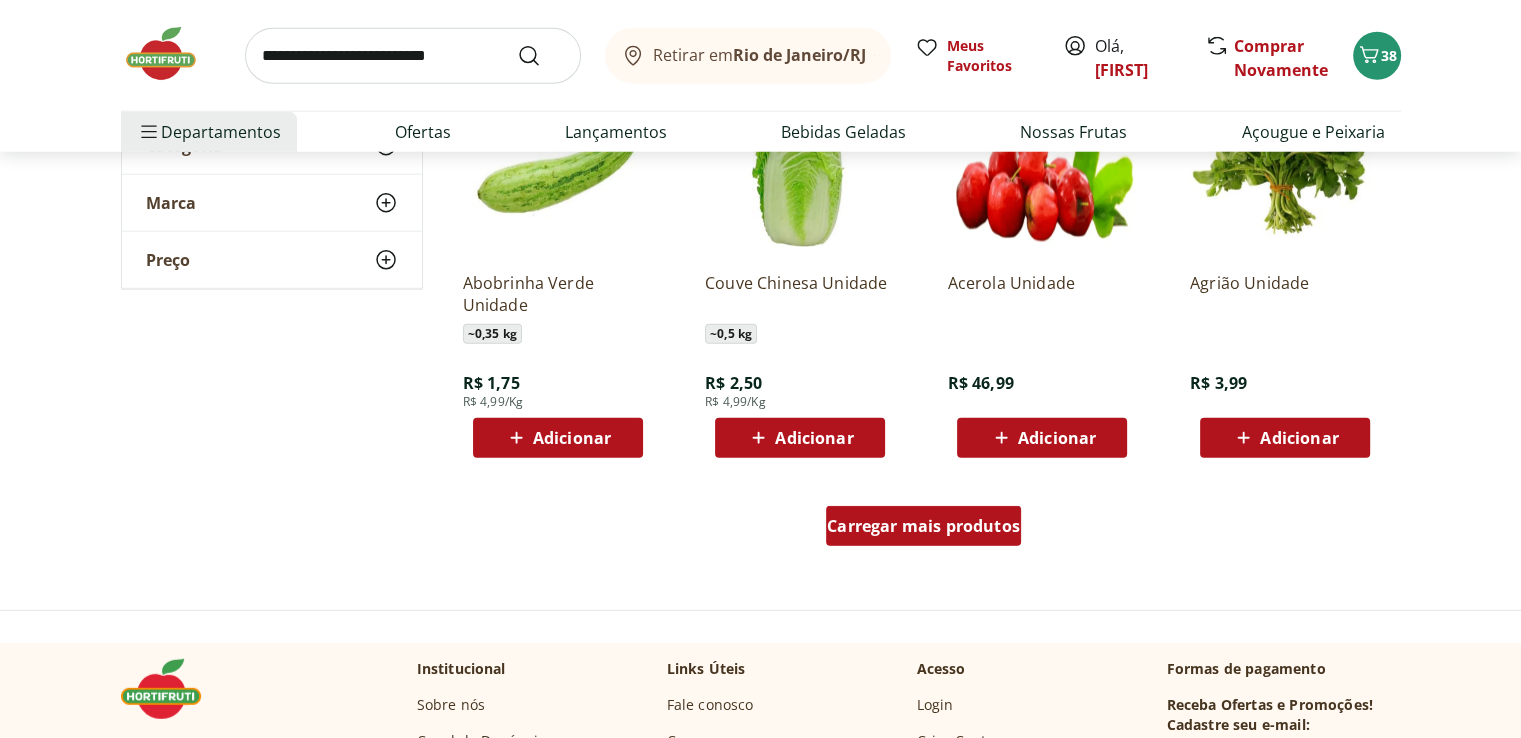 click on "Carregar mais produtos" at bounding box center [923, 526] 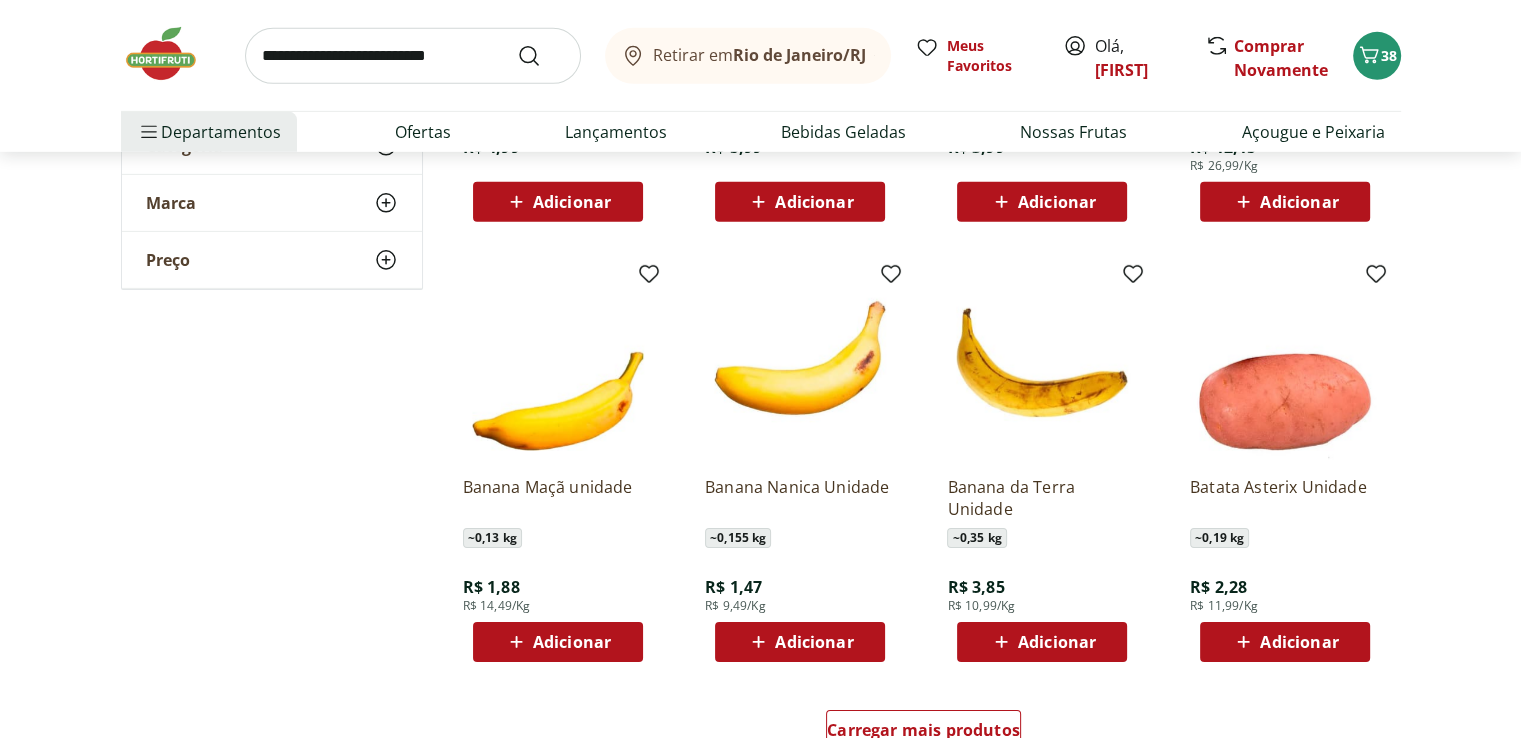scroll, scrollTop: 14200, scrollLeft: 0, axis: vertical 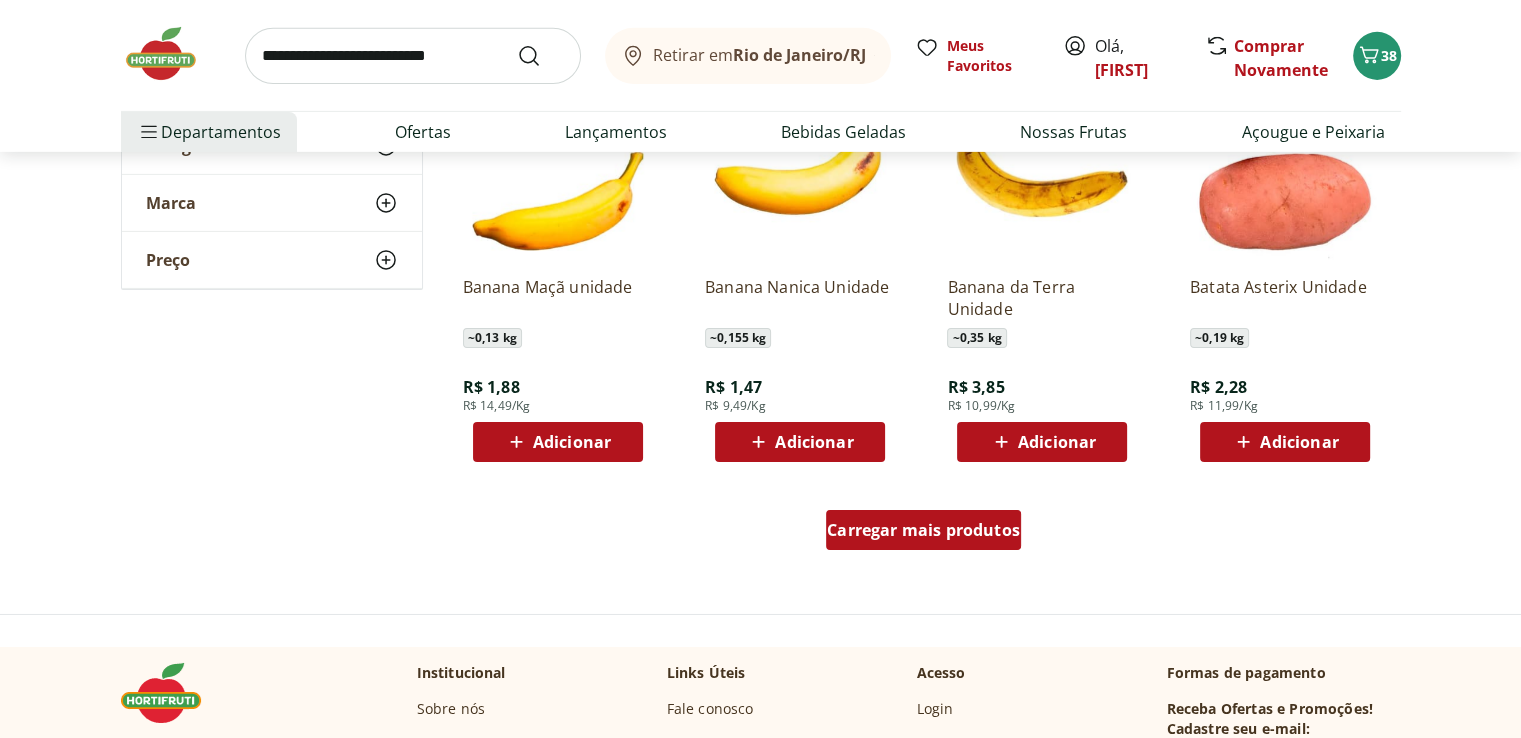 click on "Carregar mais produtos" at bounding box center (923, 530) 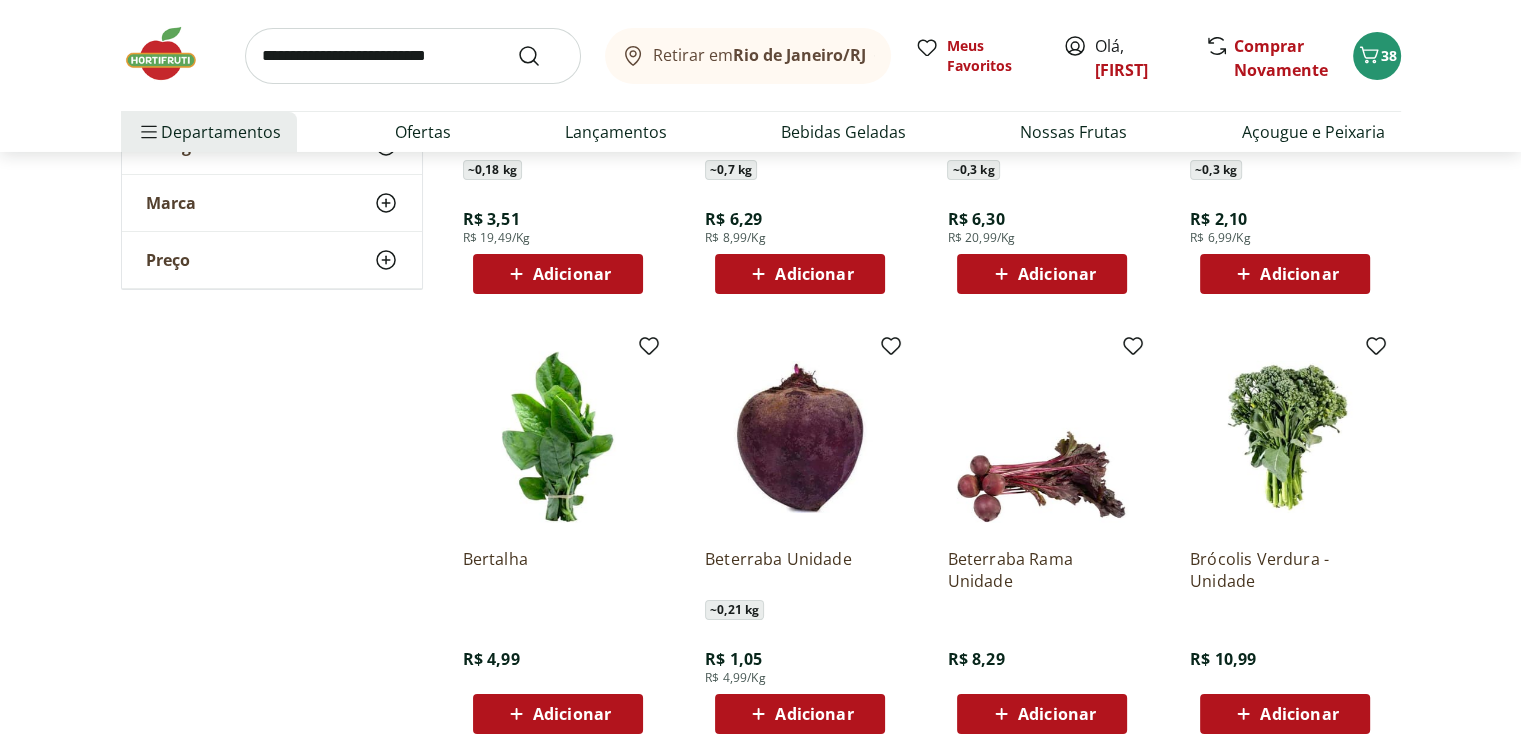 scroll, scrollTop: 14900, scrollLeft: 0, axis: vertical 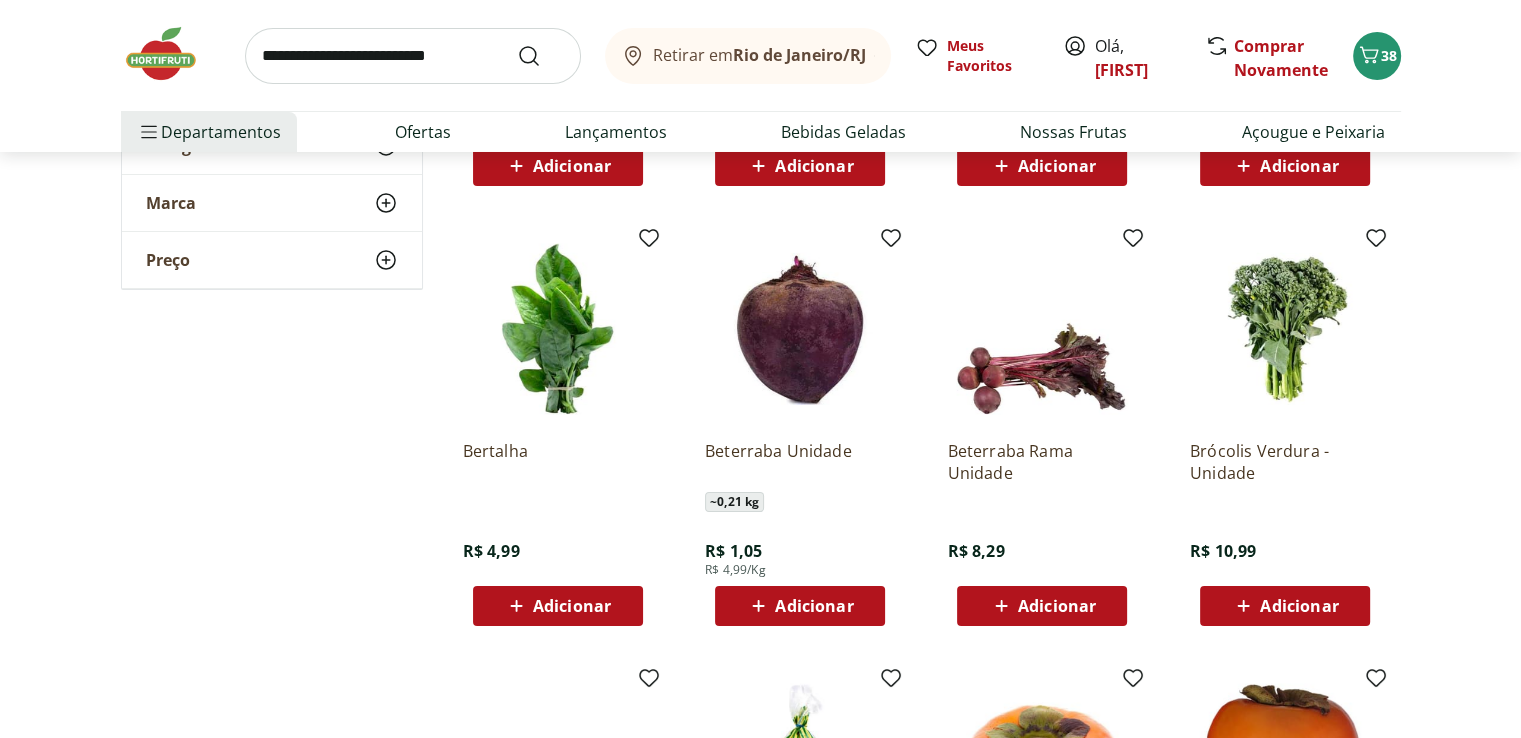 click on "Adicionar" at bounding box center (800, 606) 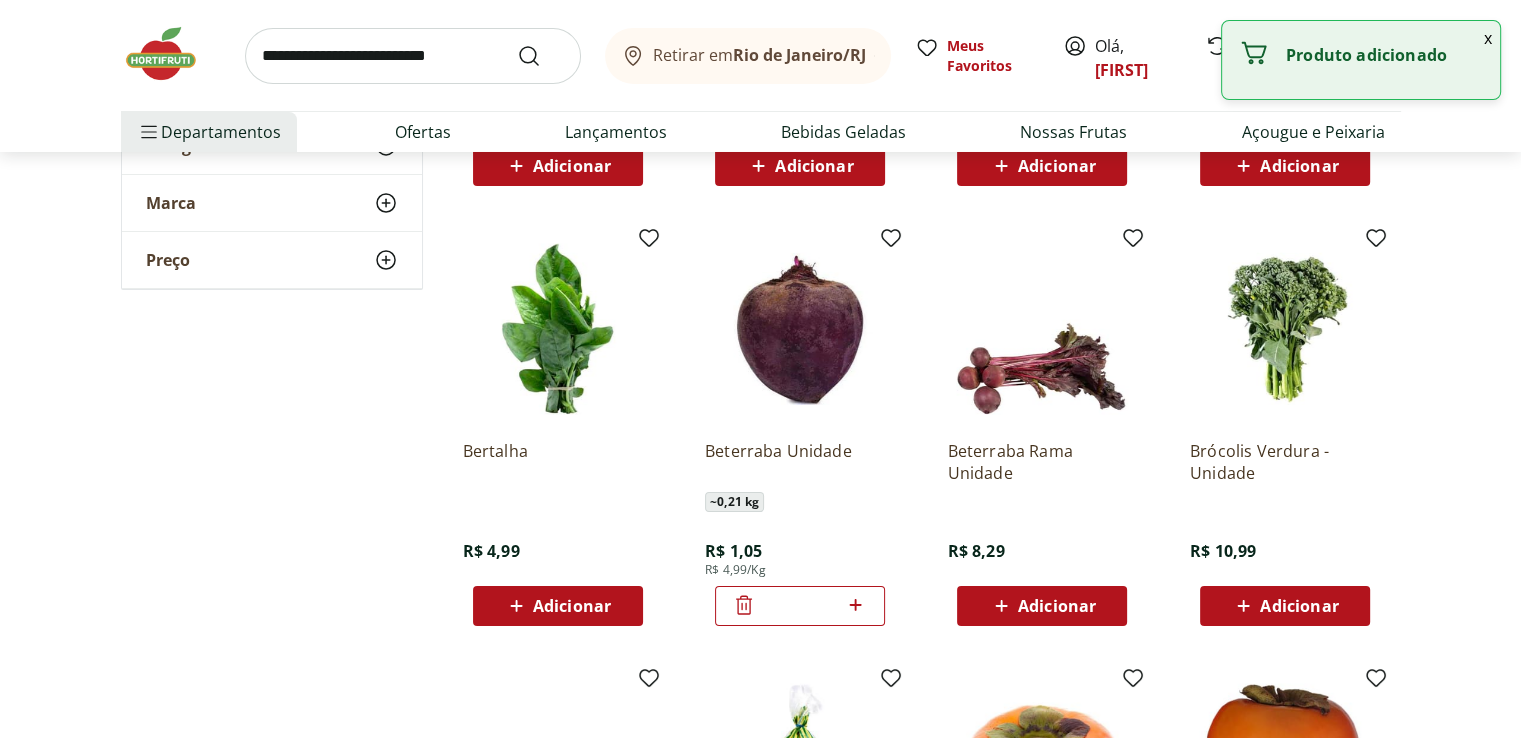 click 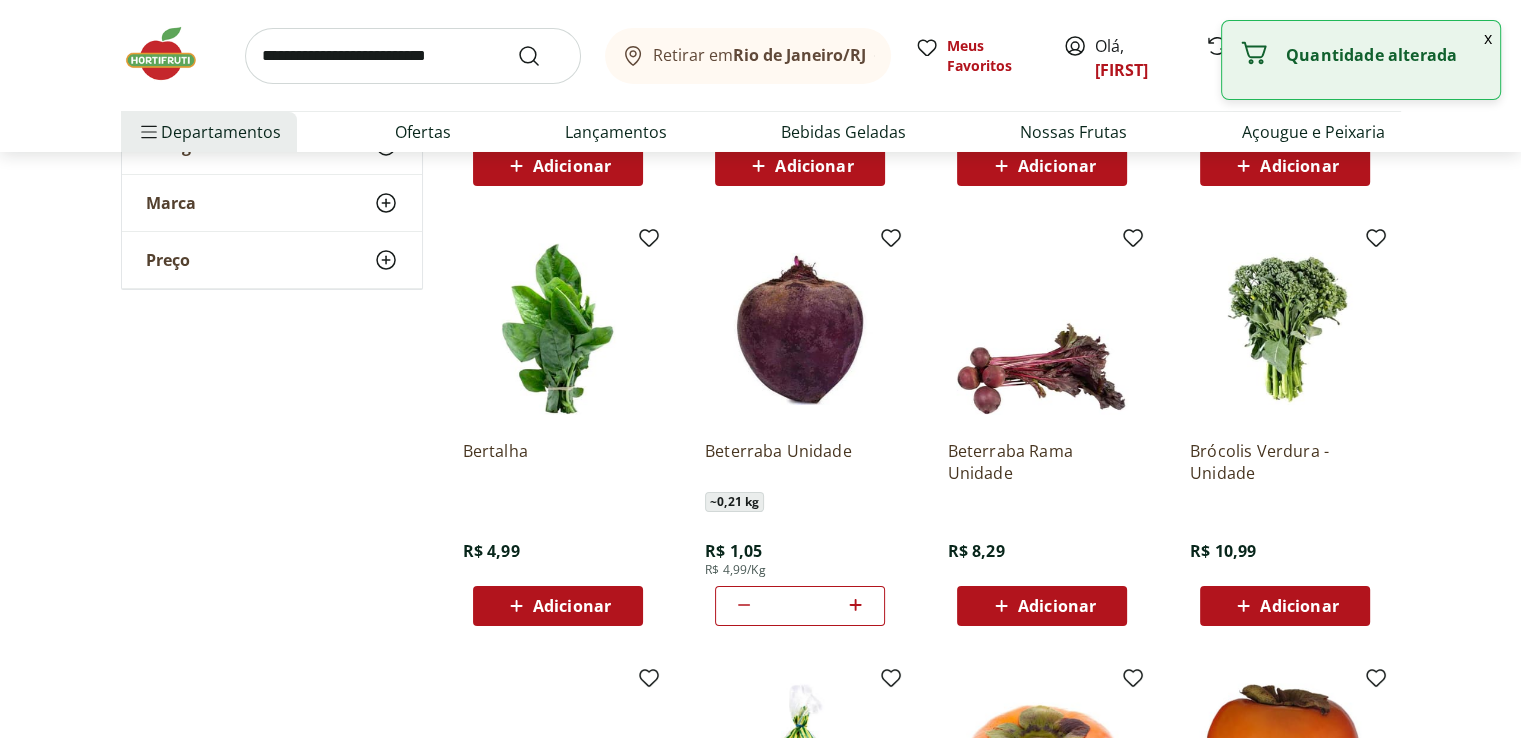 click 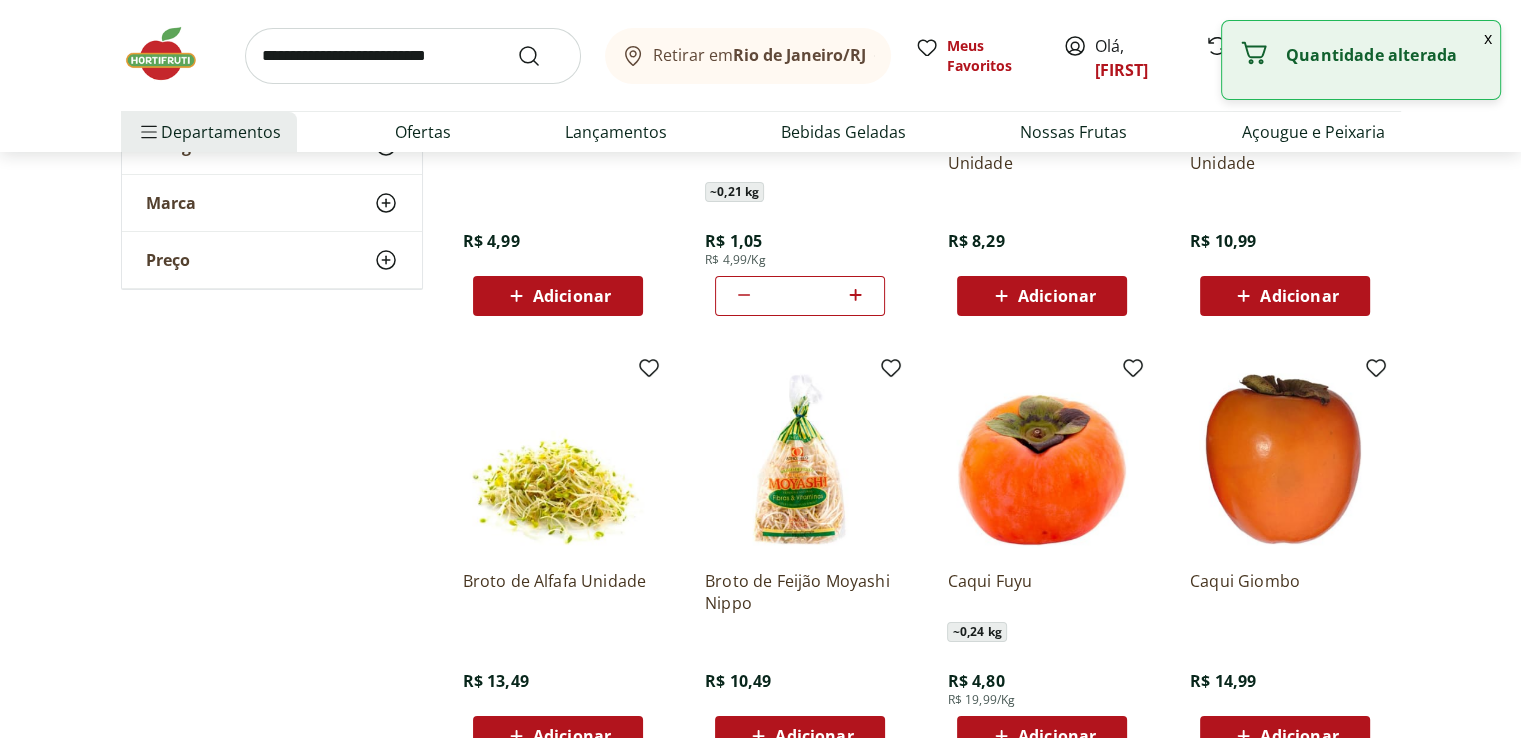 scroll, scrollTop: 15400, scrollLeft: 0, axis: vertical 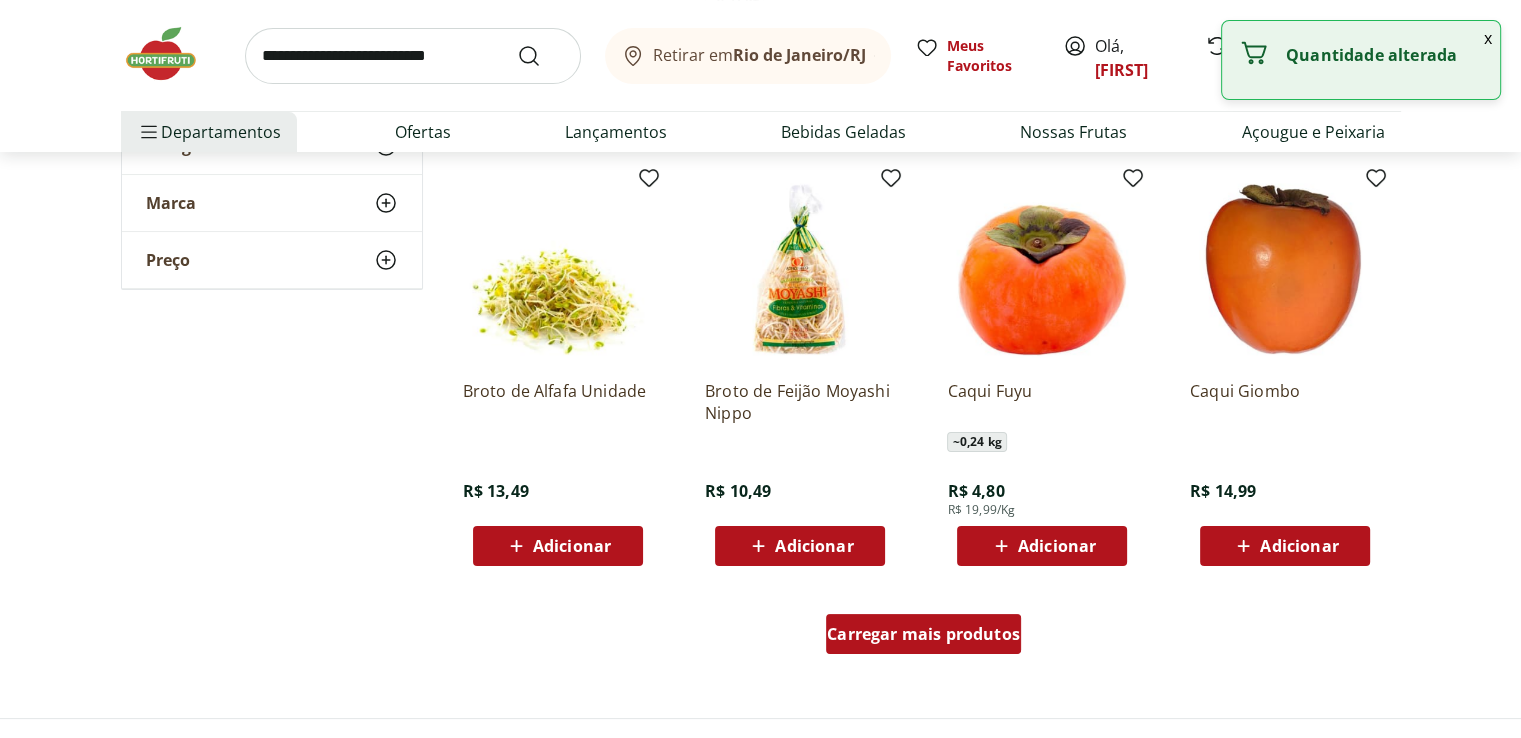 click on "Carregar mais produtos" at bounding box center [923, 634] 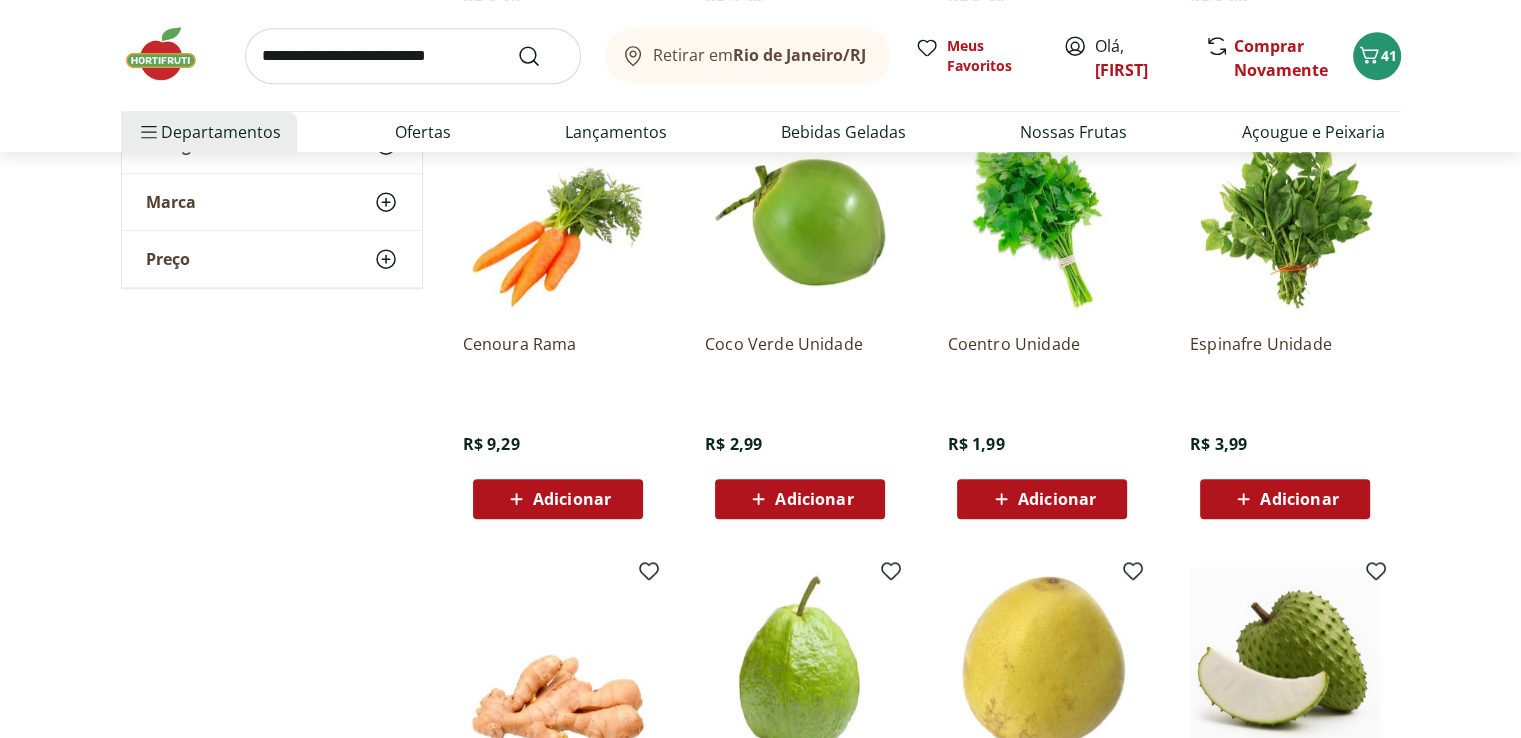 scroll, scrollTop: 16300, scrollLeft: 0, axis: vertical 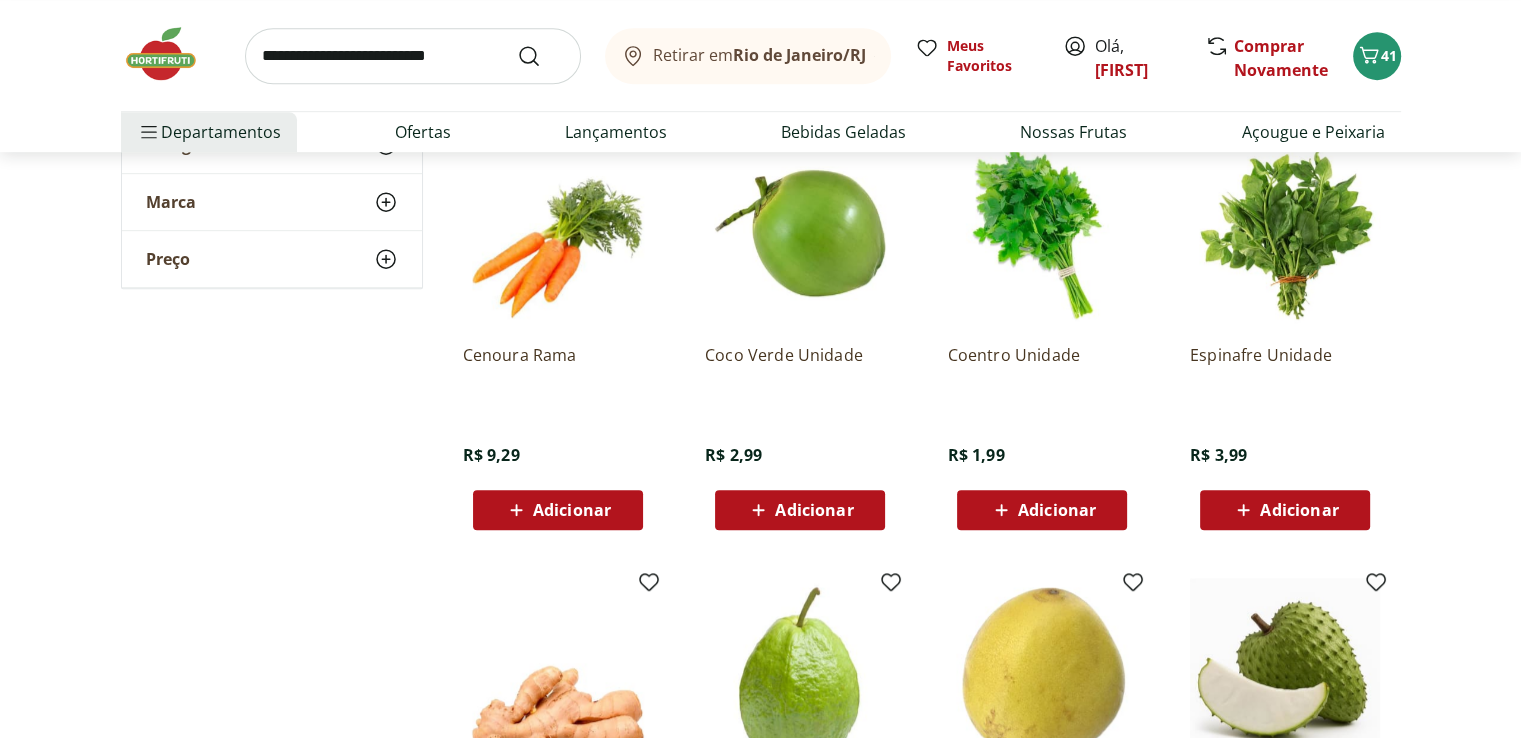 click on "Adicionar" at bounding box center (1057, 510) 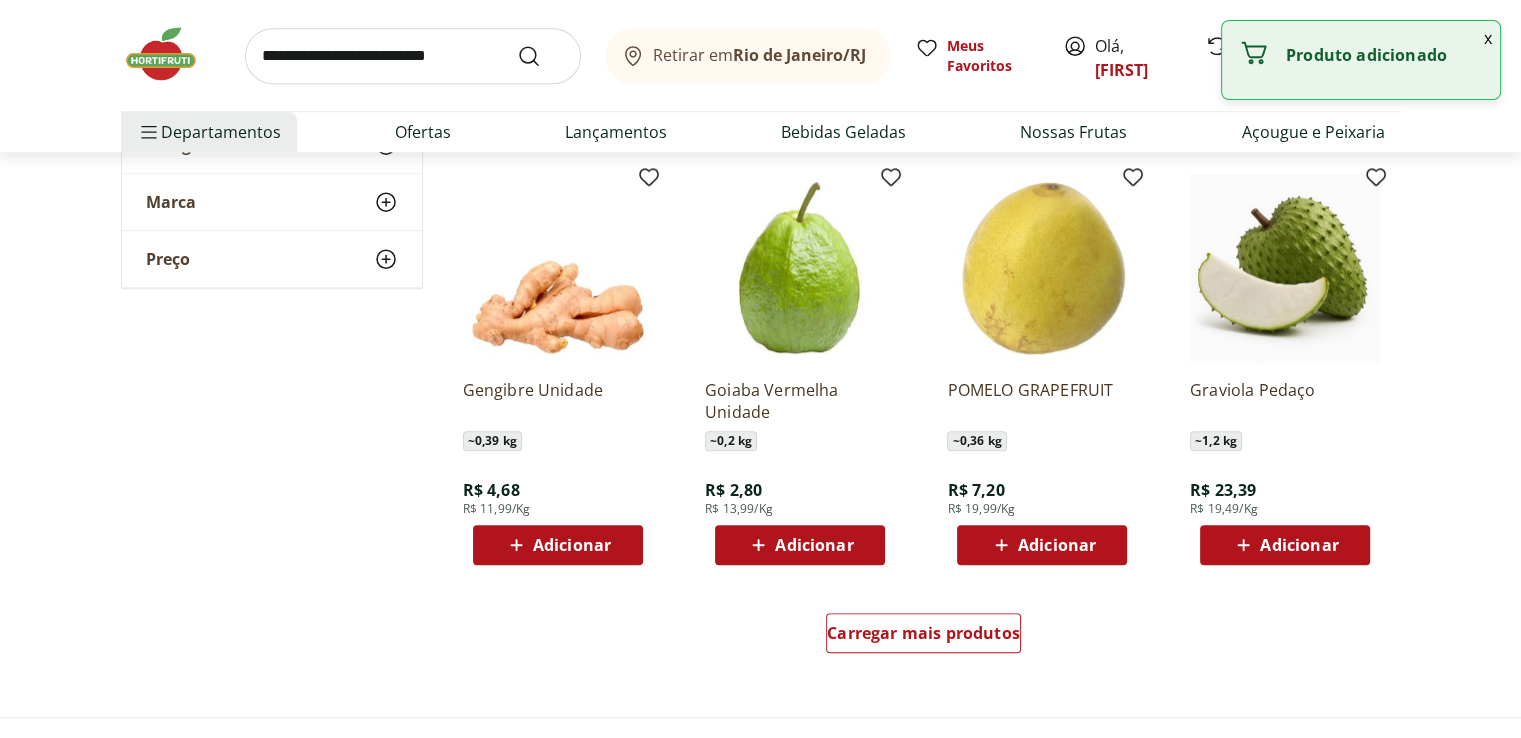 scroll, scrollTop: 16900, scrollLeft: 0, axis: vertical 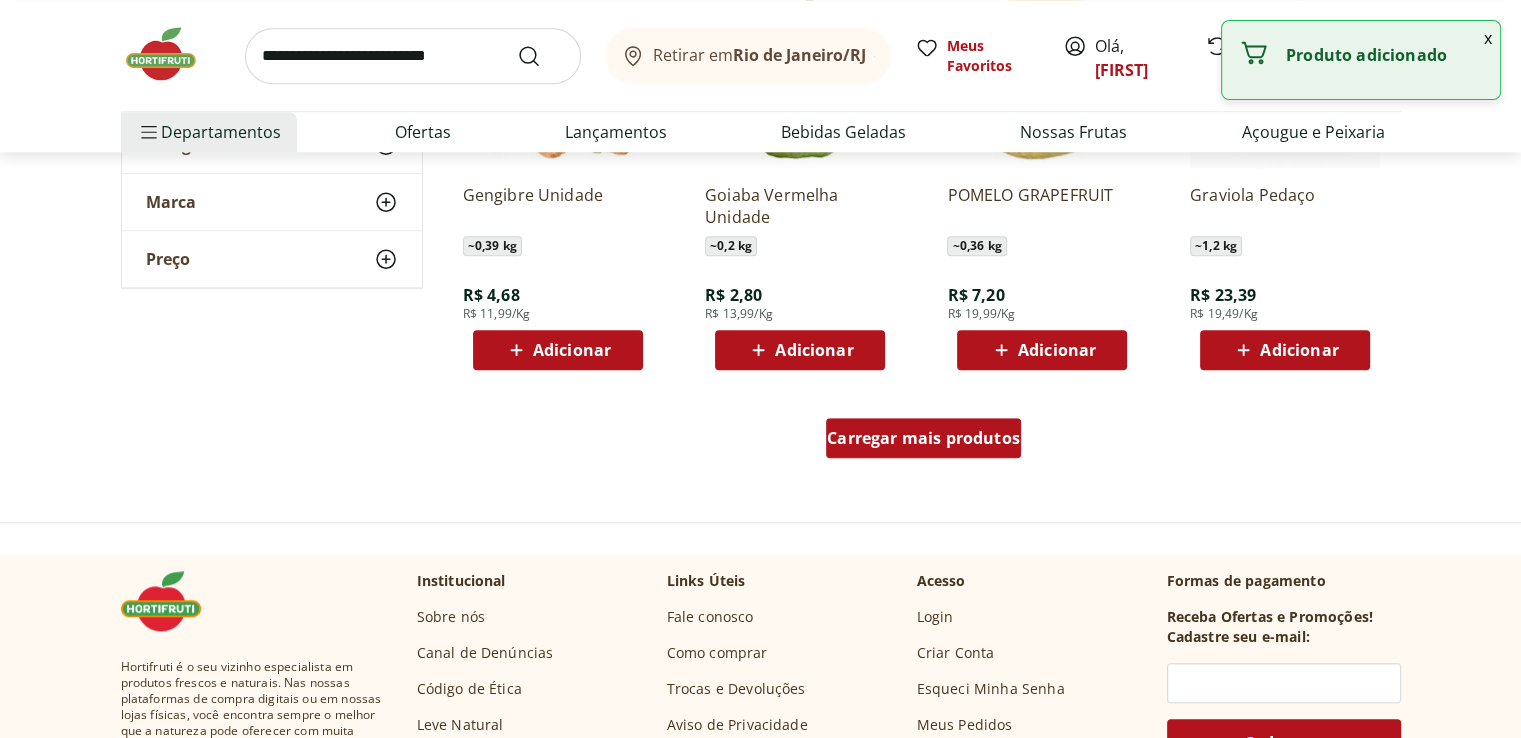 click on "Carregar mais produtos" at bounding box center [923, 438] 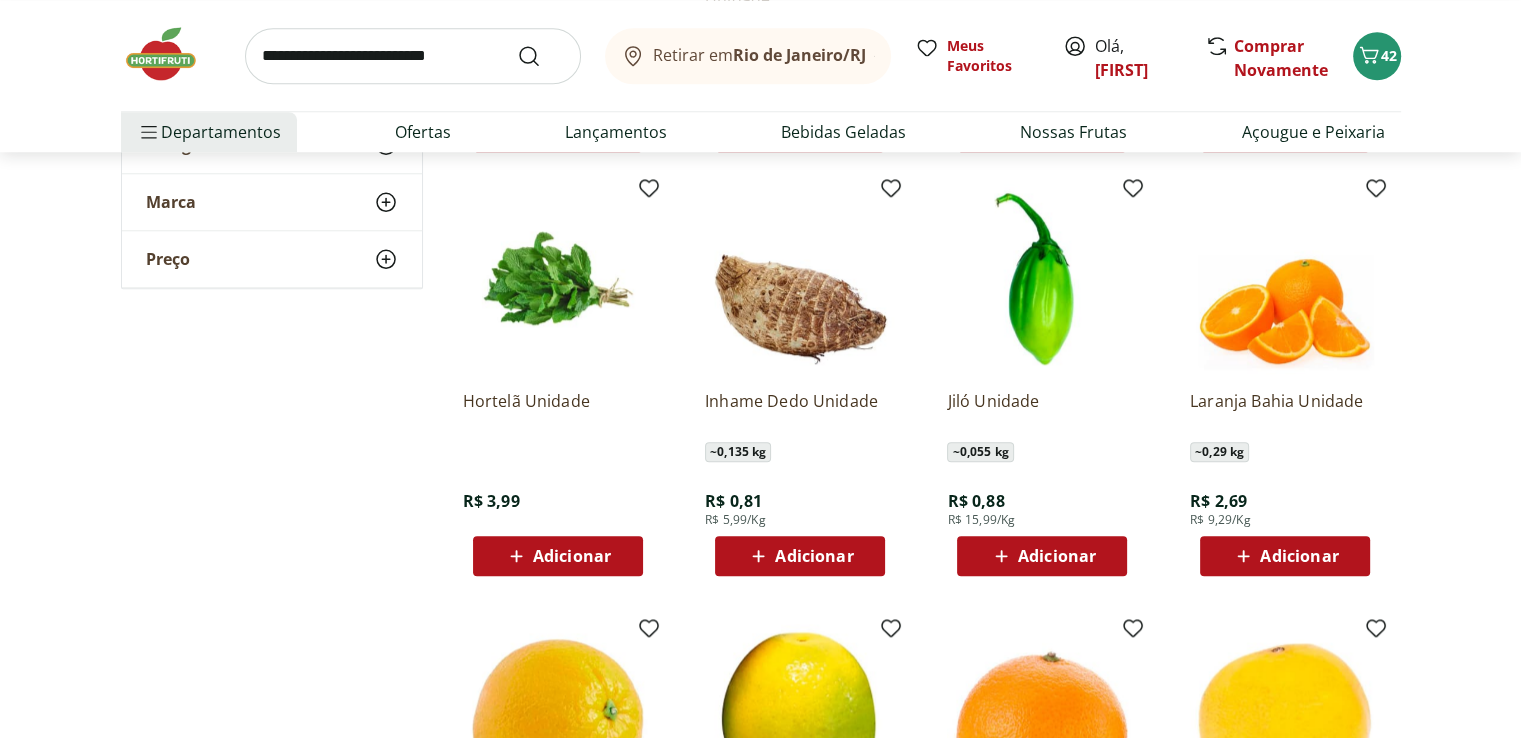 scroll, scrollTop: 17300, scrollLeft: 0, axis: vertical 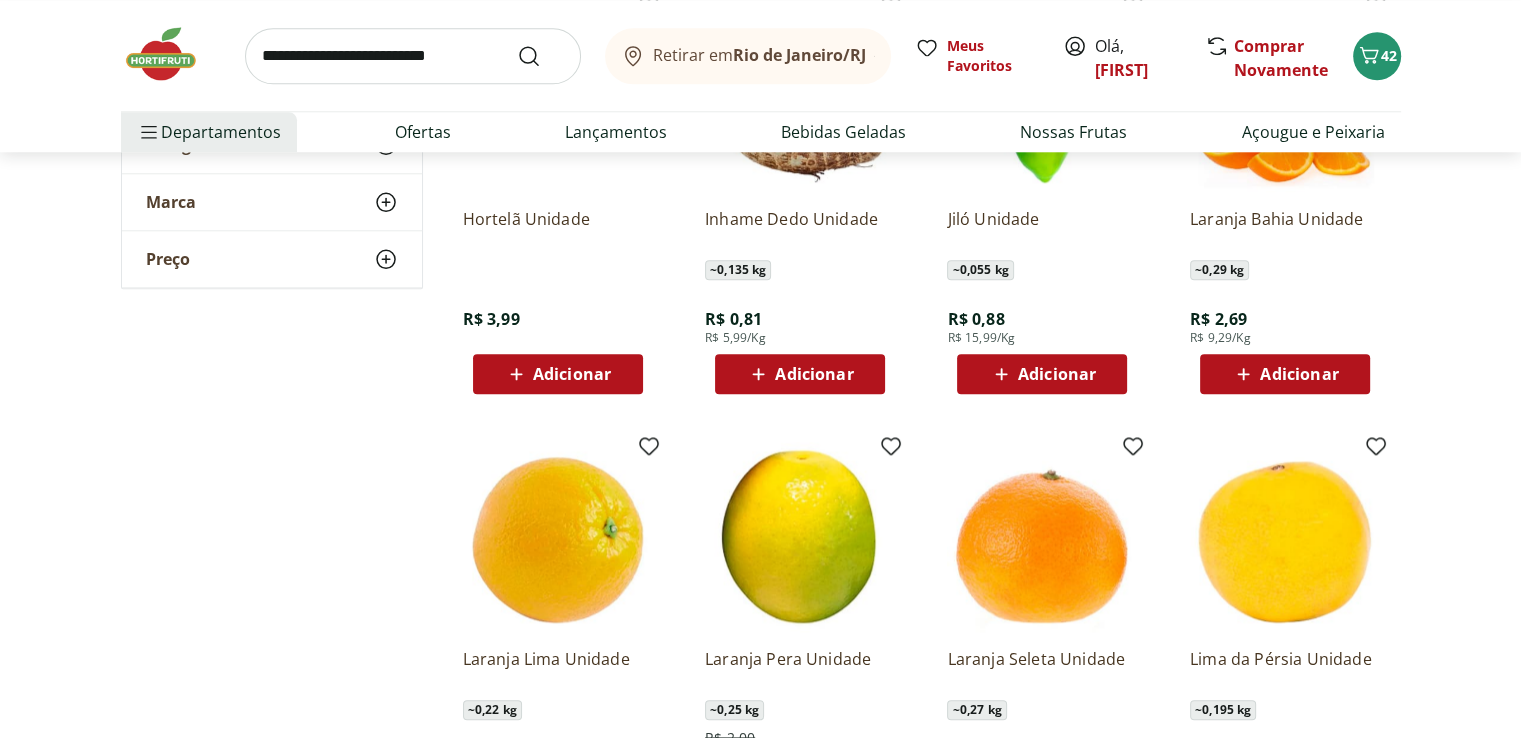 click on "Adicionar" at bounding box center [814, 374] 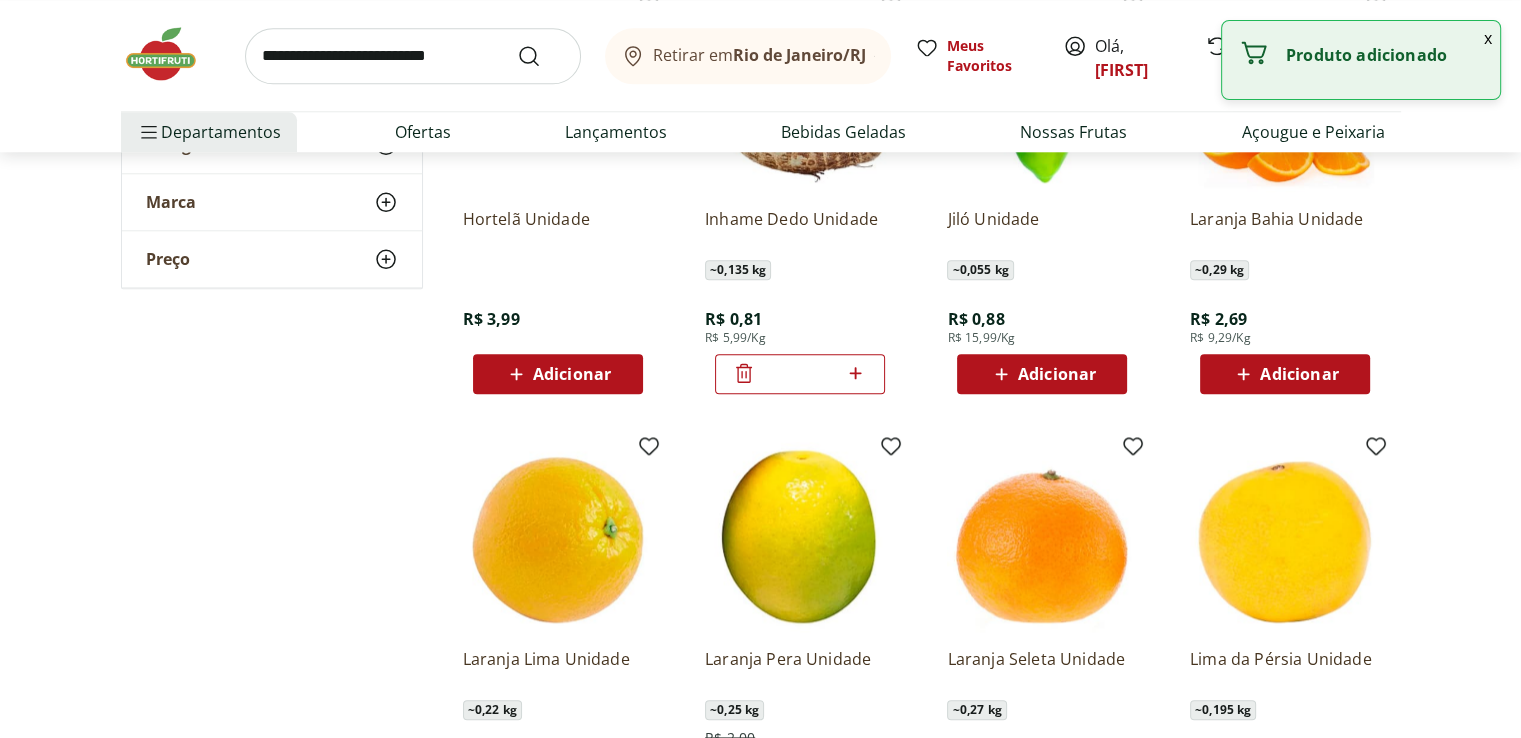 click 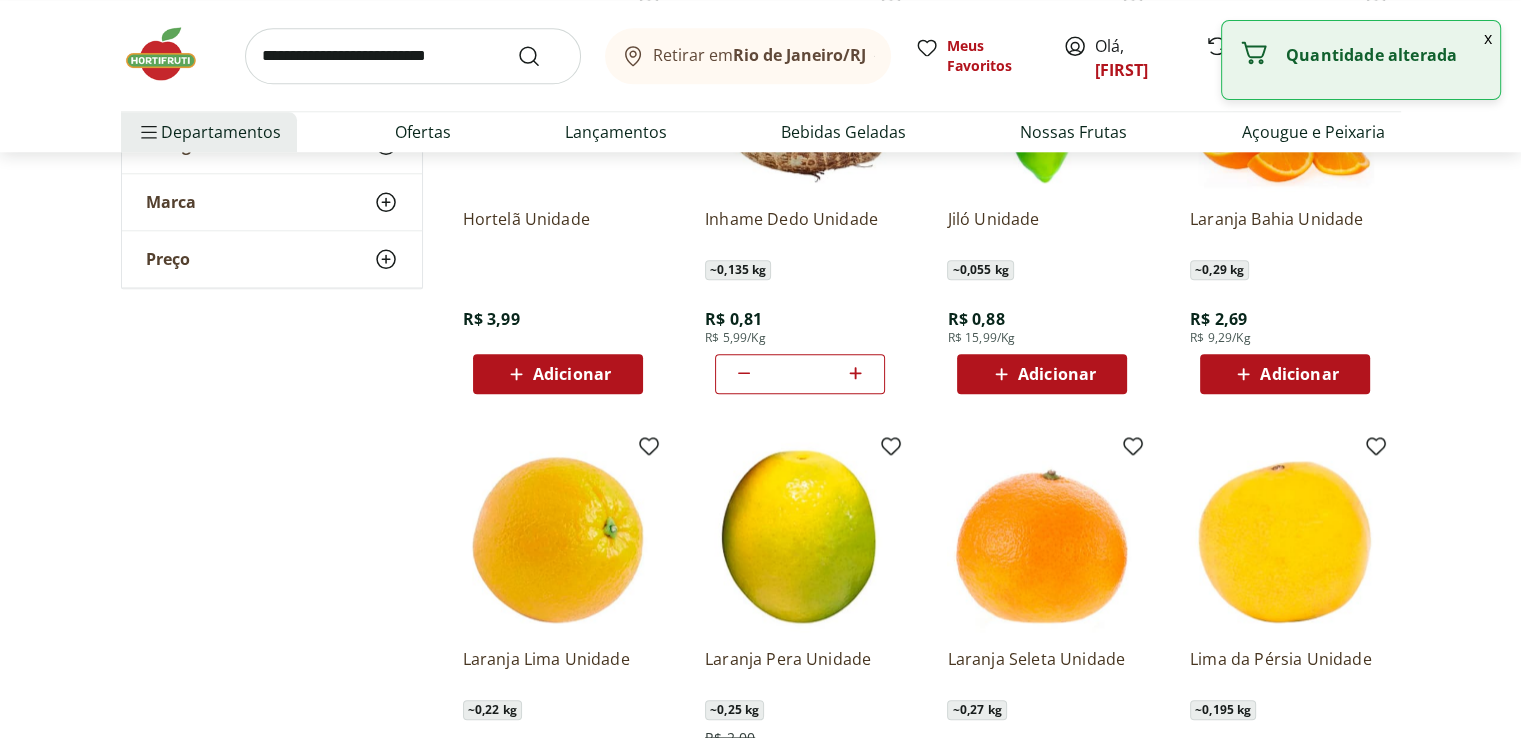 click 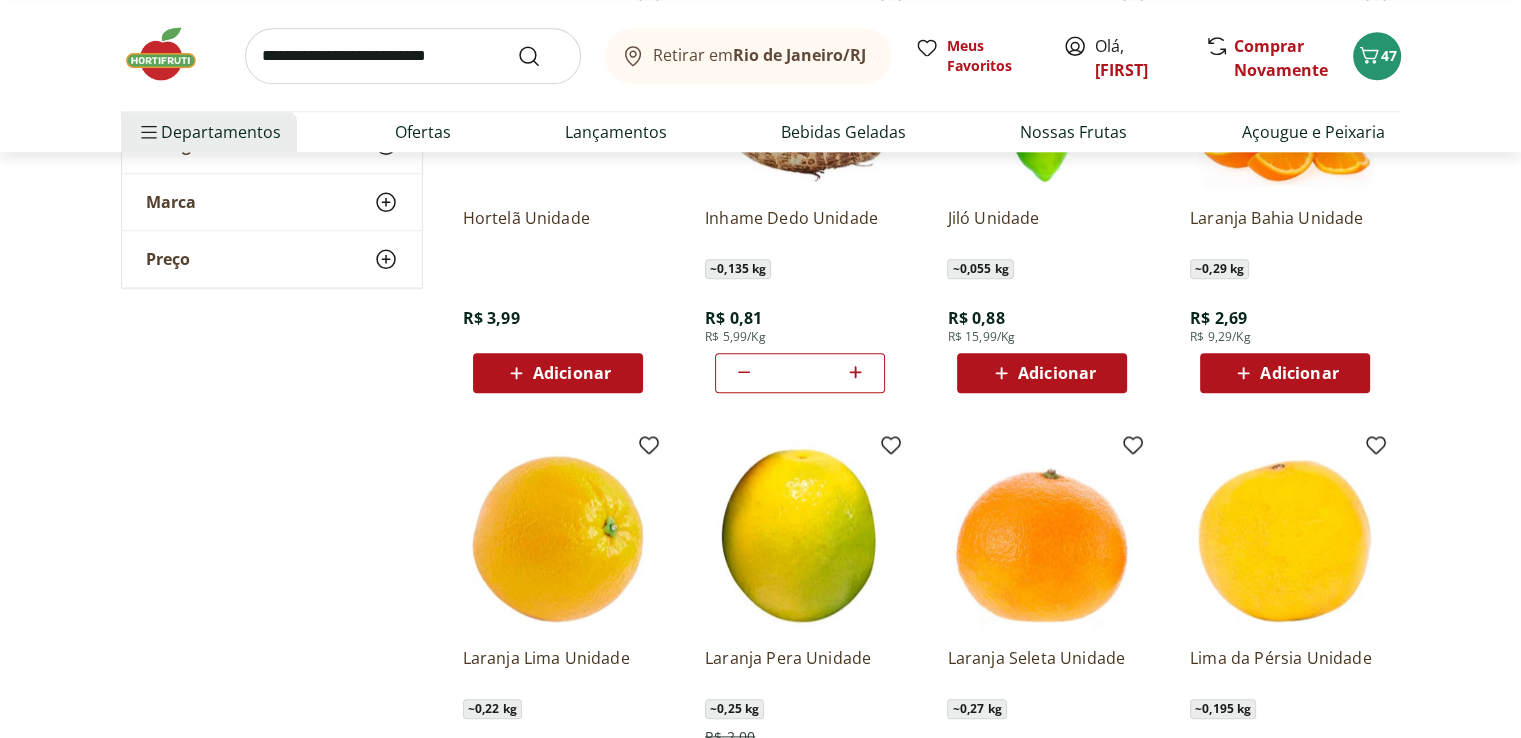 scroll, scrollTop: 17300, scrollLeft: 0, axis: vertical 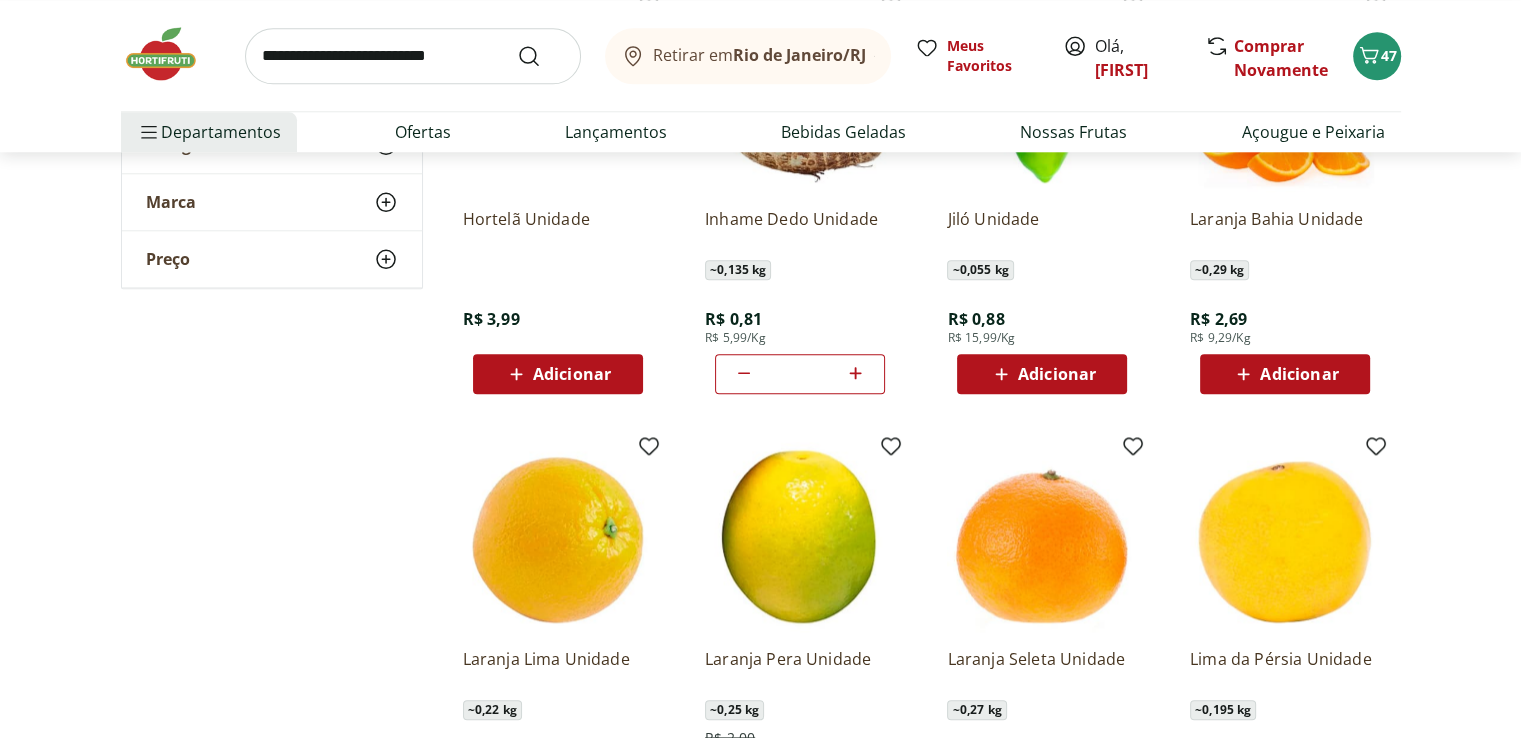 click 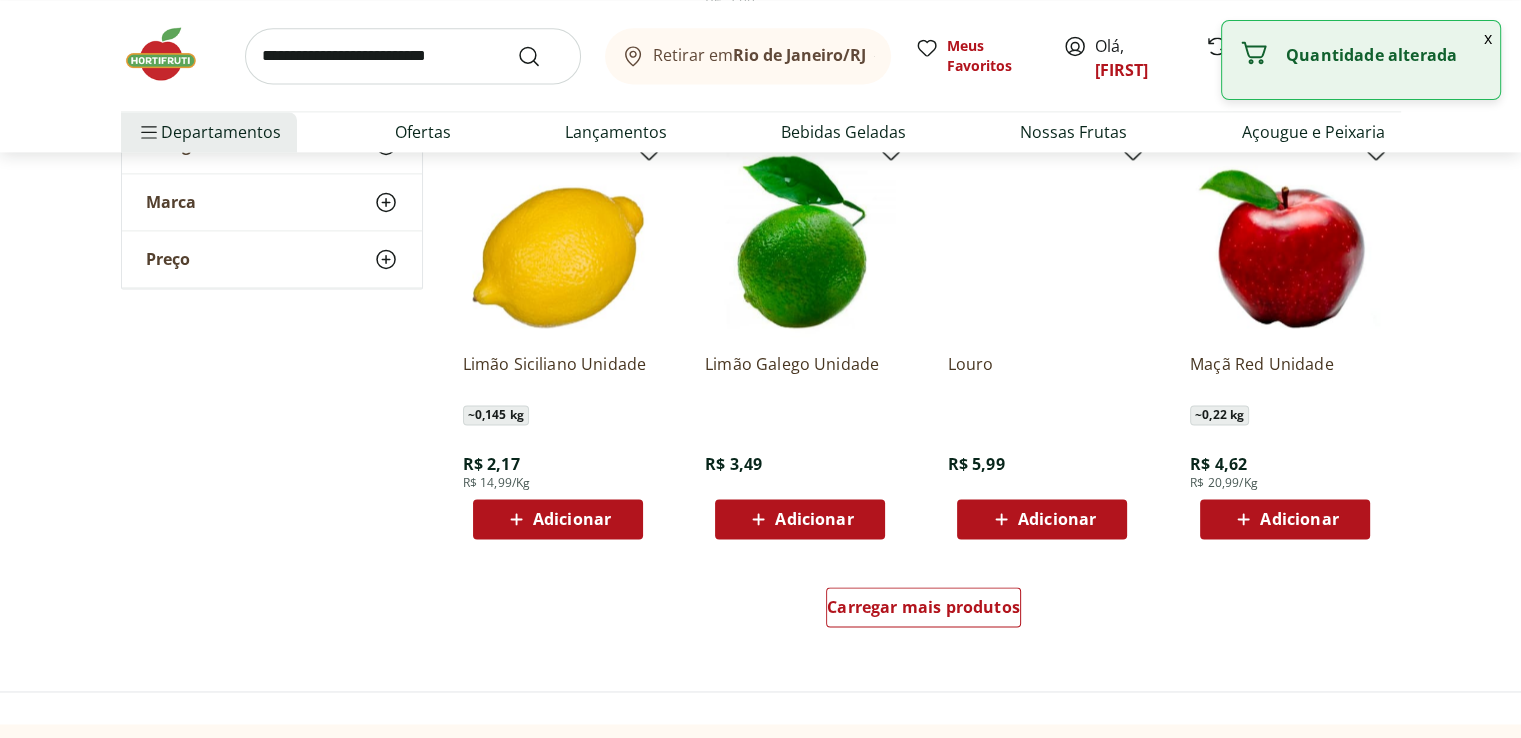 scroll, scrollTop: 18200, scrollLeft: 0, axis: vertical 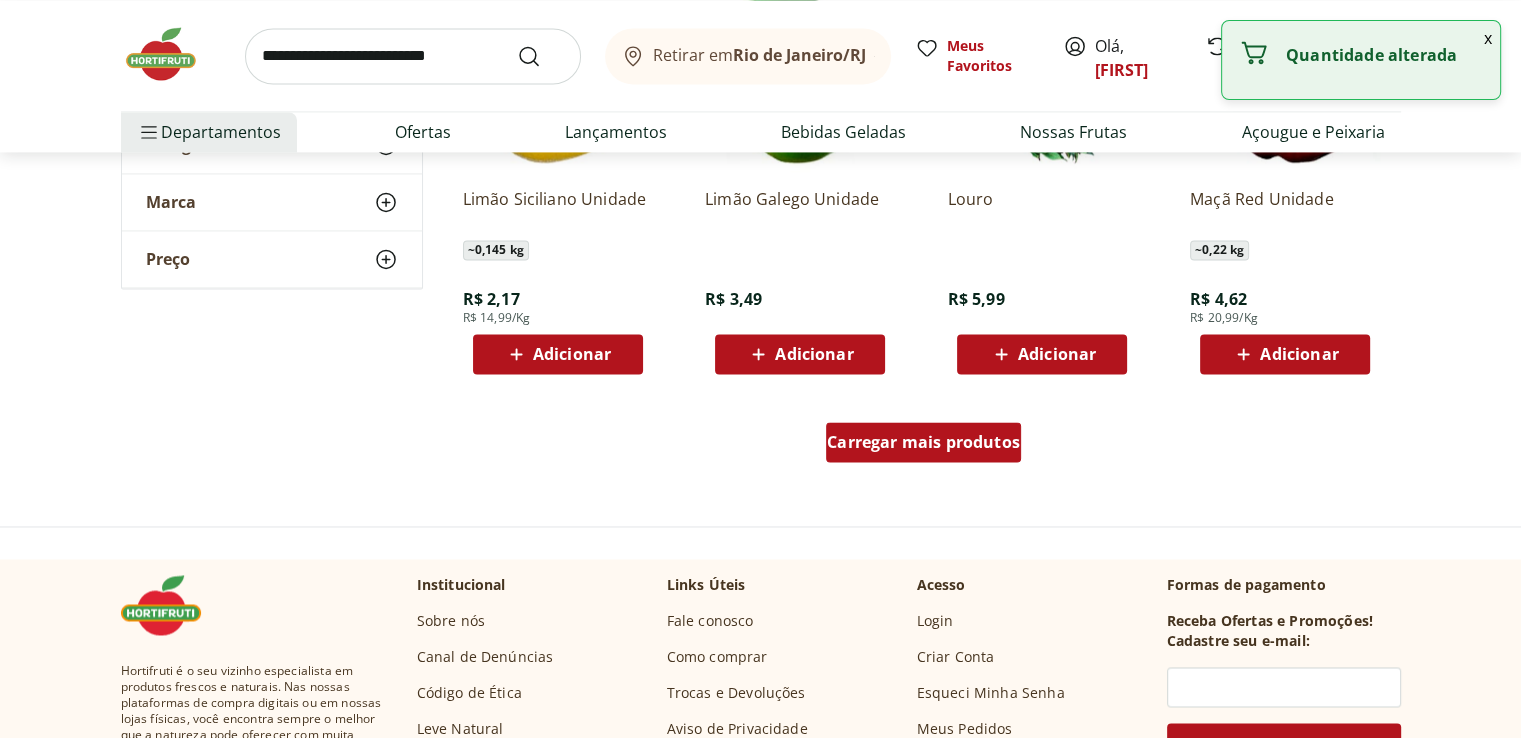 click on "Carregar mais produtos" at bounding box center (923, 442) 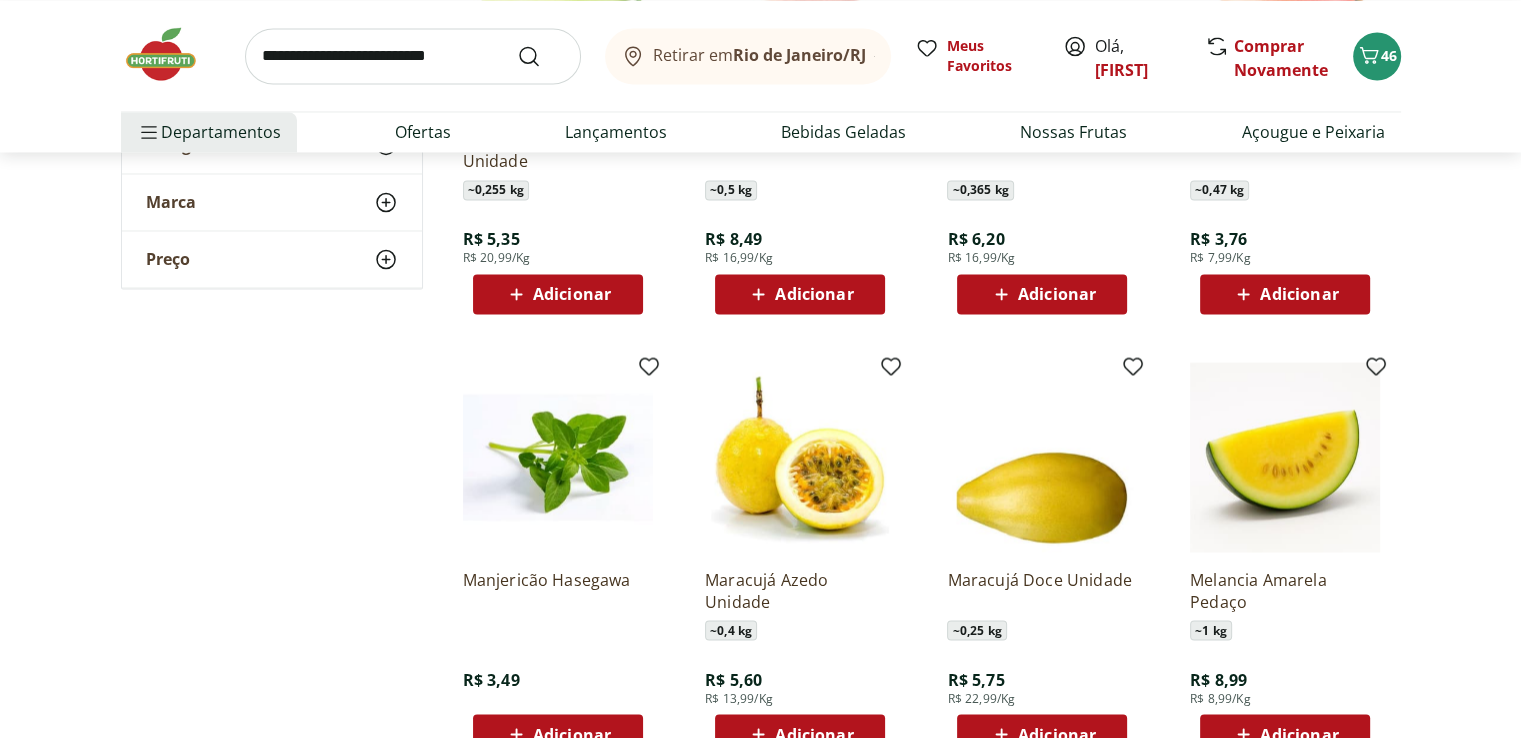 scroll, scrollTop: 18900, scrollLeft: 0, axis: vertical 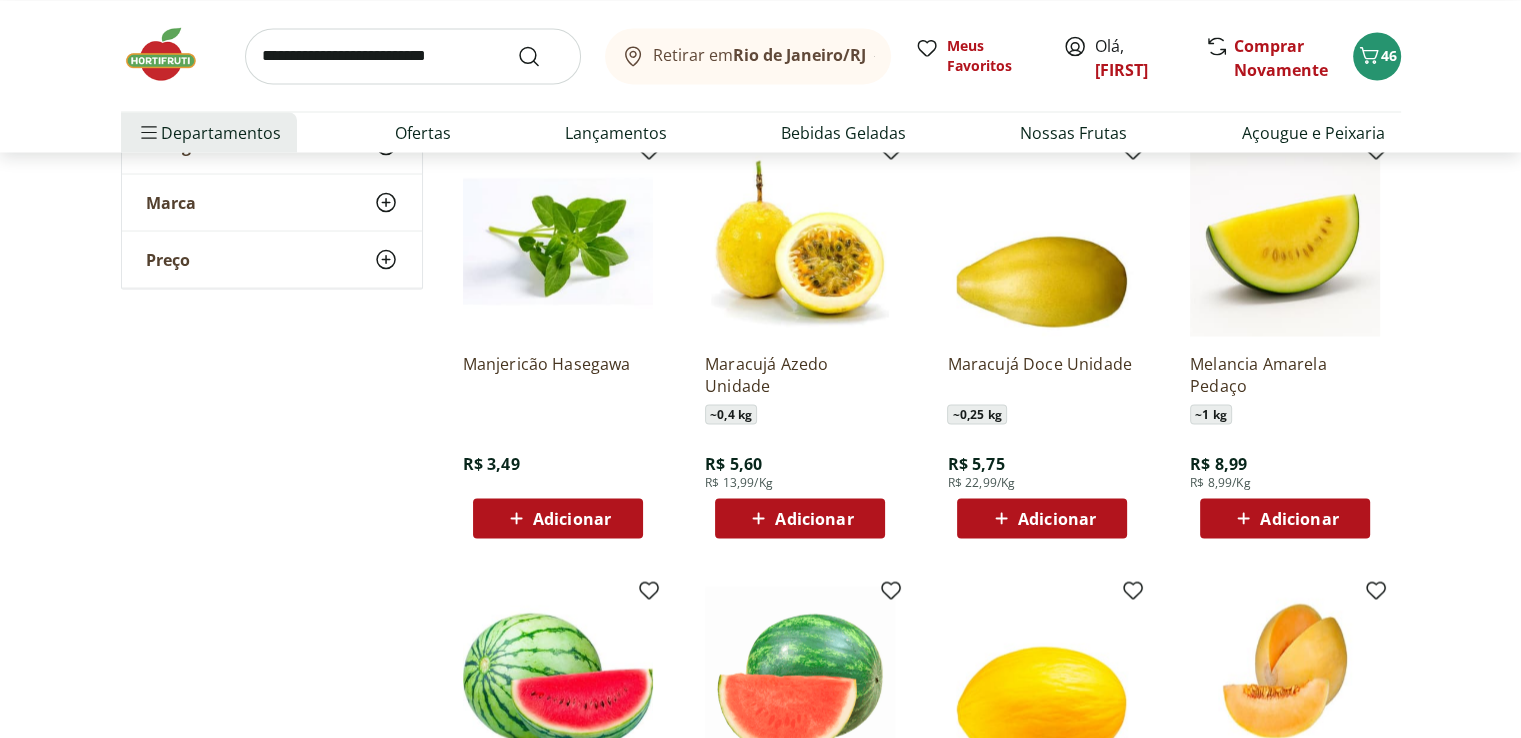 click on "Adicionar" at bounding box center [814, 518] 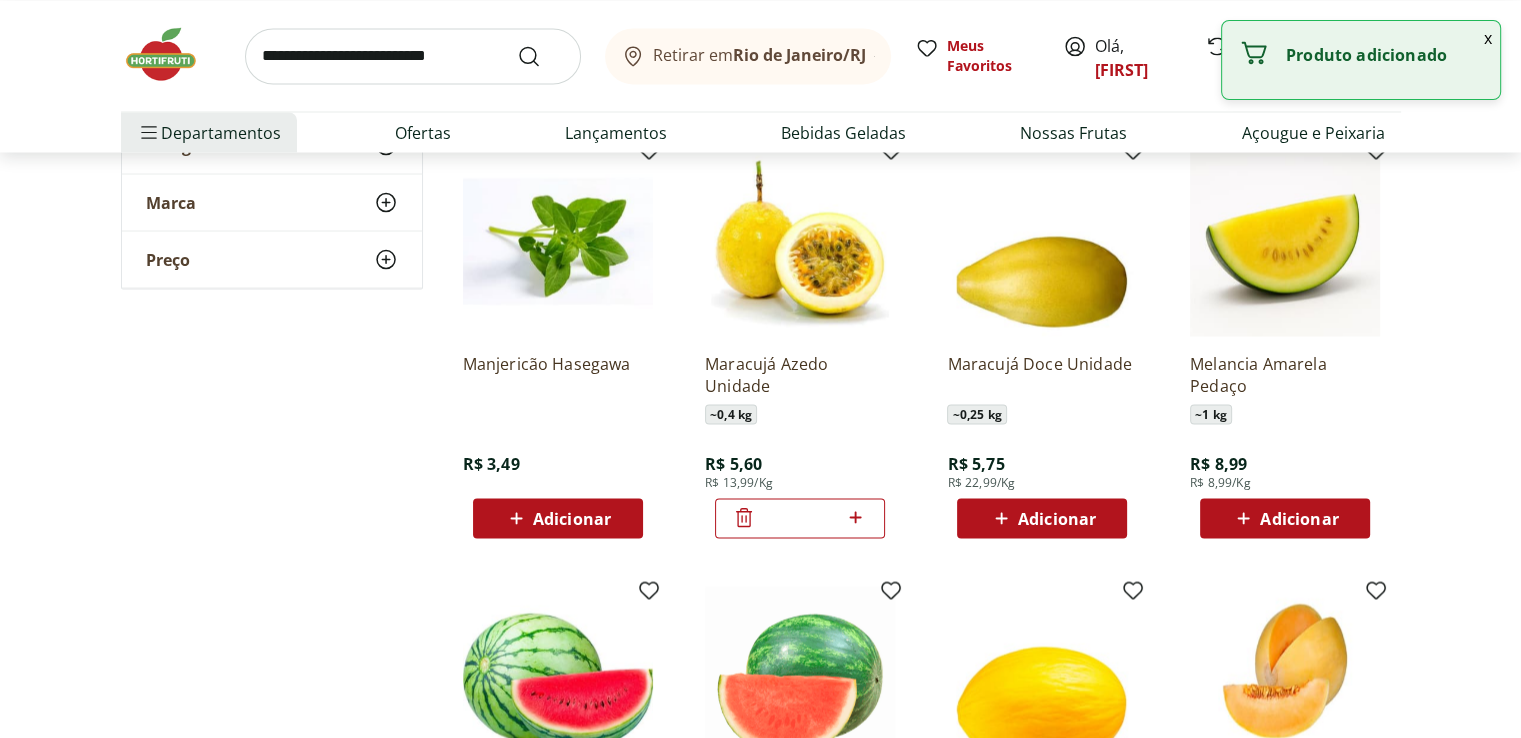 click 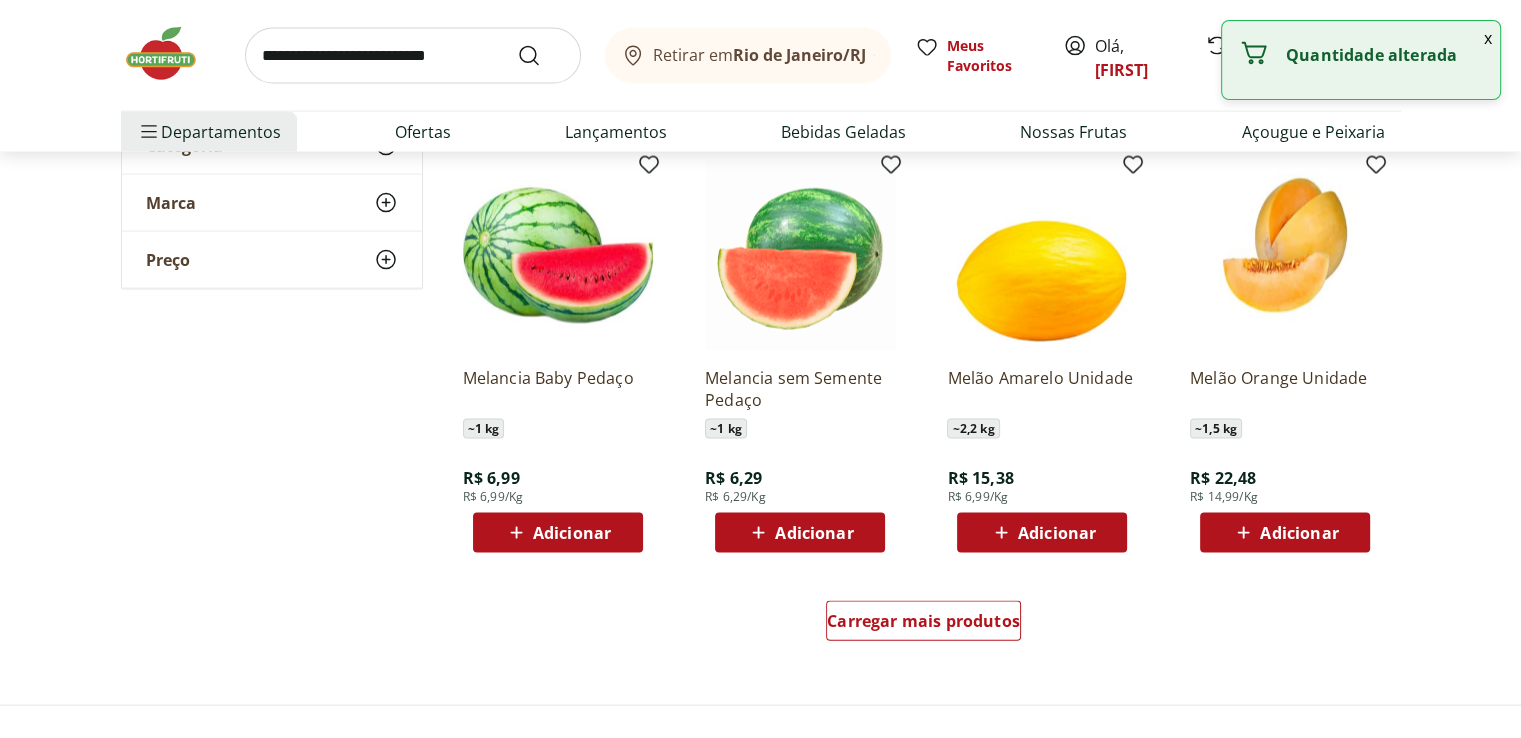 scroll, scrollTop: 19400, scrollLeft: 0, axis: vertical 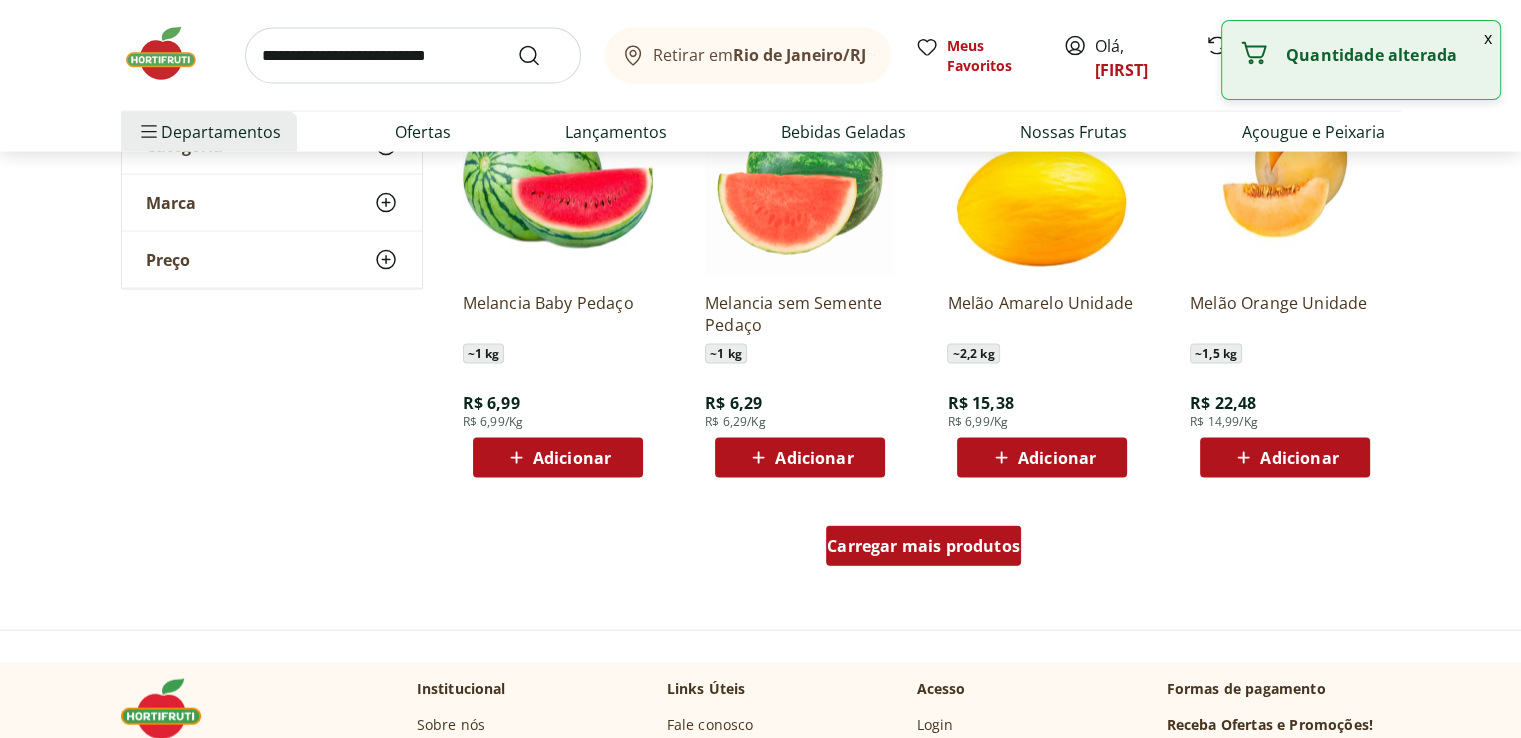 click on "Carregar mais produtos" at bounding box center (923, 546) 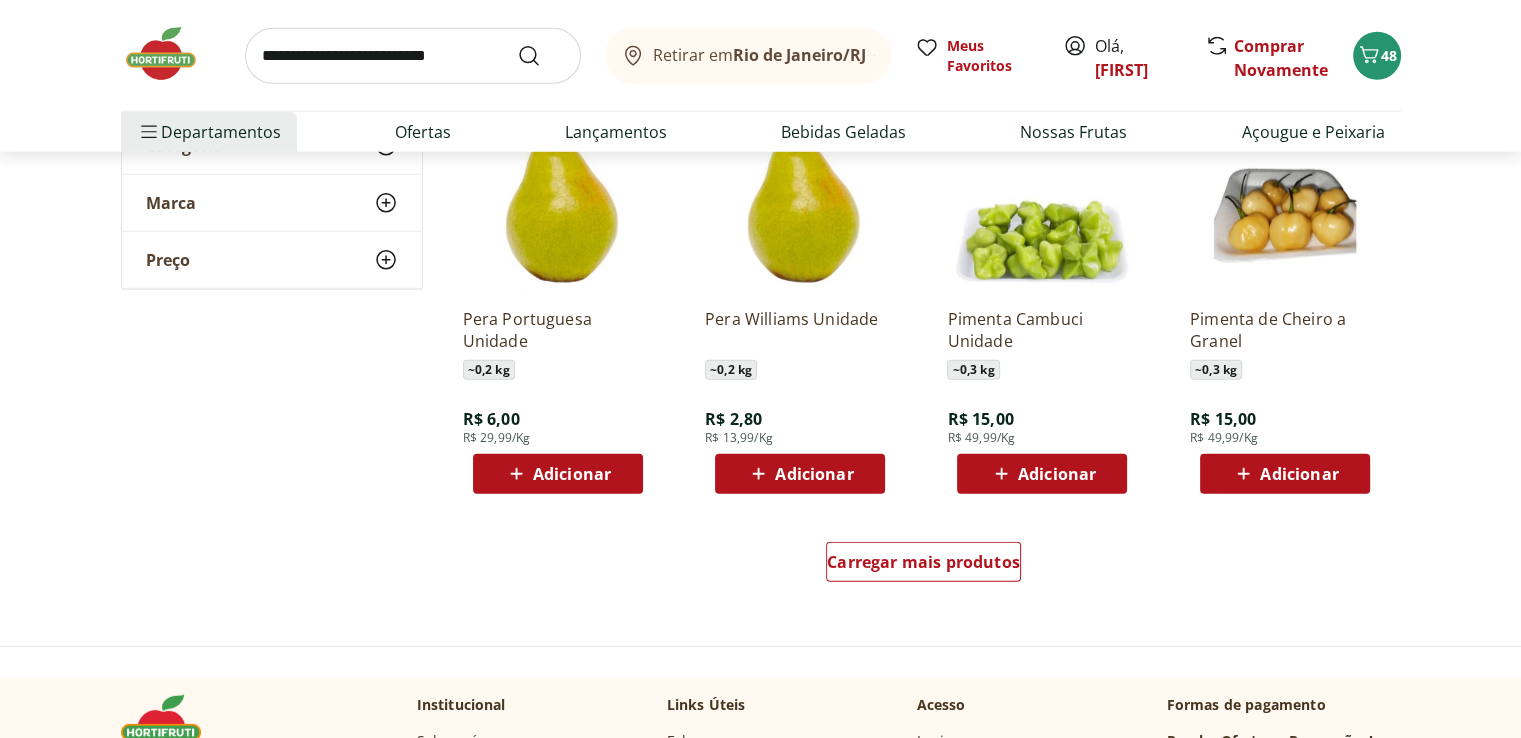 scroll, scrollTop: 20800, scrollLeft: 0, axis: vertical 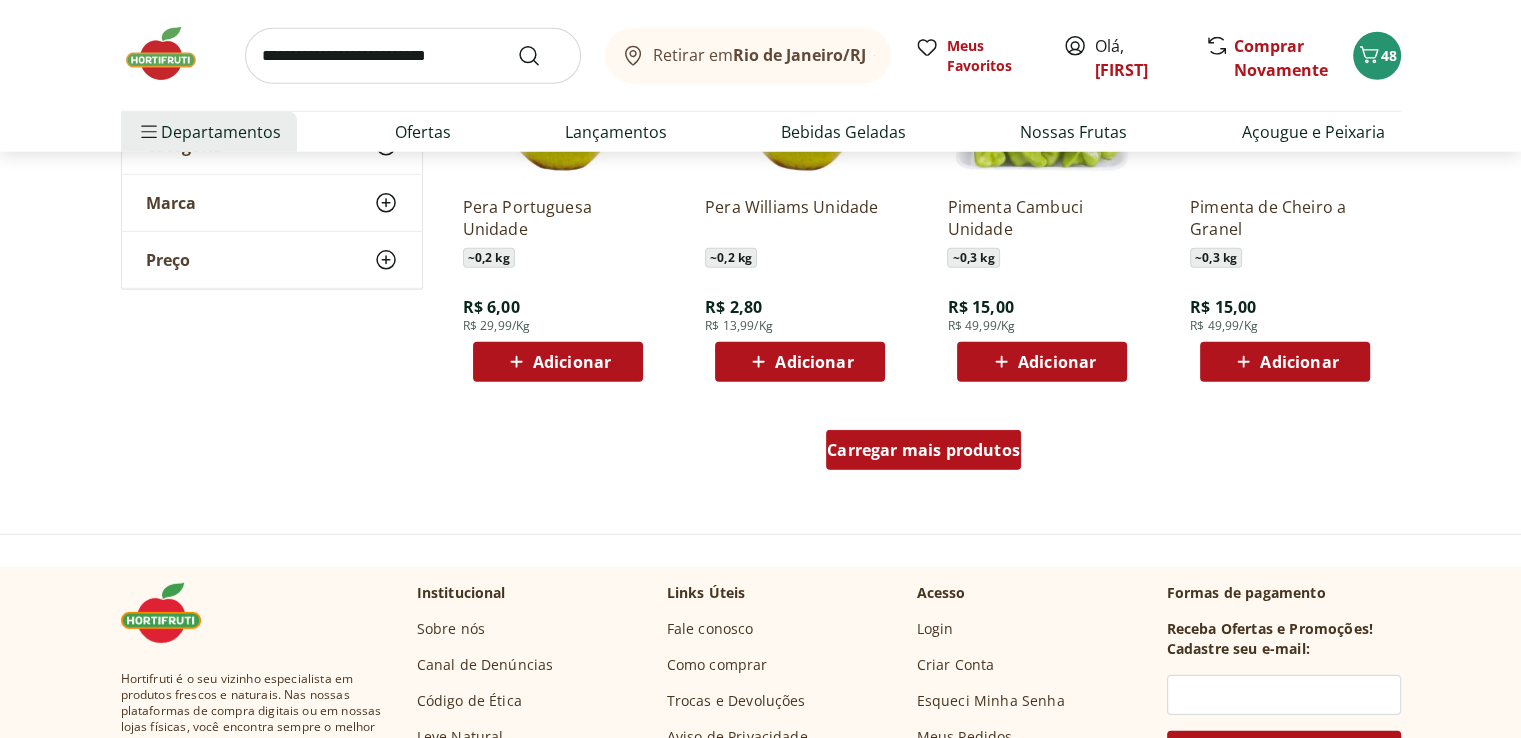 click on "Carregar mais produtos" at bounding box center [923, 450] 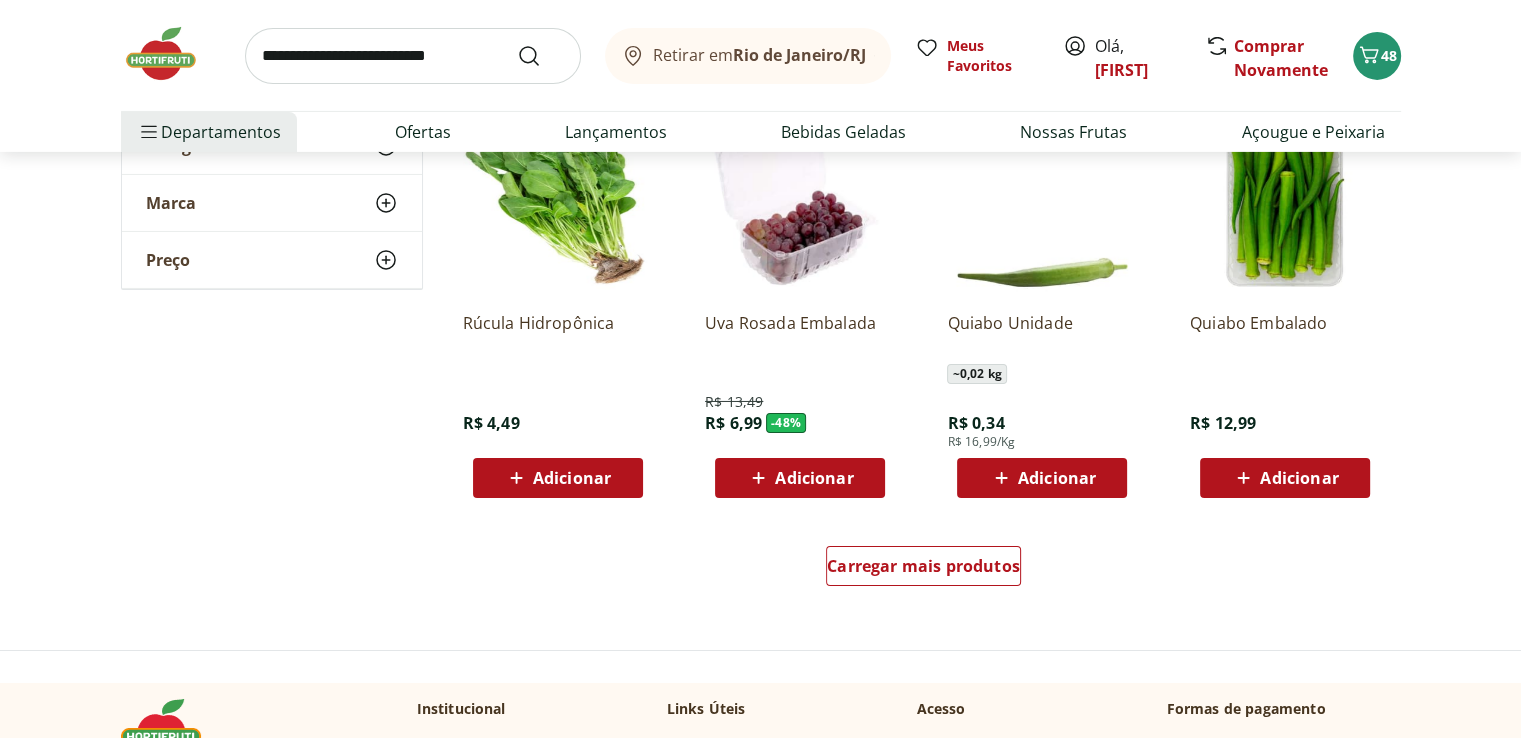 scroll, scrollTop: 22000, scrollLeft: 0, axis: vertical 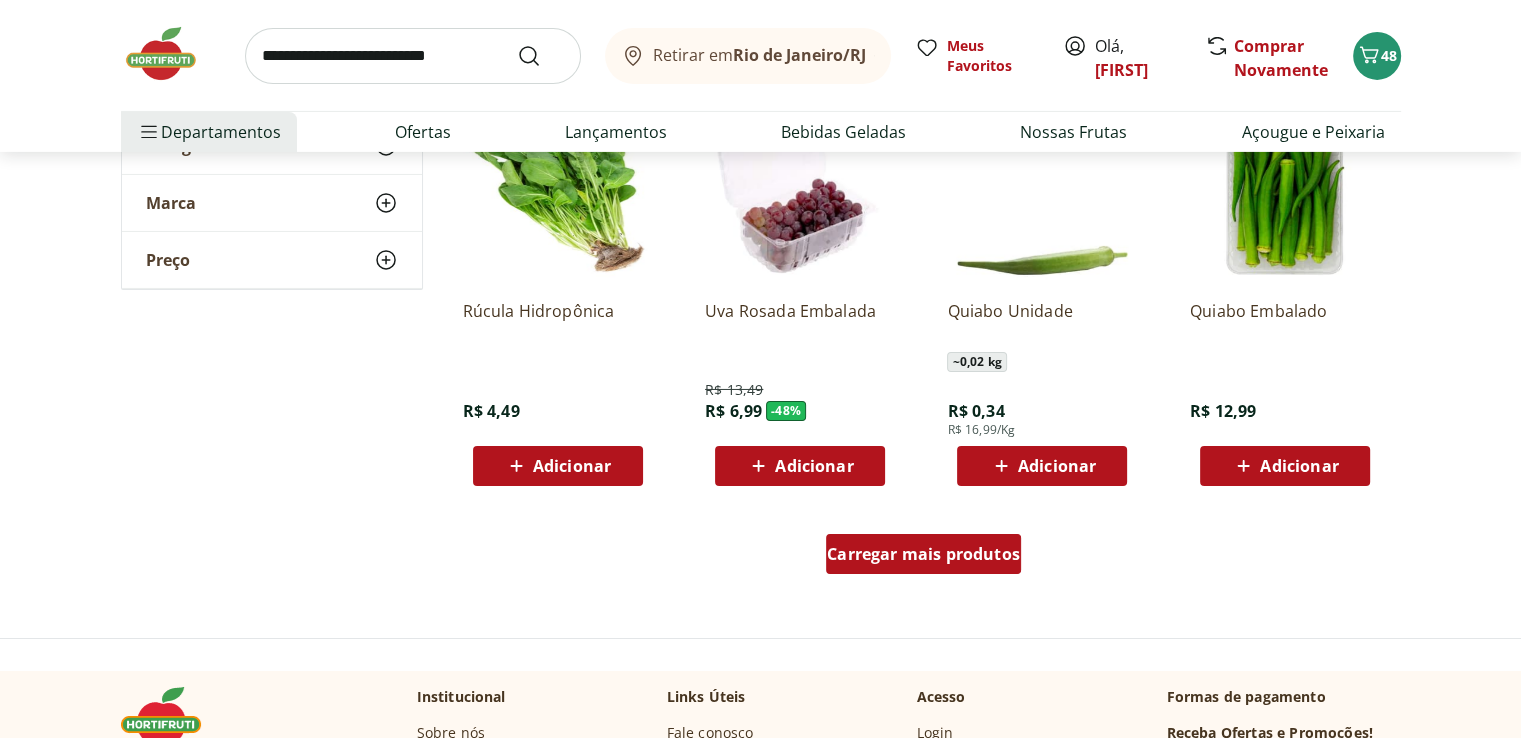click on "Carregar mais produtos" at bounding box center [923, 554] 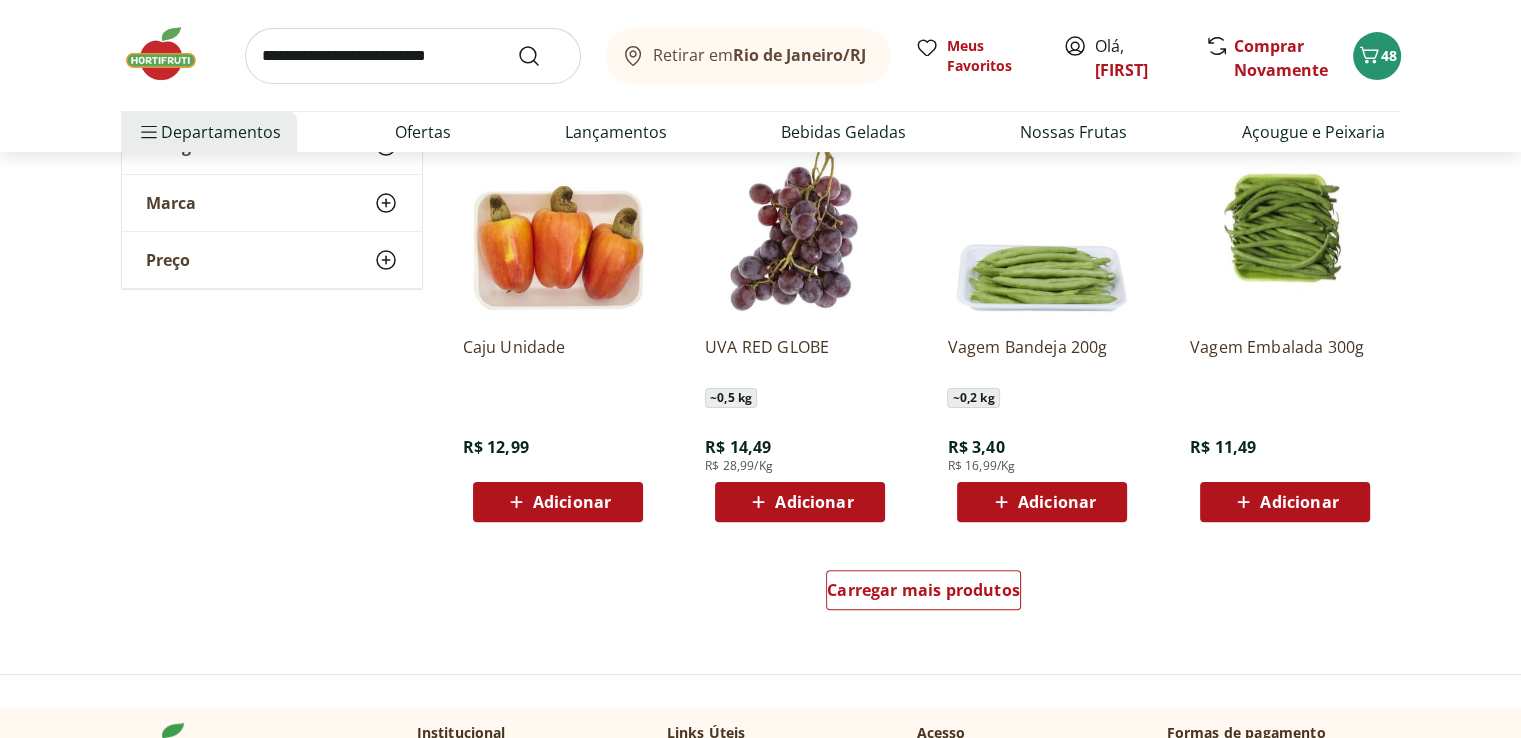 scroll, scrollTop: 23300, scrollLeft: 0, axis: vertical 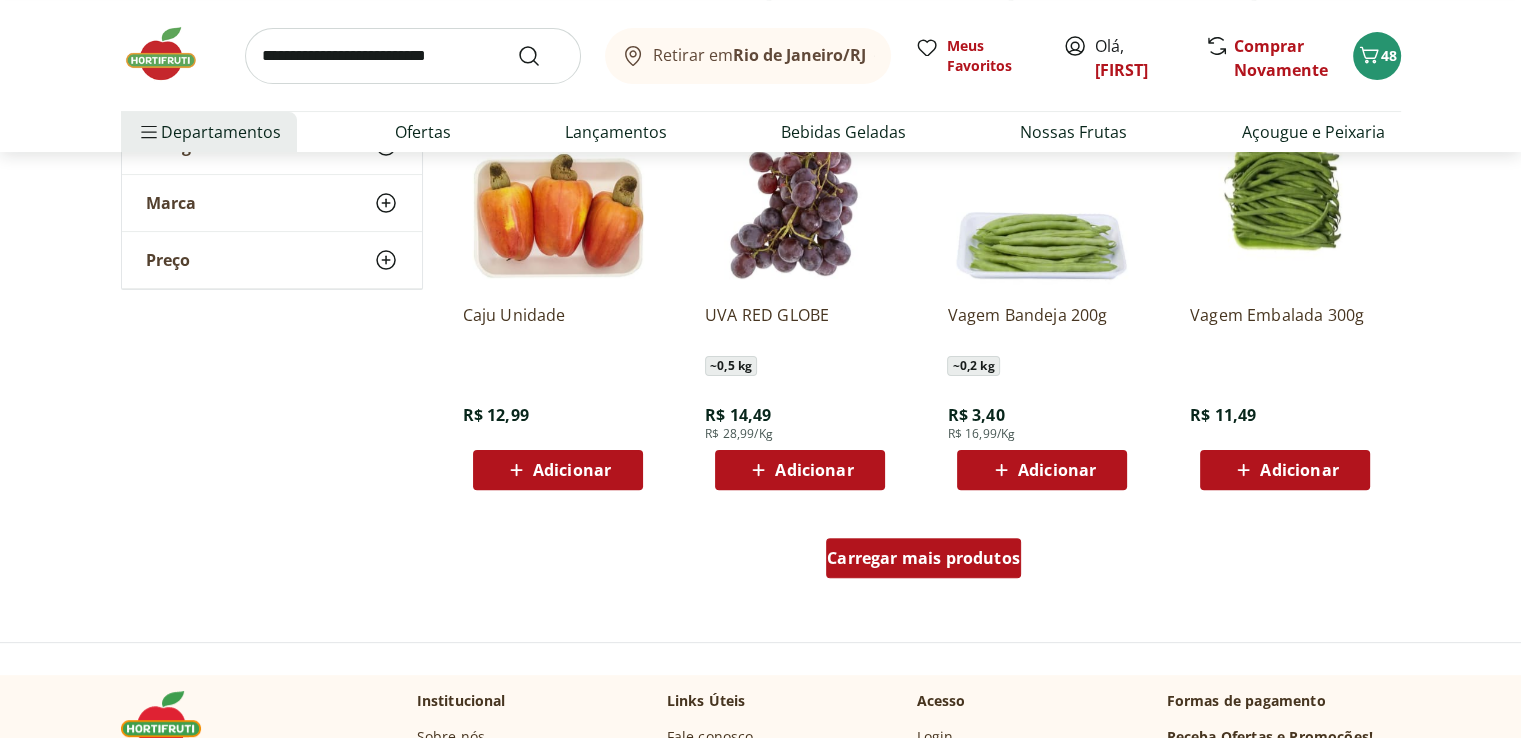 click on "Carregar mais produtos" at bounding box center (923, 558) 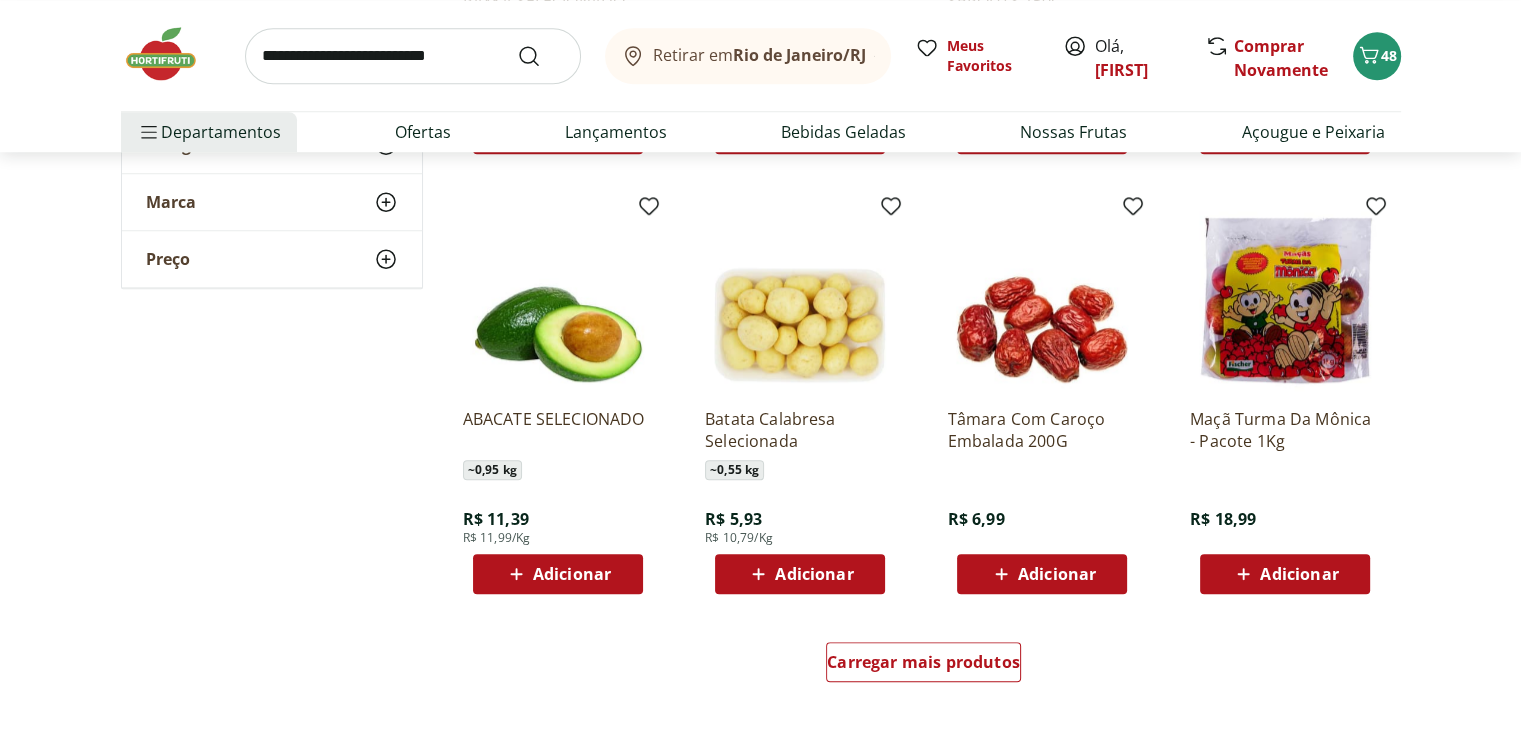 scroll, scrollTop: 24600, scrollLeft: 0, axis: vertical 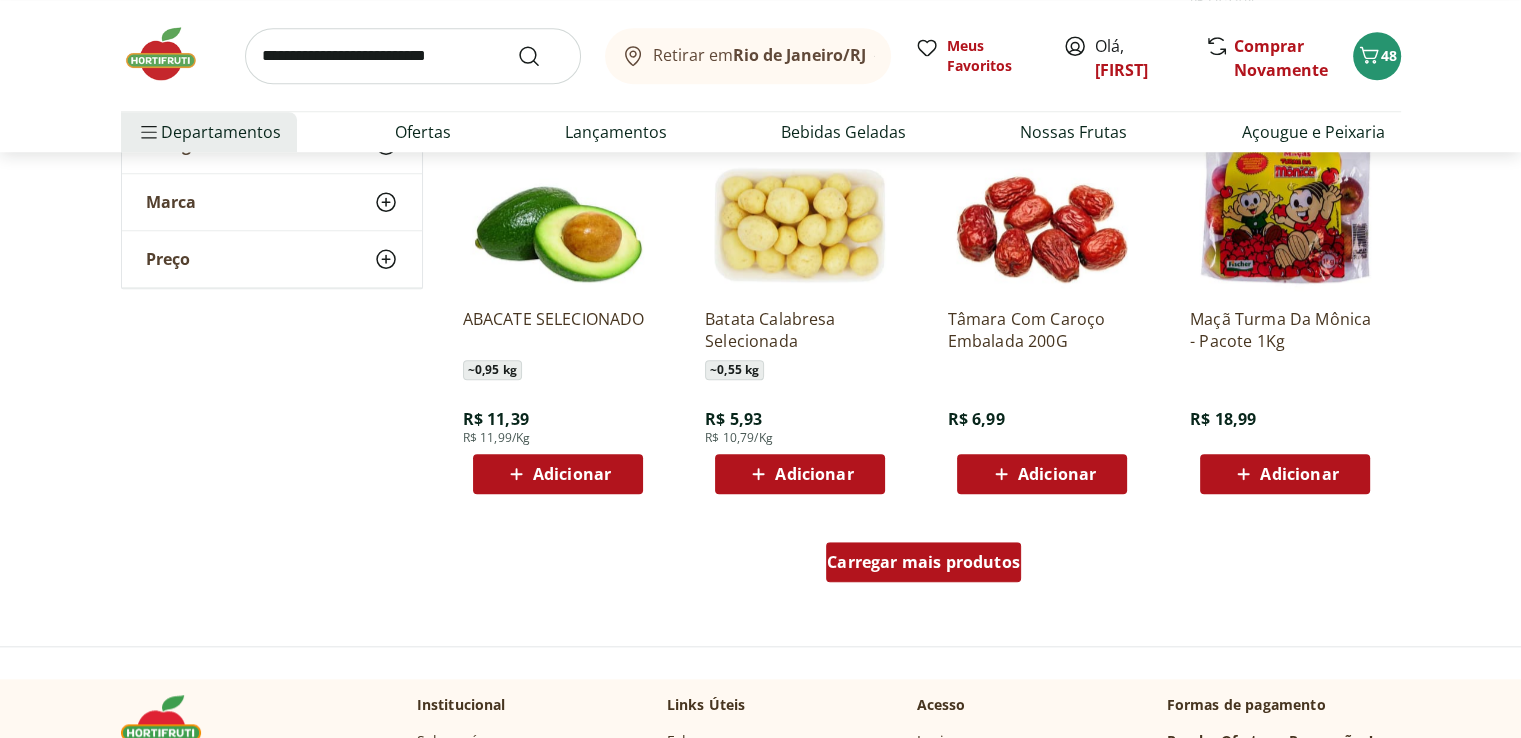 click on "Carregar mais produtos" at bounding box center [923, 562] 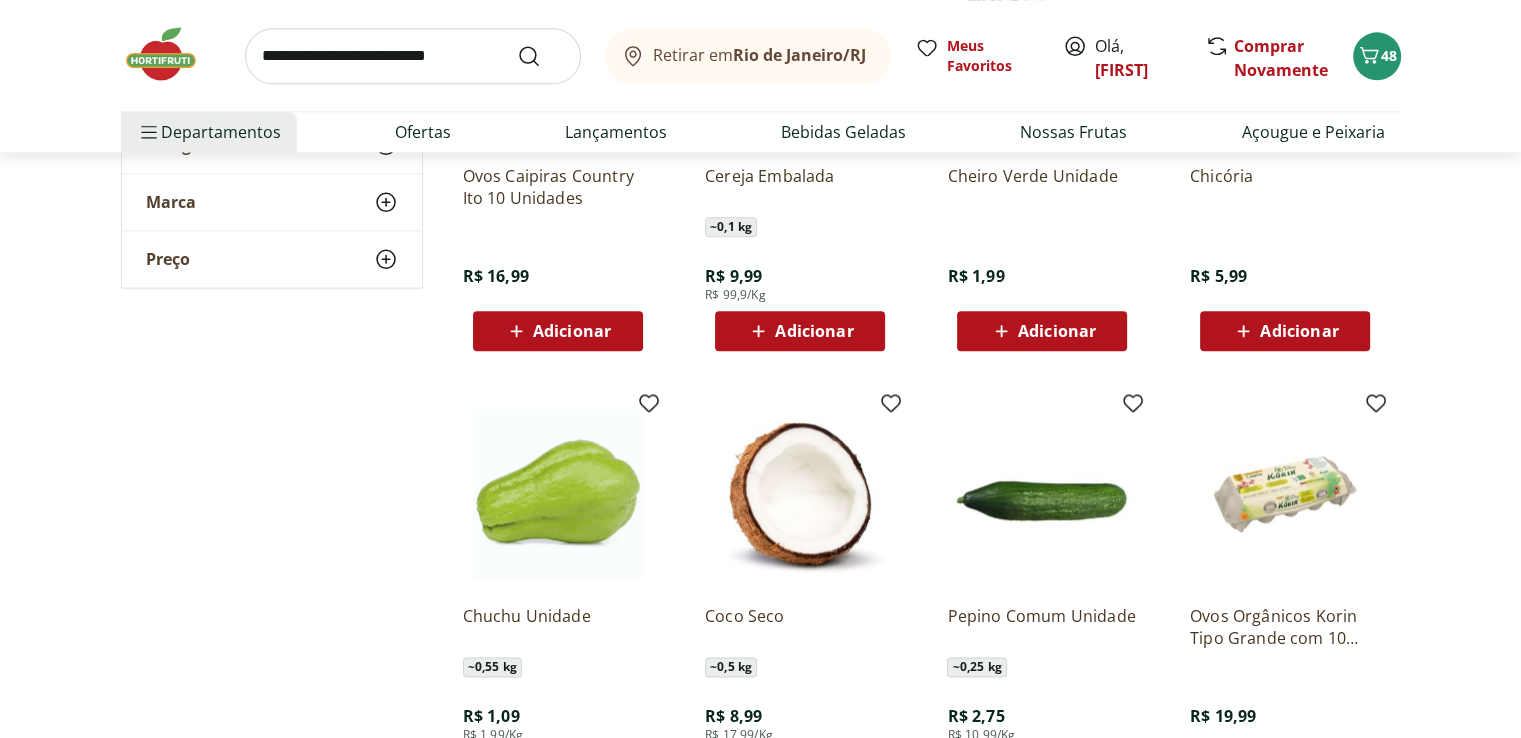 scroll, scrollTop: 25300, scrollLeft: 0, axis: vertical 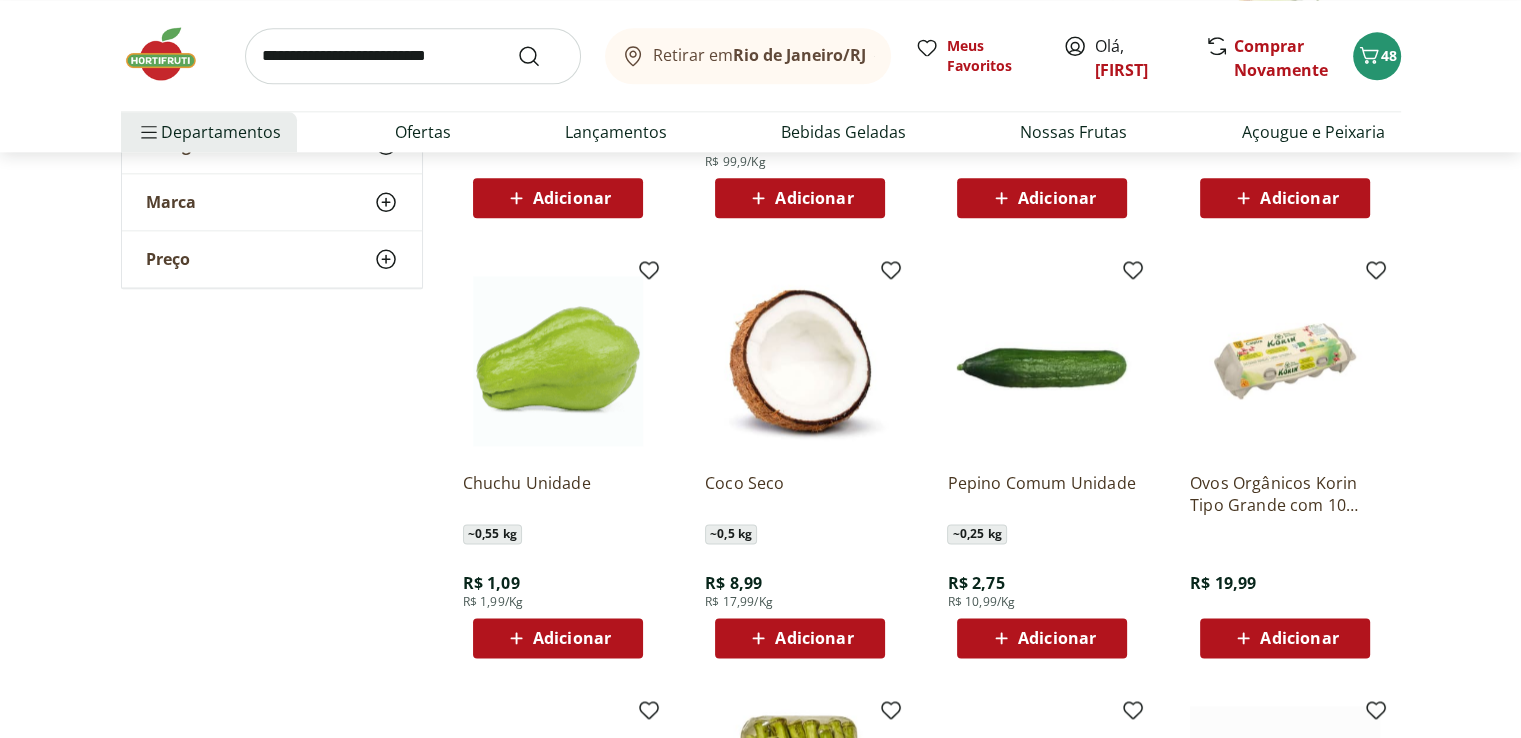 click on "Adicionar" at bounding box center [558, 638] 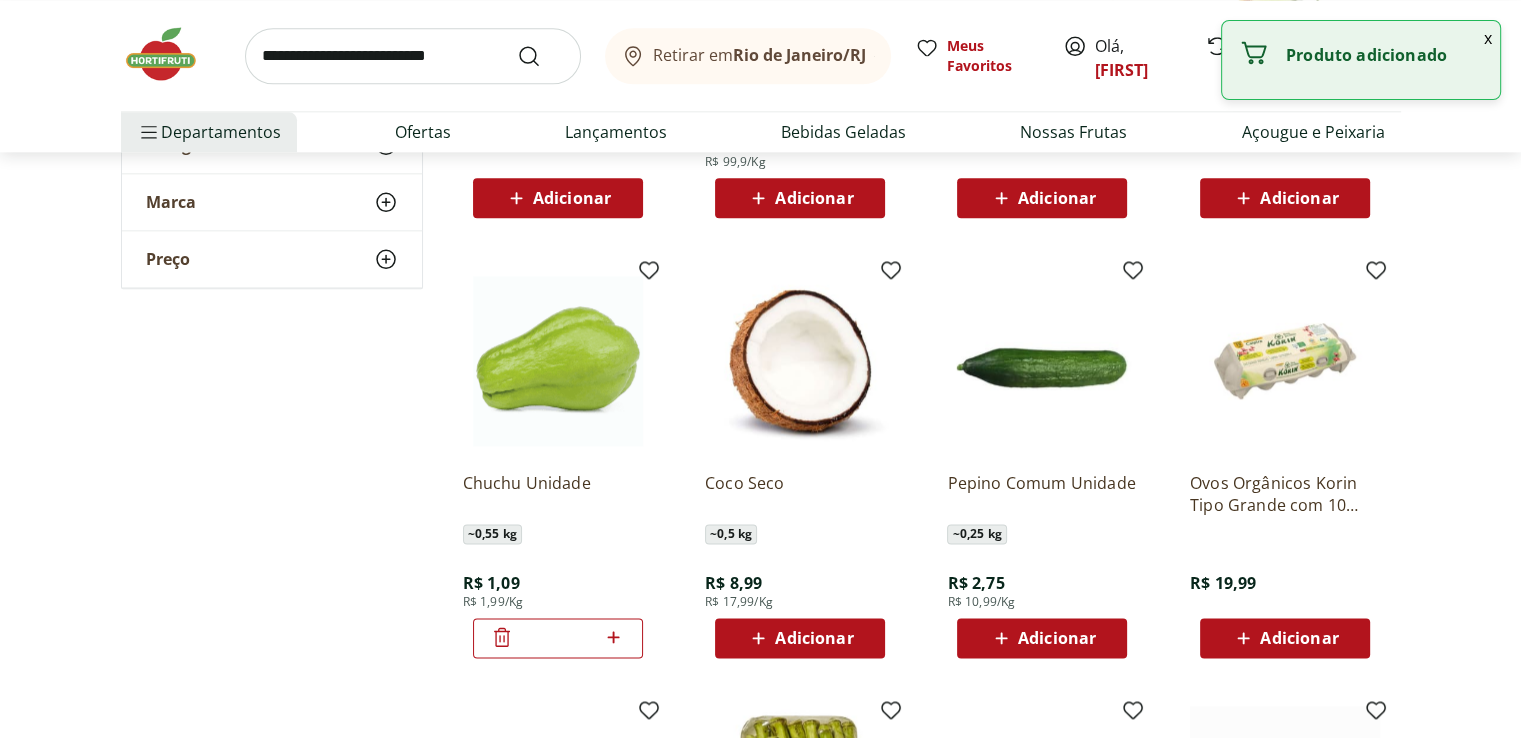click on "*" at bounding box center (558, 638) 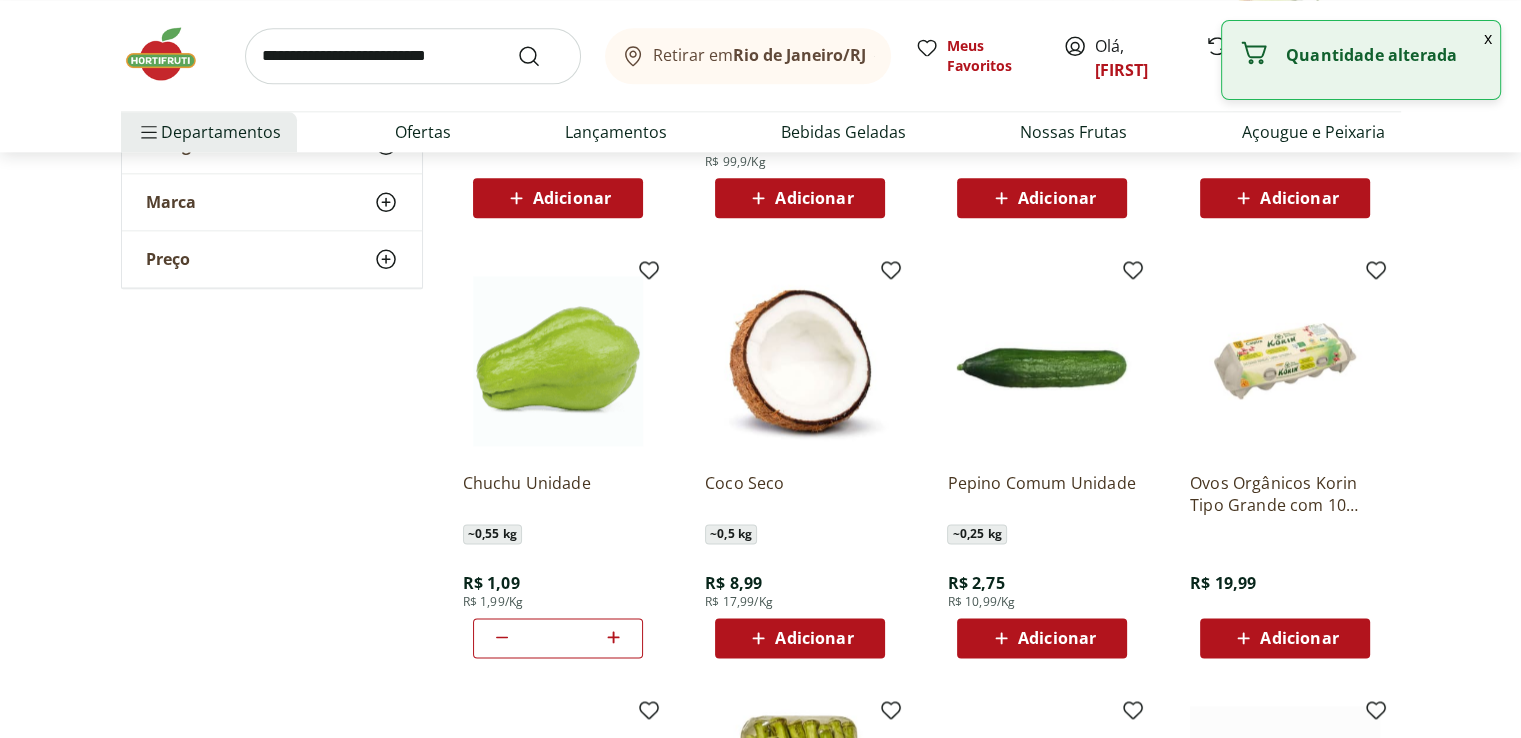 click 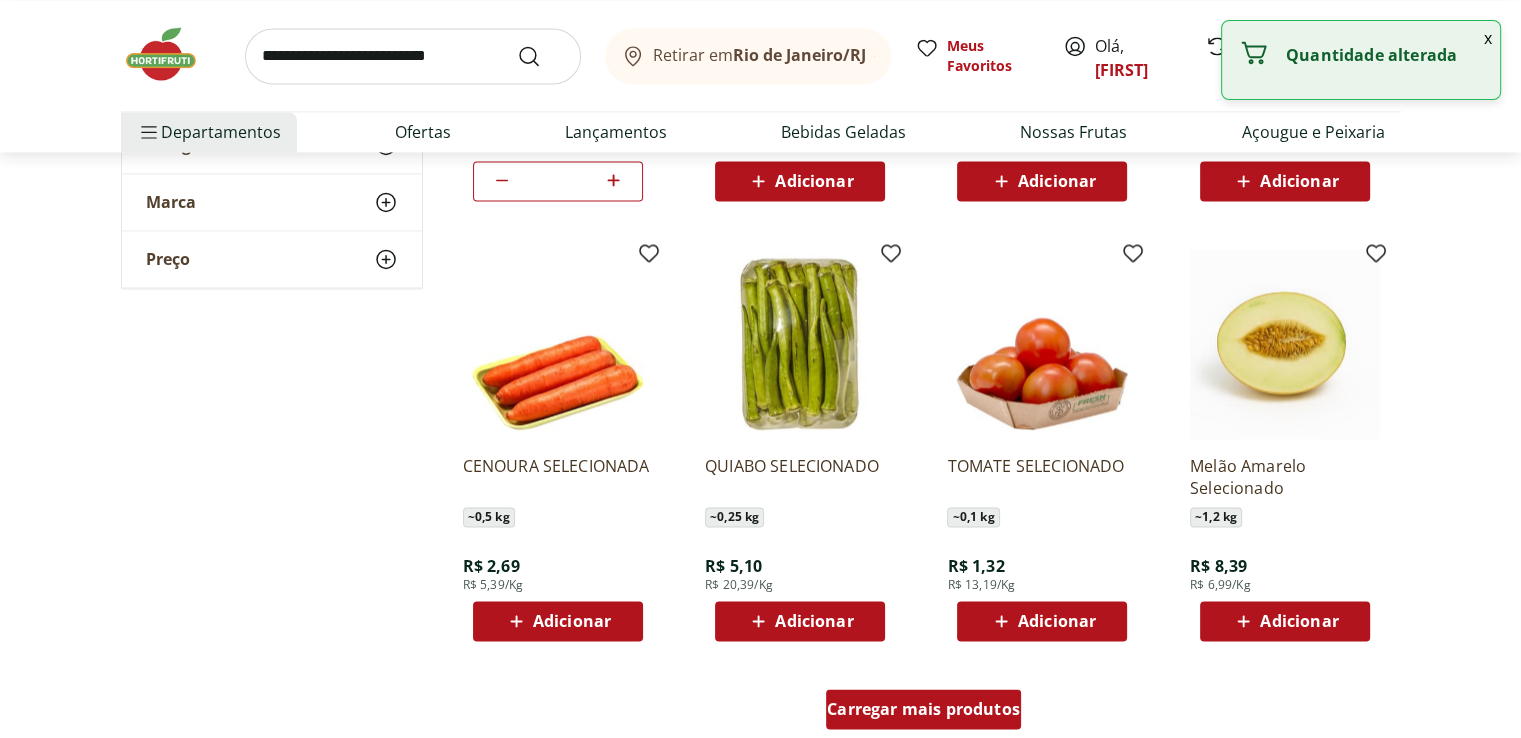 scroll, scrollTop: 25900, scrollLeft: 0, axis: vertical 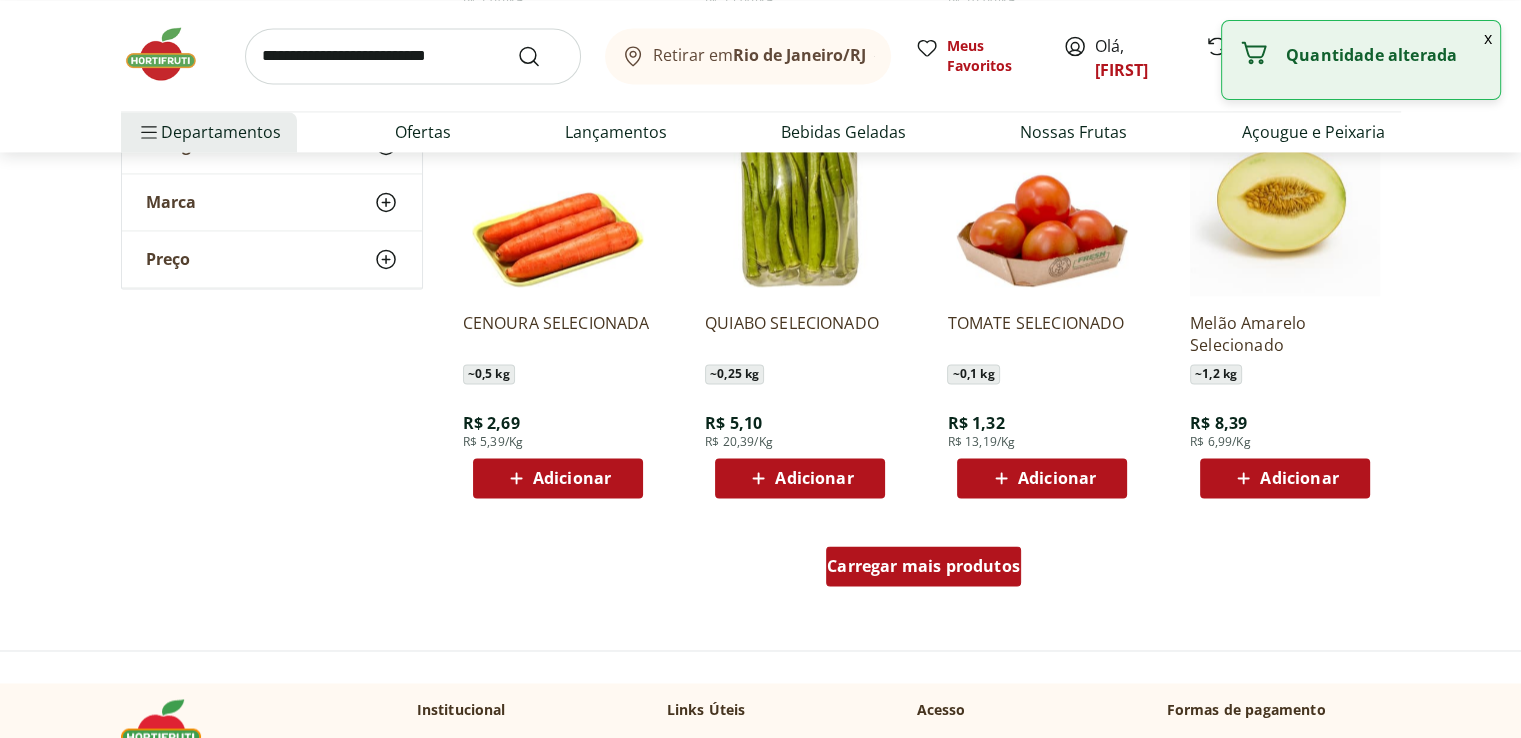 click on "Carregar mais produtos" at bounding box center [923, 566] 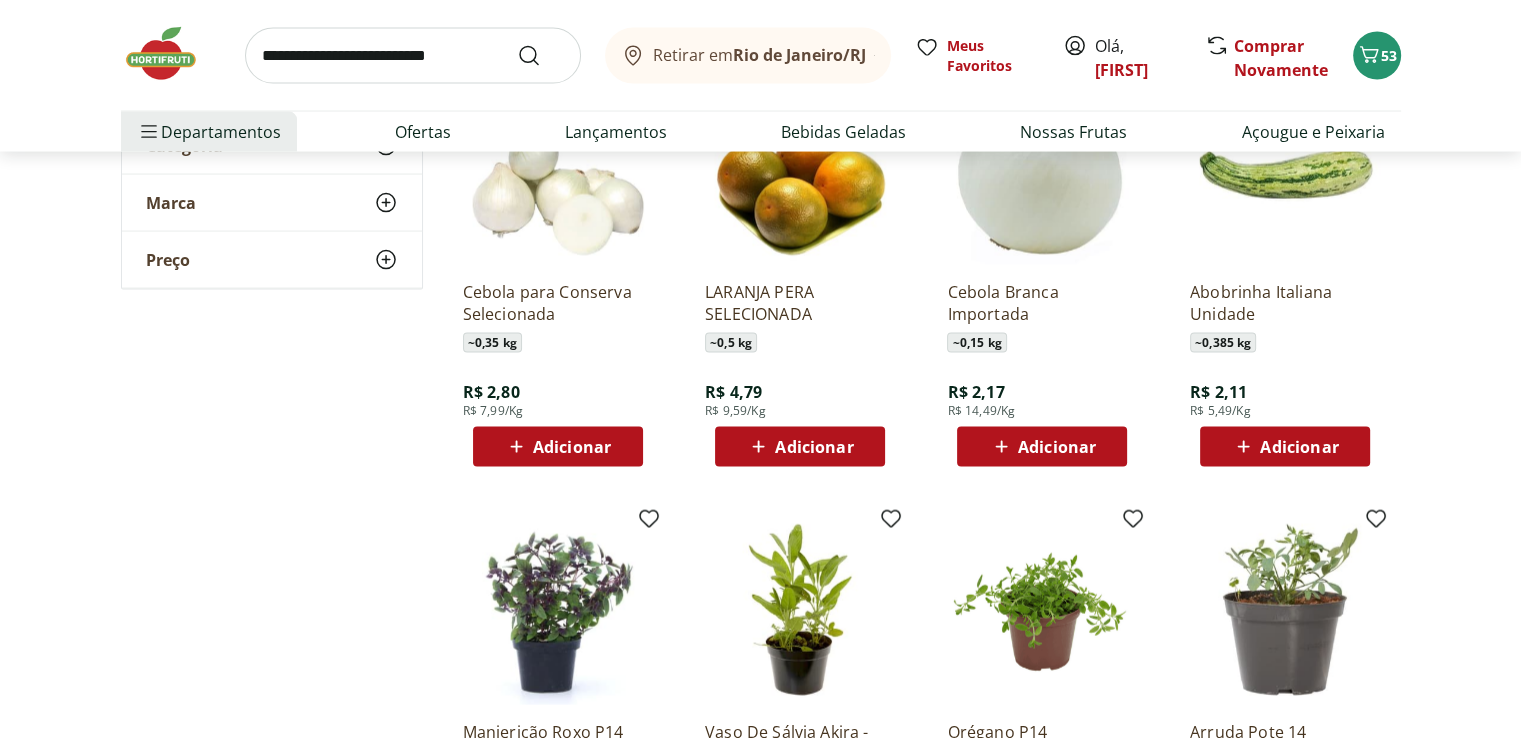 scroll, scrollTop: 26900, scrollLeft: 0, axis: vertical 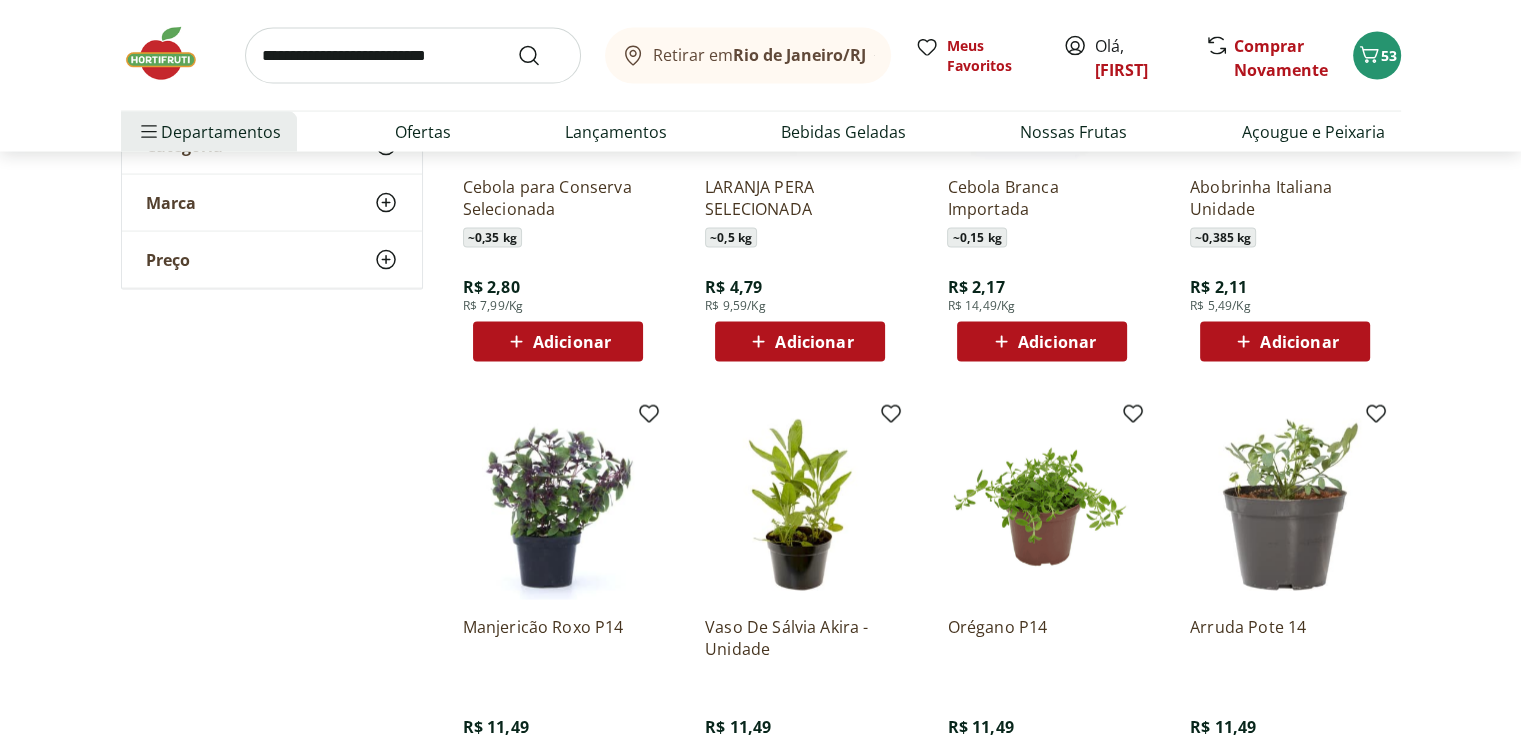 click on "Adicionar" at bounding box center [1285, 342] 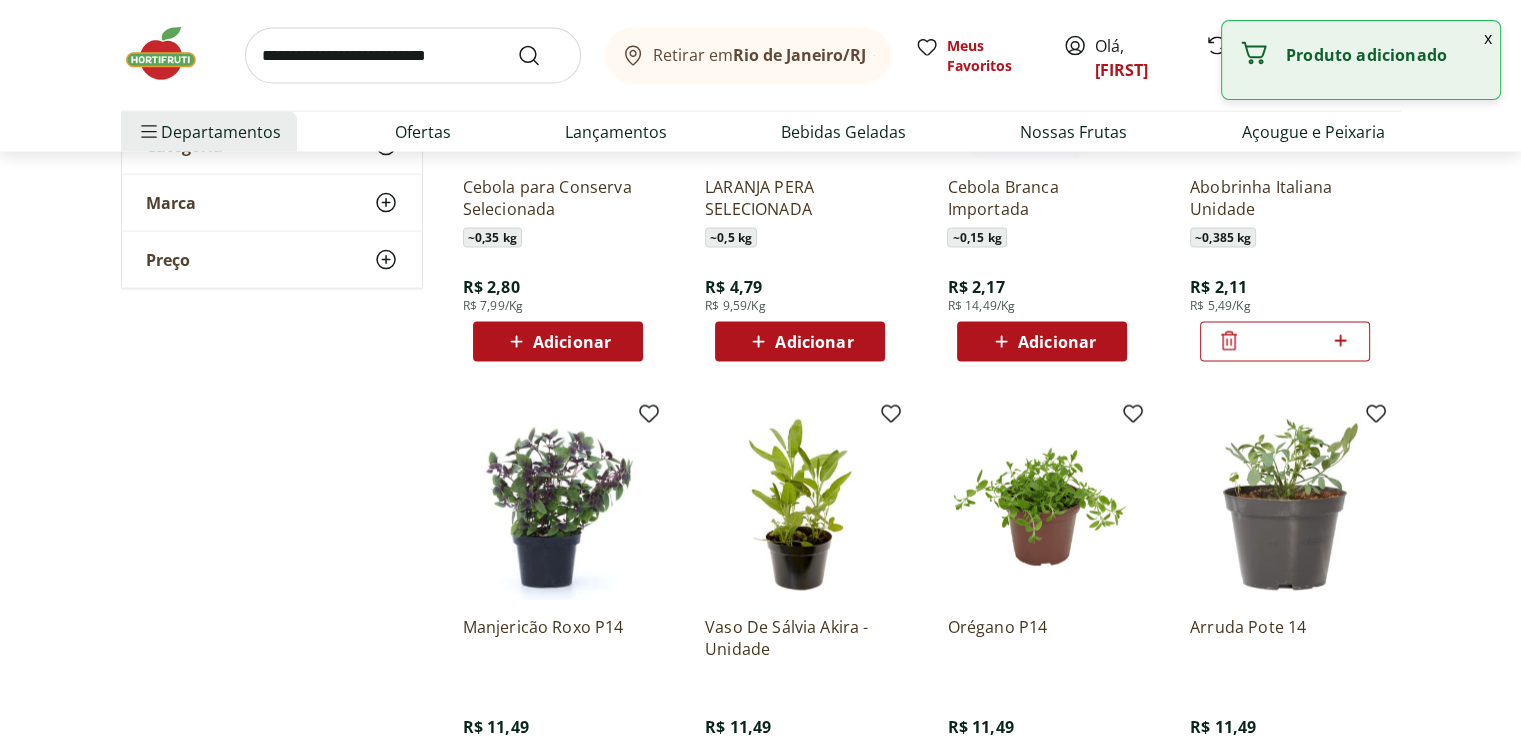 click 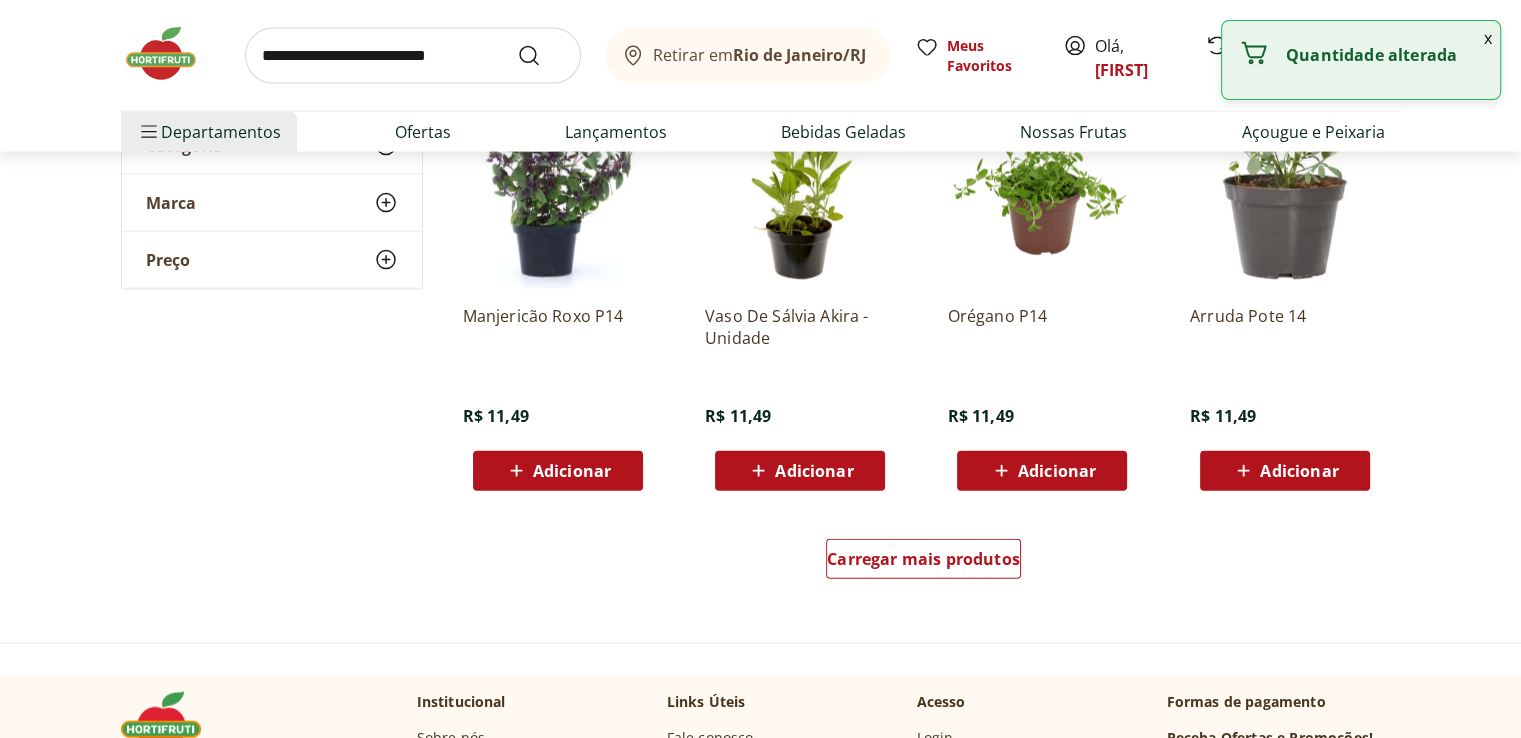 scroll, scrollTop: 27300, scrollLeft: 0, axis: vertical 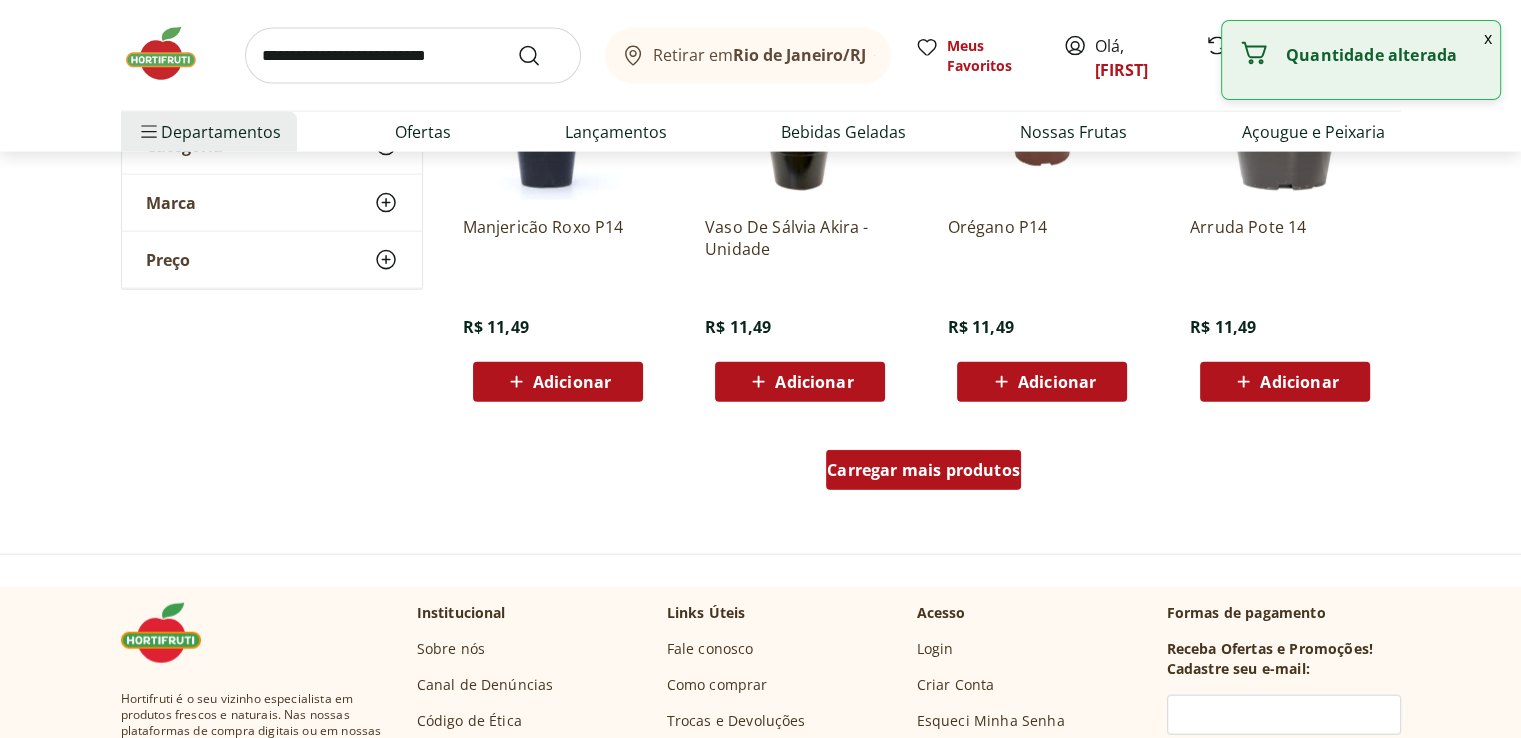 click on "Carregar mais produtos" at bounding box center (923, 470) 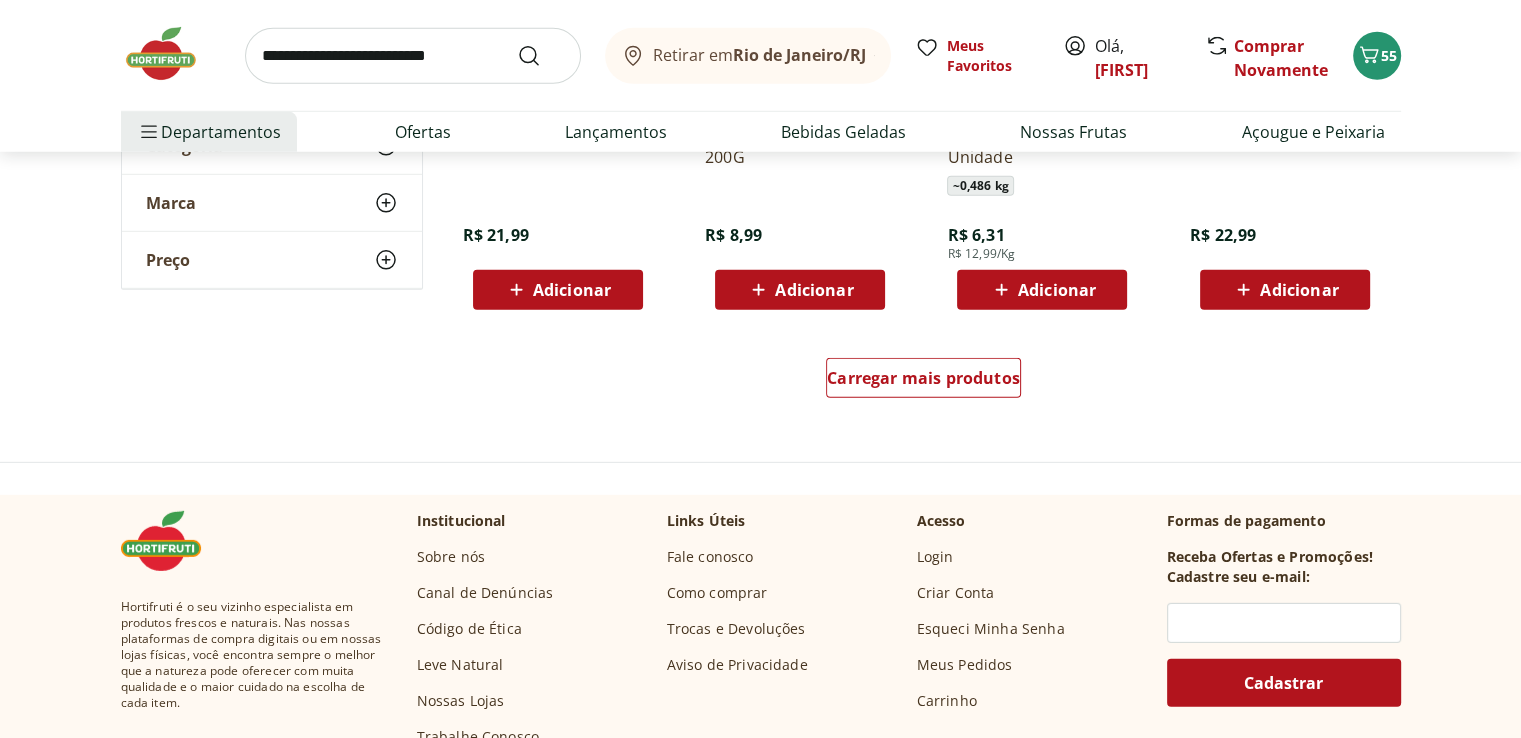 scroll, scrollTop: 28900, scrollLeft: 0, axis: vertical 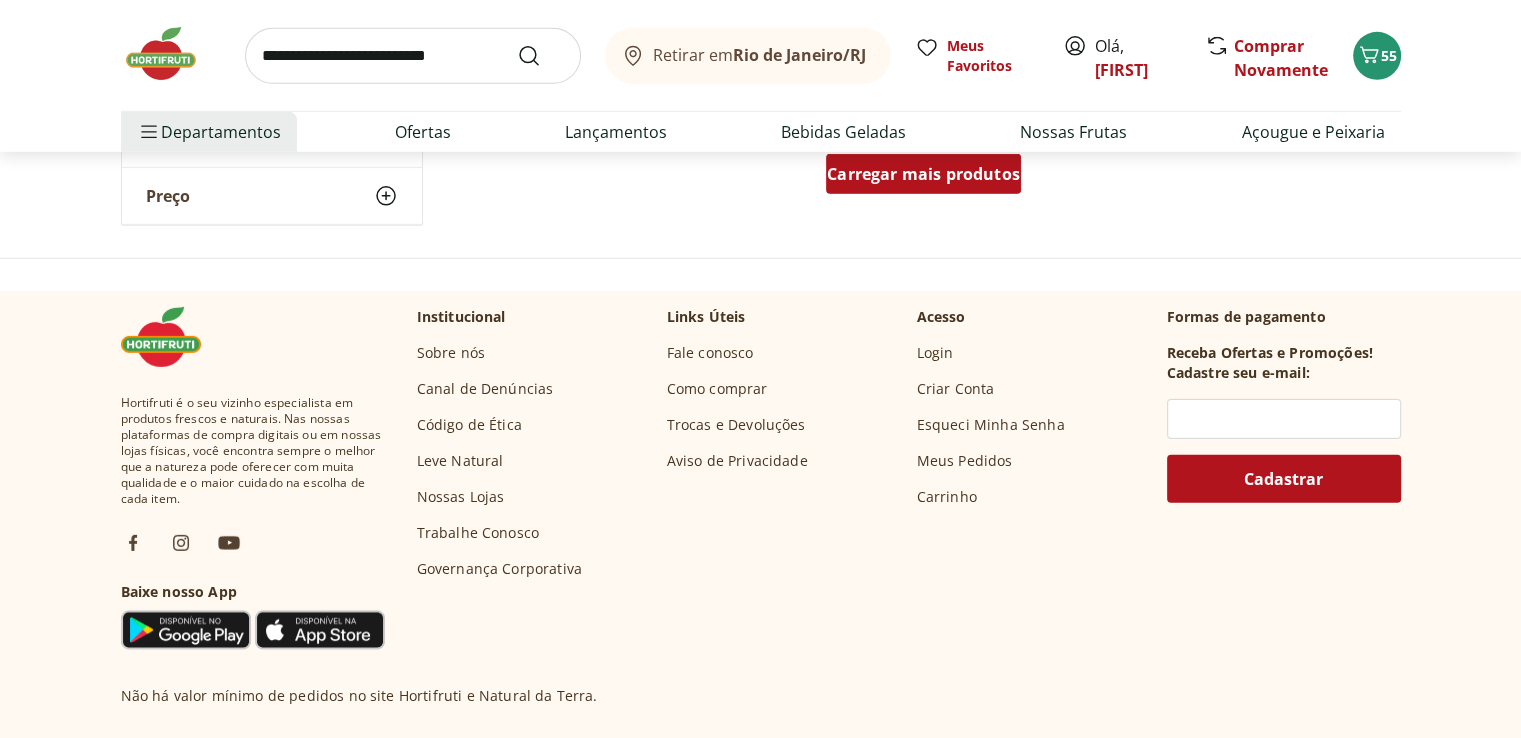 click on "Carregar mais produtos" at bounding box center (923, 174) 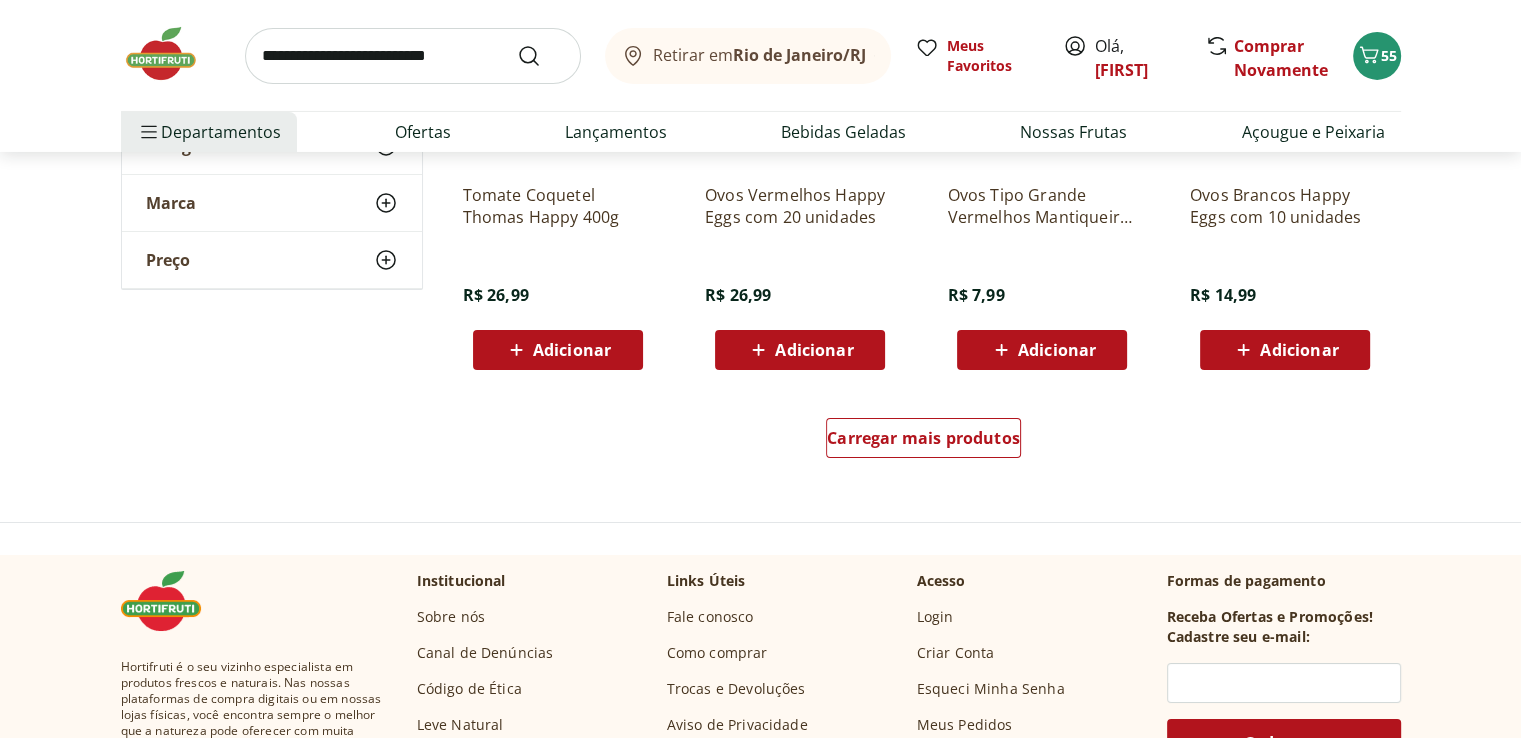 scroll, scrollTop: 30100, scrollLeft: 0, axis: vertical 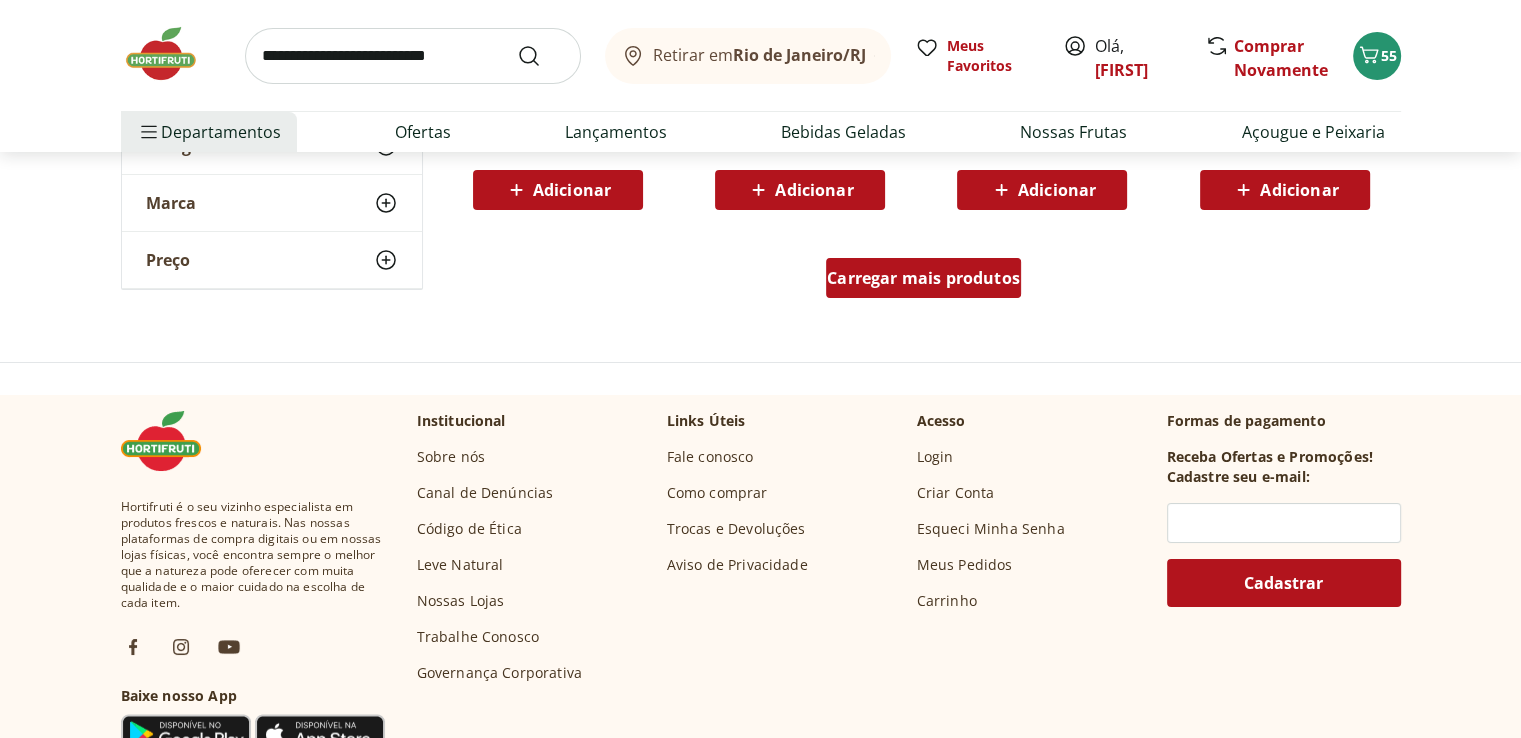 click on "Carregar mais produtos" at bounding box center (923, 278) 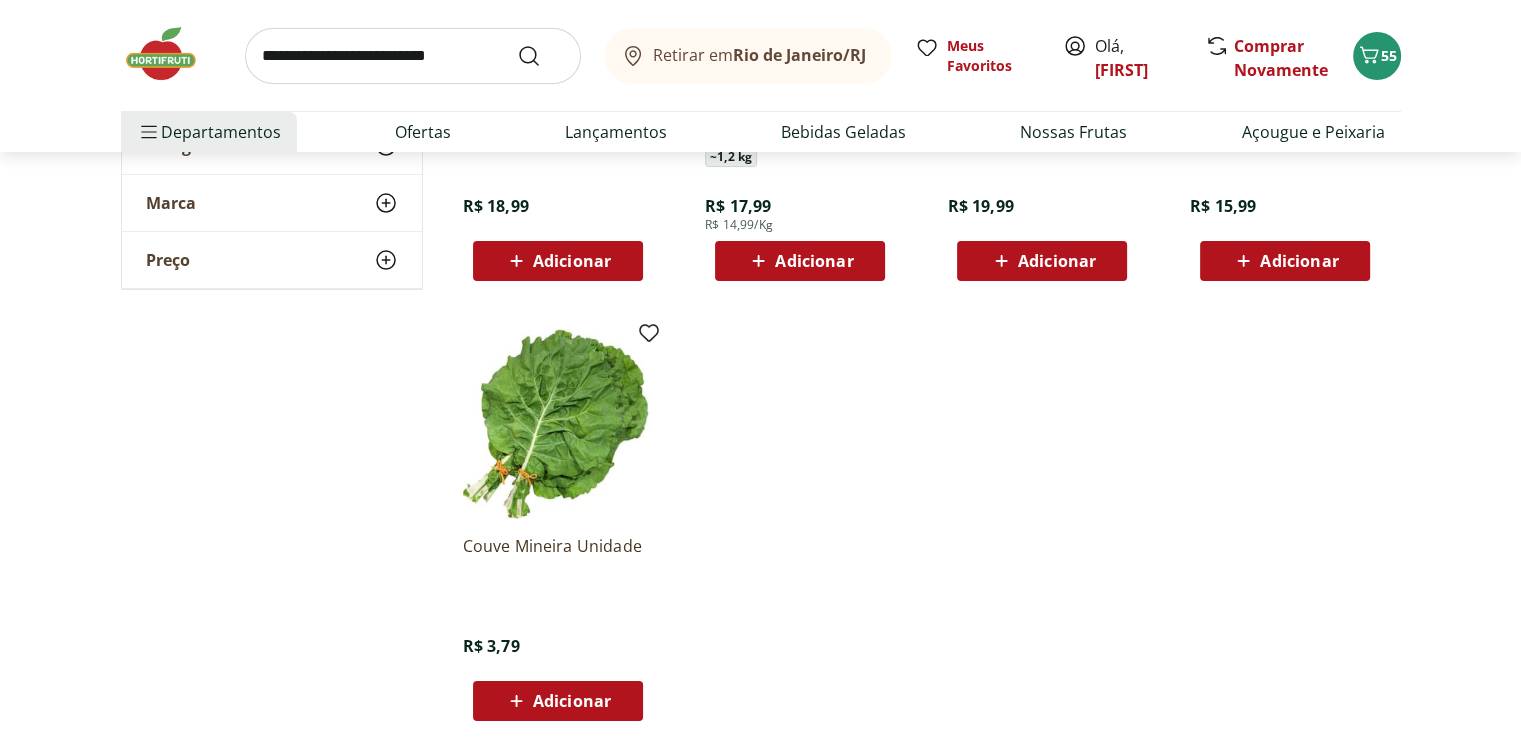 scroll, scrollTop: 30500, scrollLeft: 0, axis: vertical 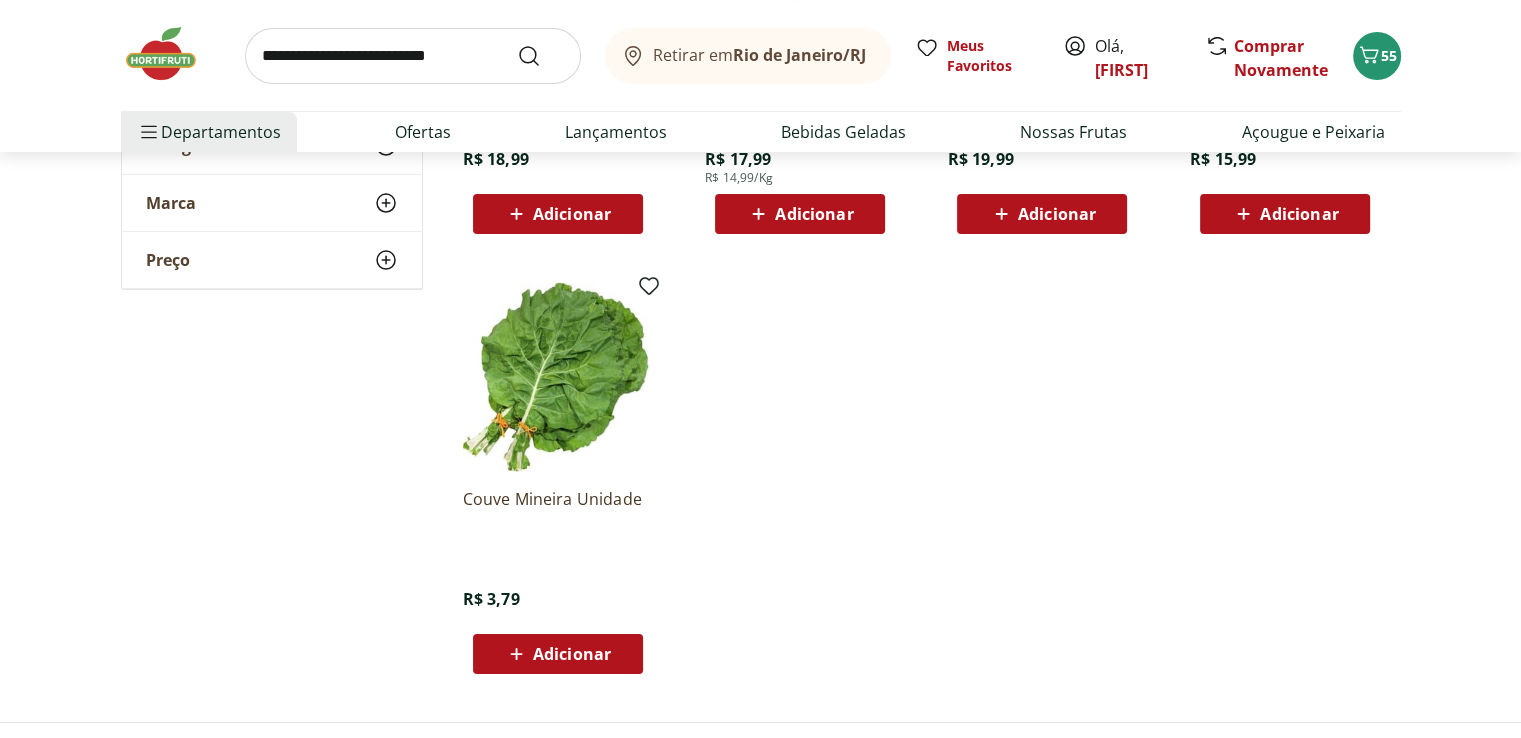 click on "Adicionar" at bounding box center (572, 654) 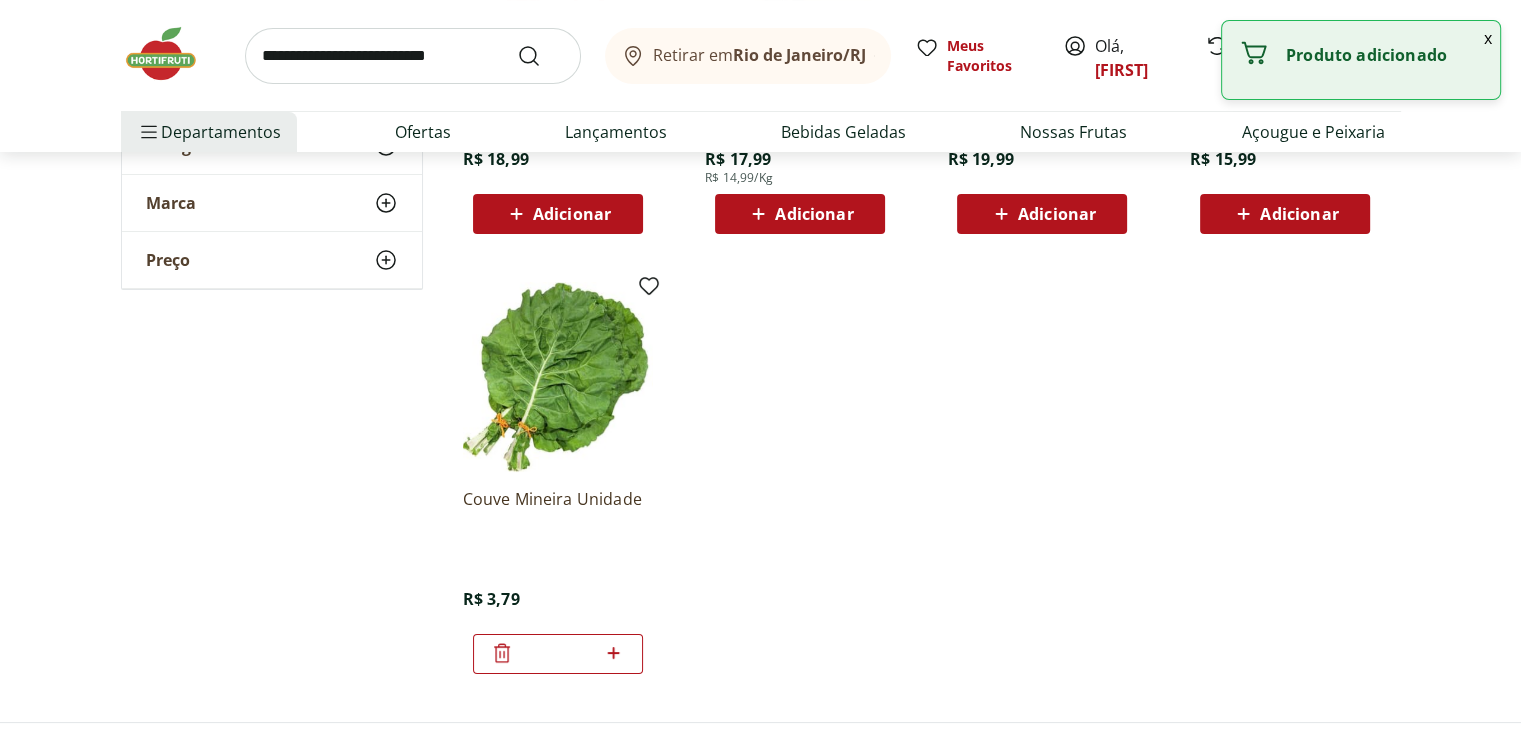 click on "x" at bounding box center [1488, 38] 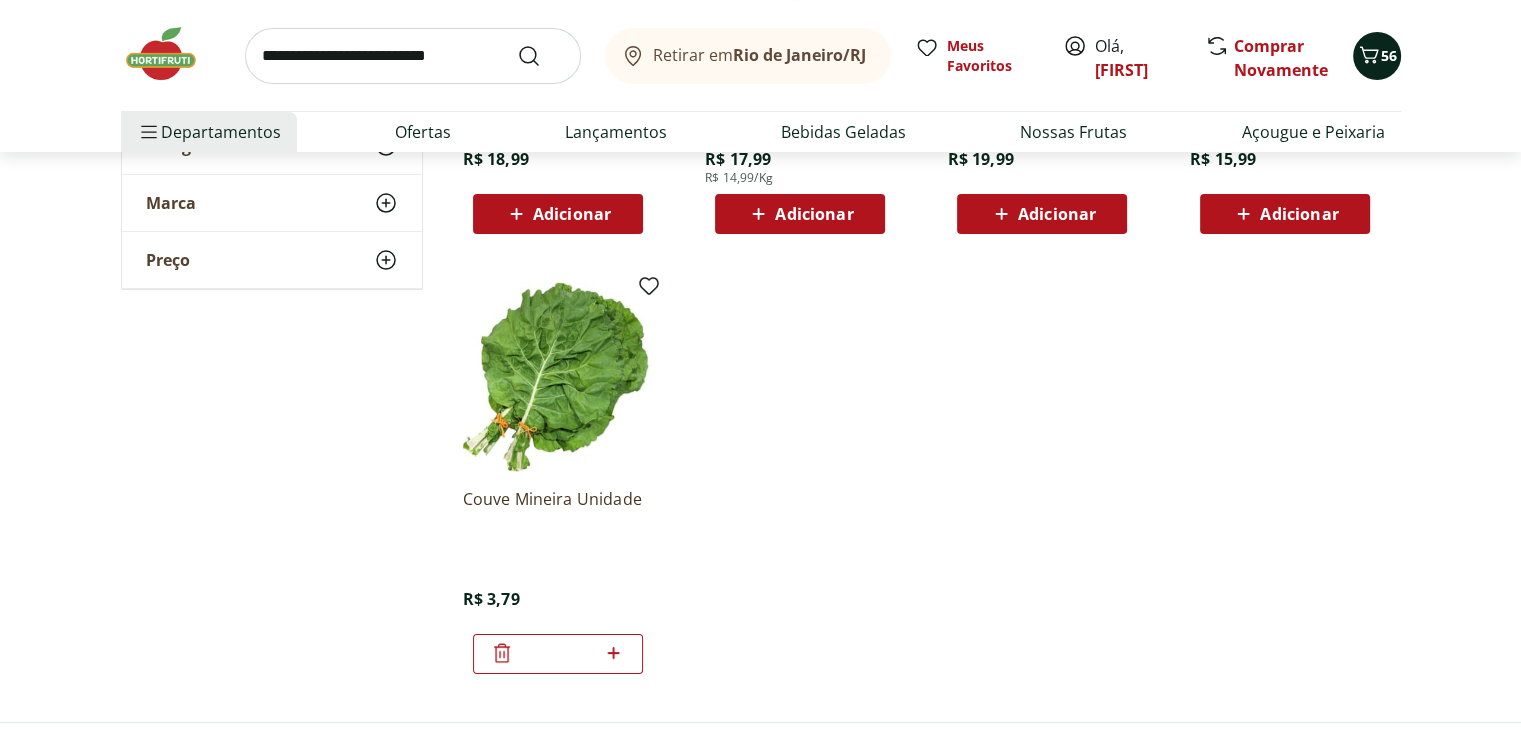 click on "56" at bounding box center (1389, 55) 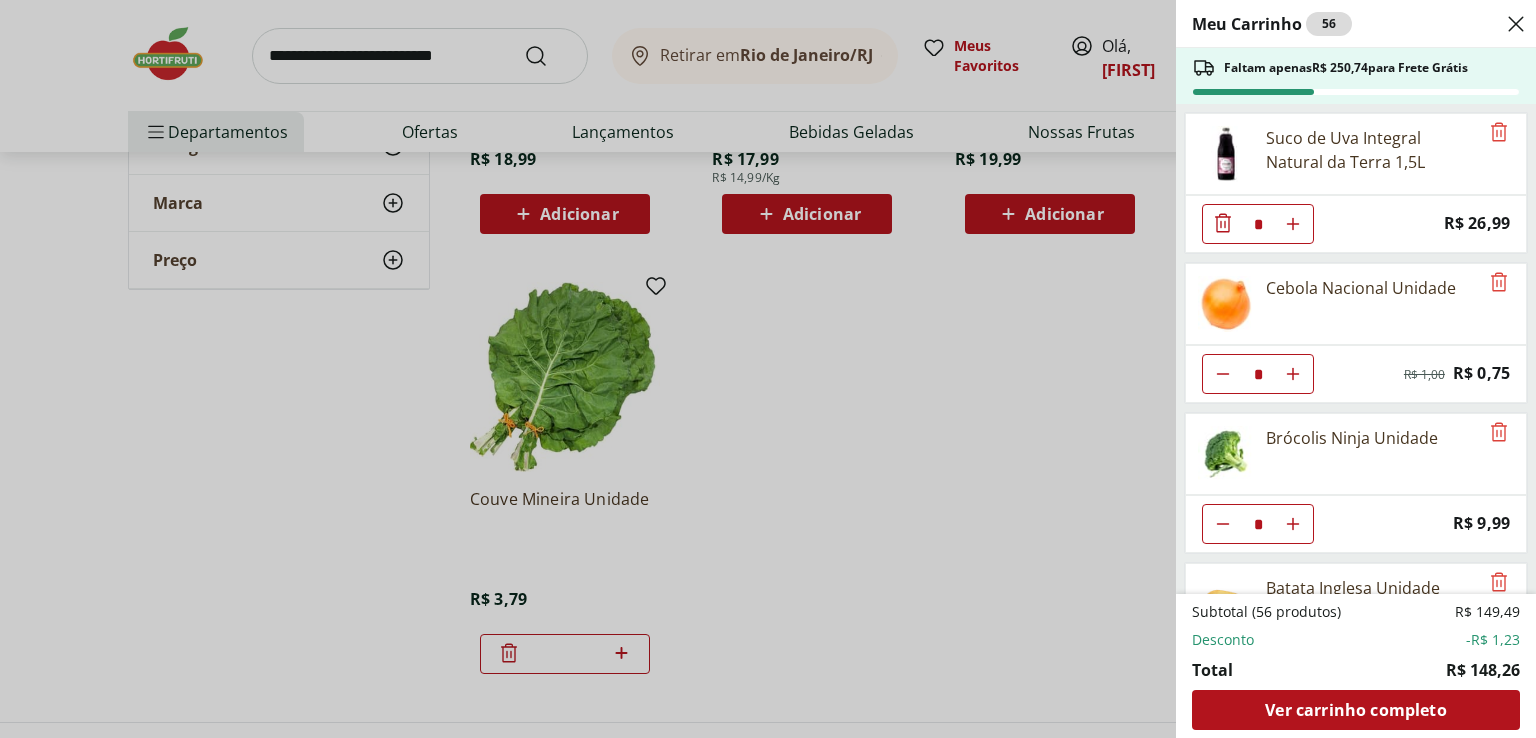 click on "Meu Carrinho 56 Faltam apenas  R$ 250,74  para Frete Grátis Suco de Uva Integral Natural da Terra 1,5L * Price: R$ 26,99 Cebola Nacional Unidade * Original price: R$ 1,00 Price: R$ 0,75 Brócolis Ninja Unidade * Price: R$ 9,99 Batata Inglesa Unidade * Price: R$ 0,80 Alho Nacional Unidade * Original price: R$ 2,03 Price: R$ 1,79 Limão Tahity Unidade * Price: R$ 0,55 Maçã Gala Importada Unidade * Price: R$ 3,23 Cenoura Unidade * Price: R$ 0,72 Manga Palmer Unidade * Price: R$ 4,80 Tomate Italiano * Price: R$ 1,15 Abacate Unidade * Price: R$ 9,49 ESPINAFRE BABY LEAF HIDROSOL * Price: R$ 5,99 Agrião Baby Leaf Hidrosol * Price: R$ 5,99 Mini Alface Lisa Hidrosol * Price: R$ 5,99 Beterraba Unidade * Price: R$ 1,05 Coentro Unidade * Price: R$ 1,99 Inhame Dedo Unidade * Price: R$ 0,81 Maracujá Azedo Unidade * Price: R$ 5,60 Chuchu Unidade * Price: R$ 1,09 Abobrinha Italiana Unidade * Price: R$ 2,11 Couve Mineira Unidade * Price: R$ 3,79 Subtotal (56 produtos) R$ 149,49 Desconto -R$ 1,23" at bounding box center (768, 369) 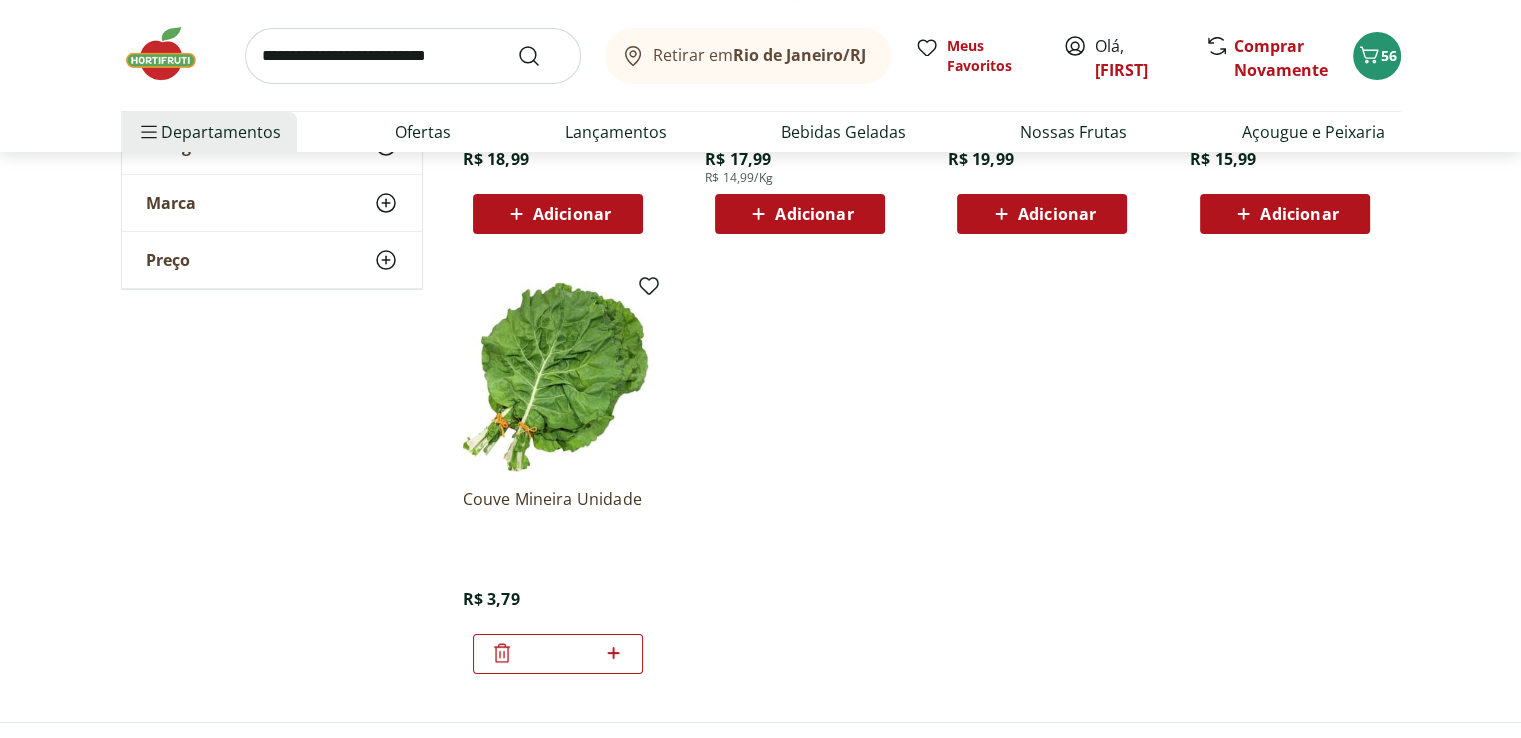 click at bounding box center [413, 56] 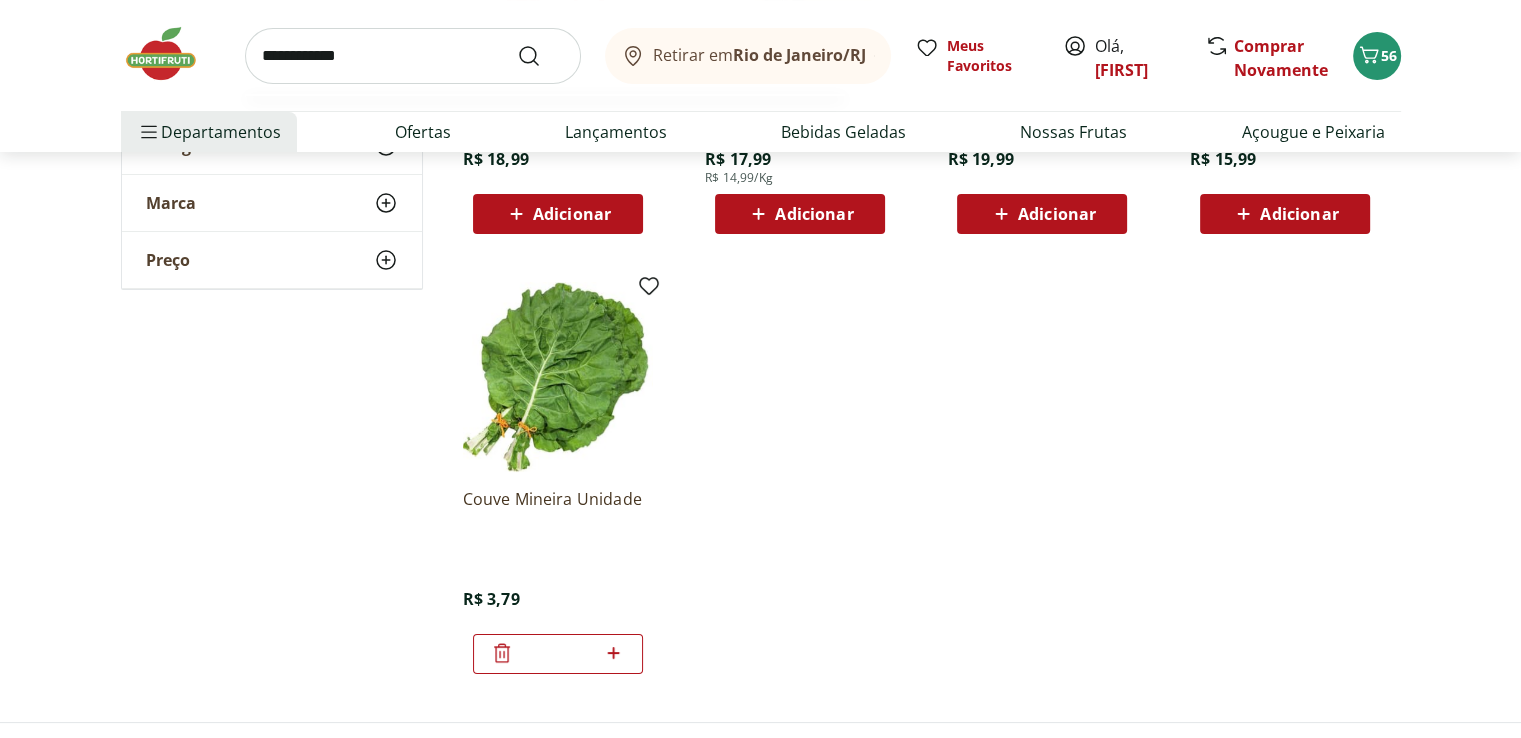 type on "**********" 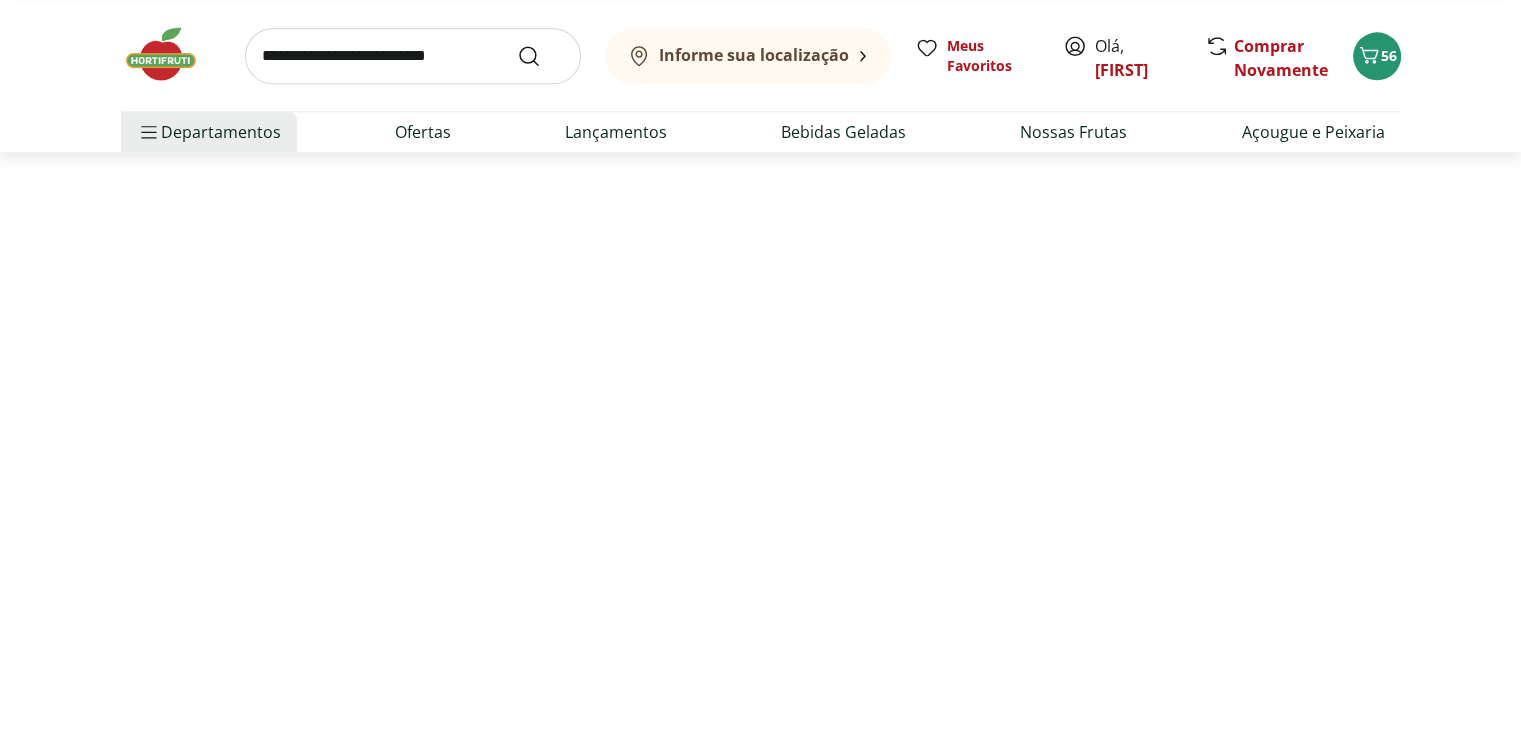 scroll, scrollTop: 0, scrollLeft: 0, axis: both 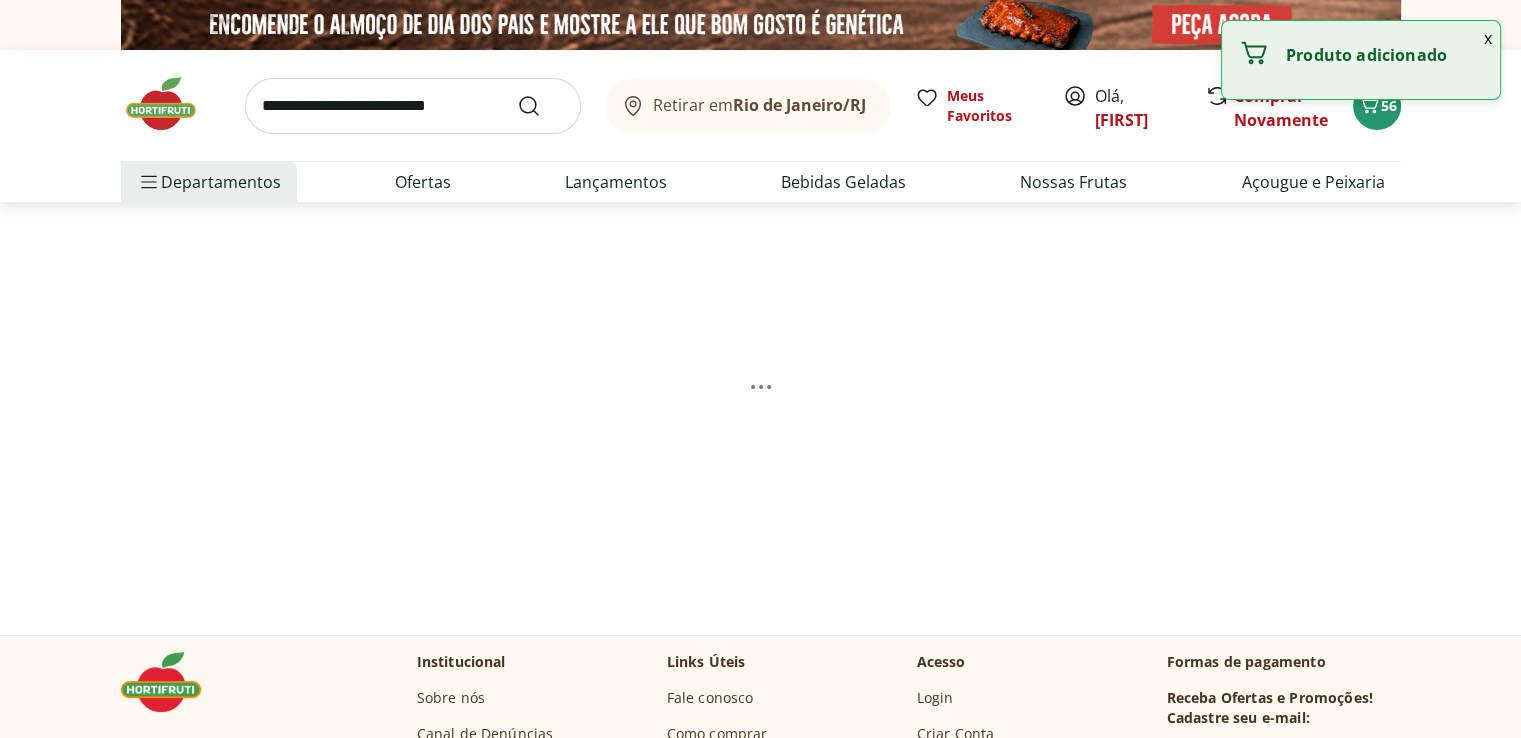 select on "**********" 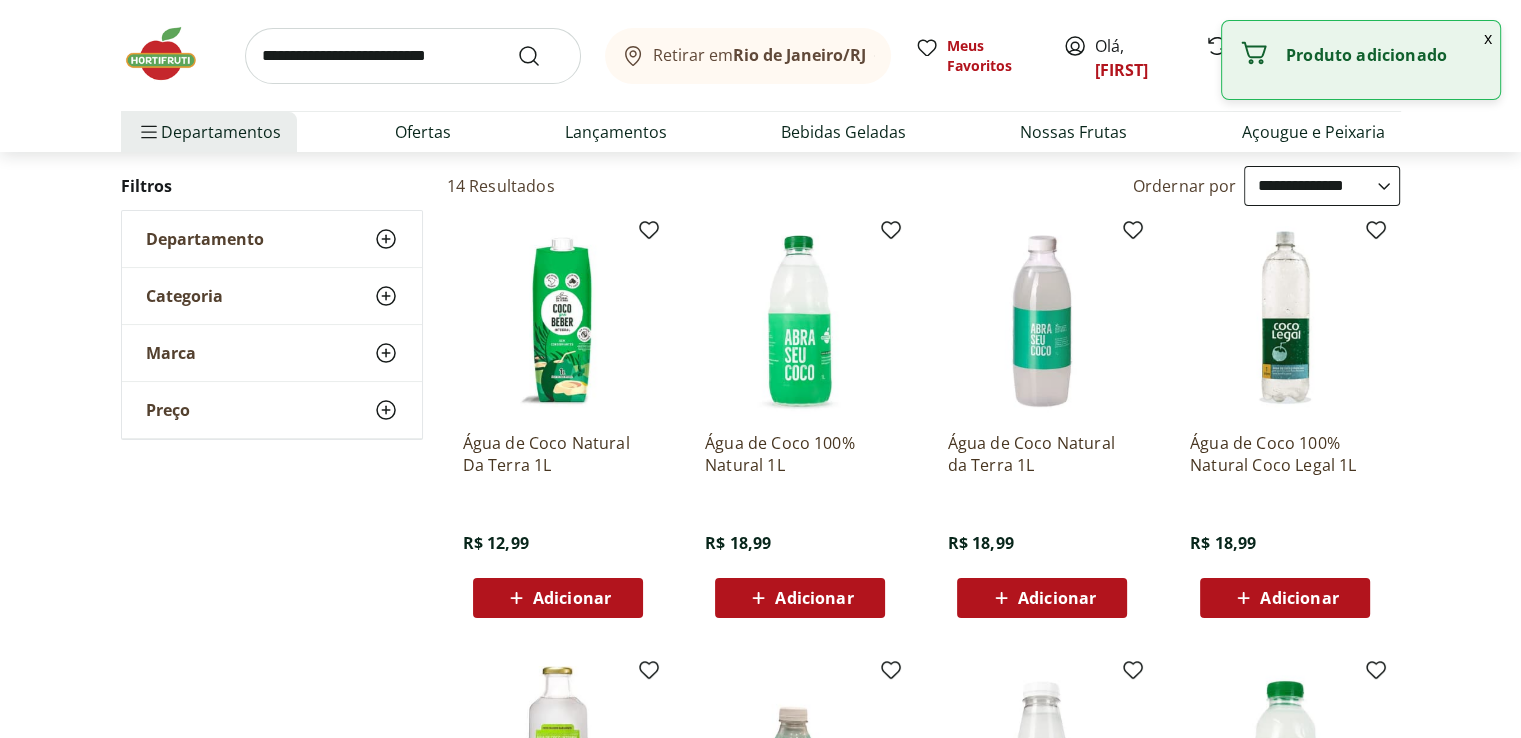 scroll, scrollTop: 300, scrollLeft: 0, axis: vertical 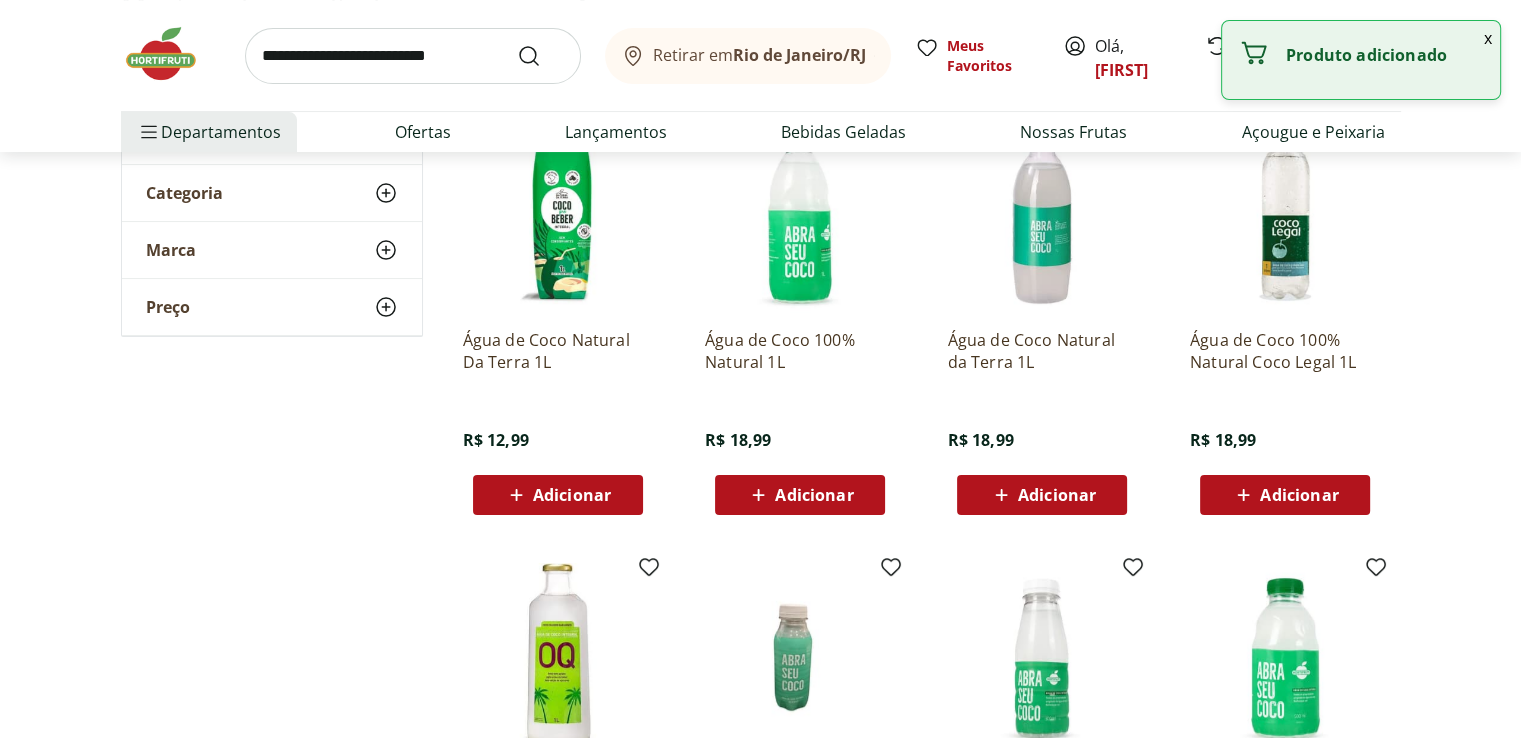 click on "Adicionar" at bounding box center [814, 495] 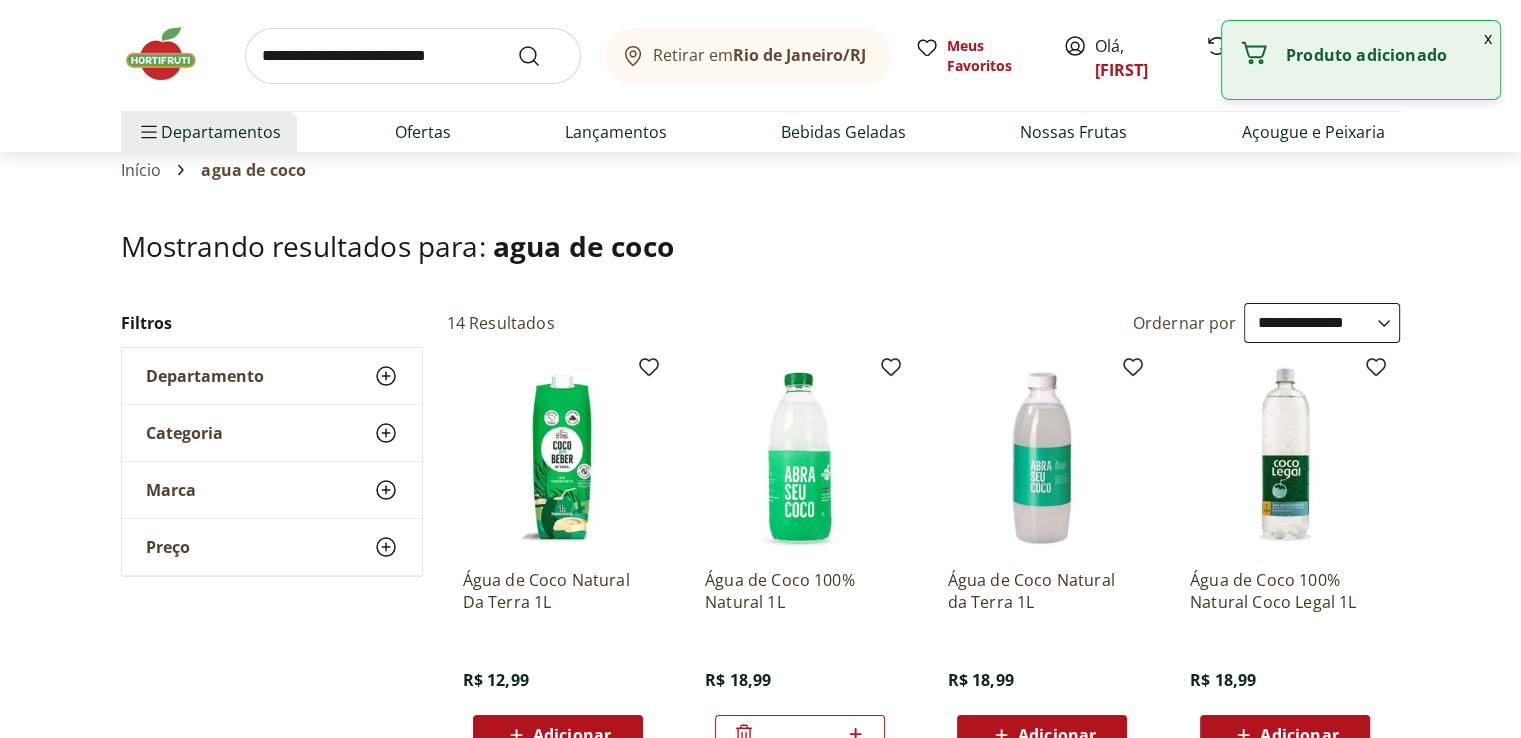 scroll, scrollTop: 0, scrollLeft: 0, axis: both 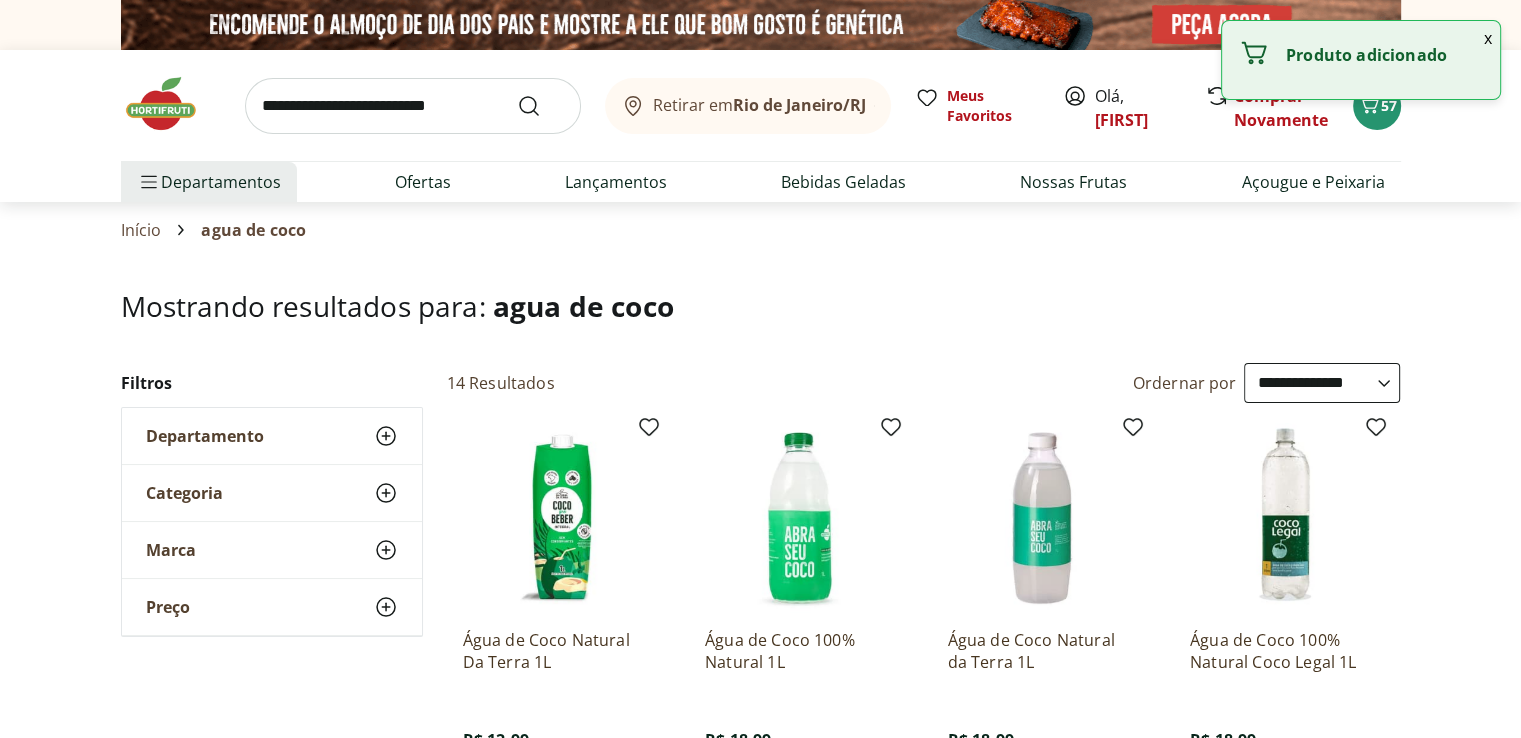 click at bounding box center [413, 106] 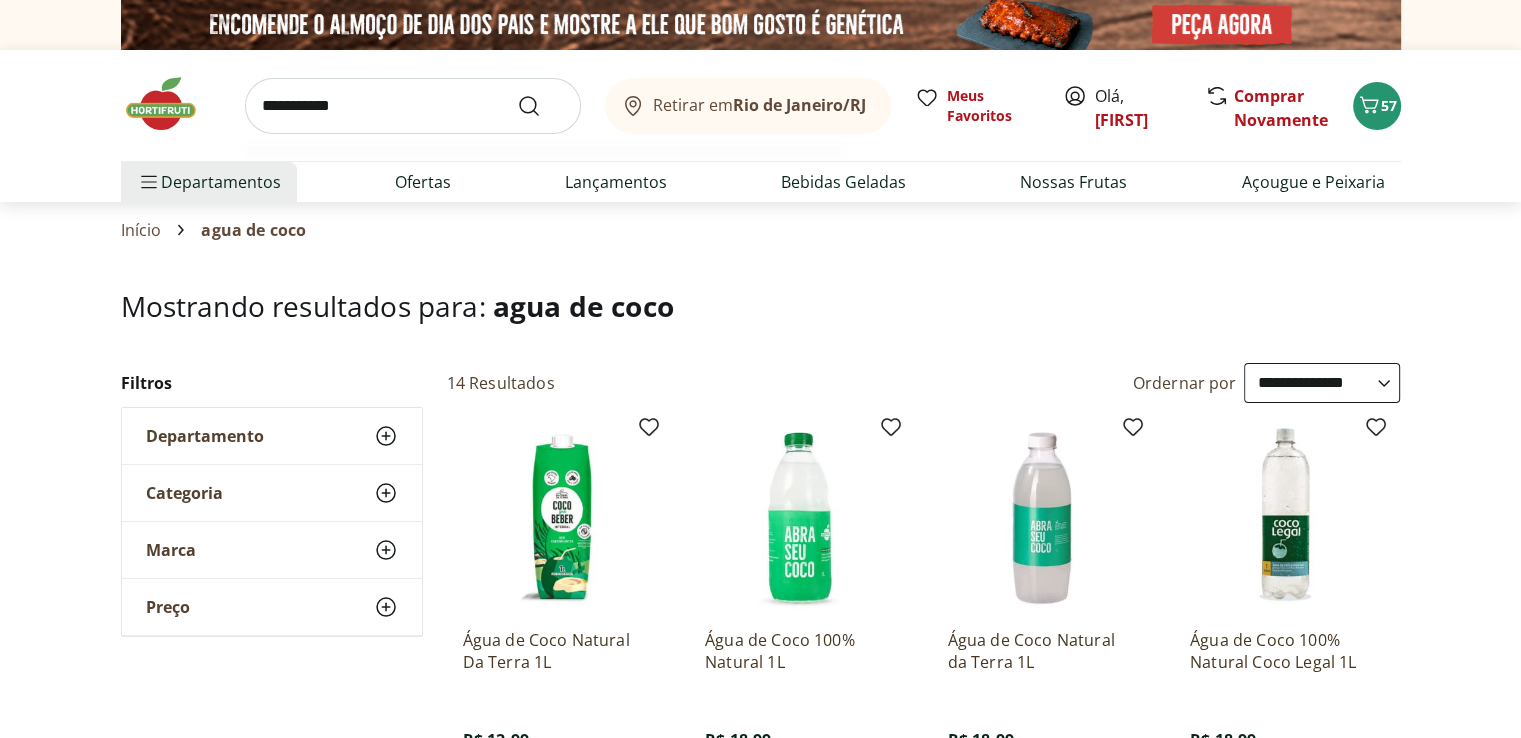 type on "**********" 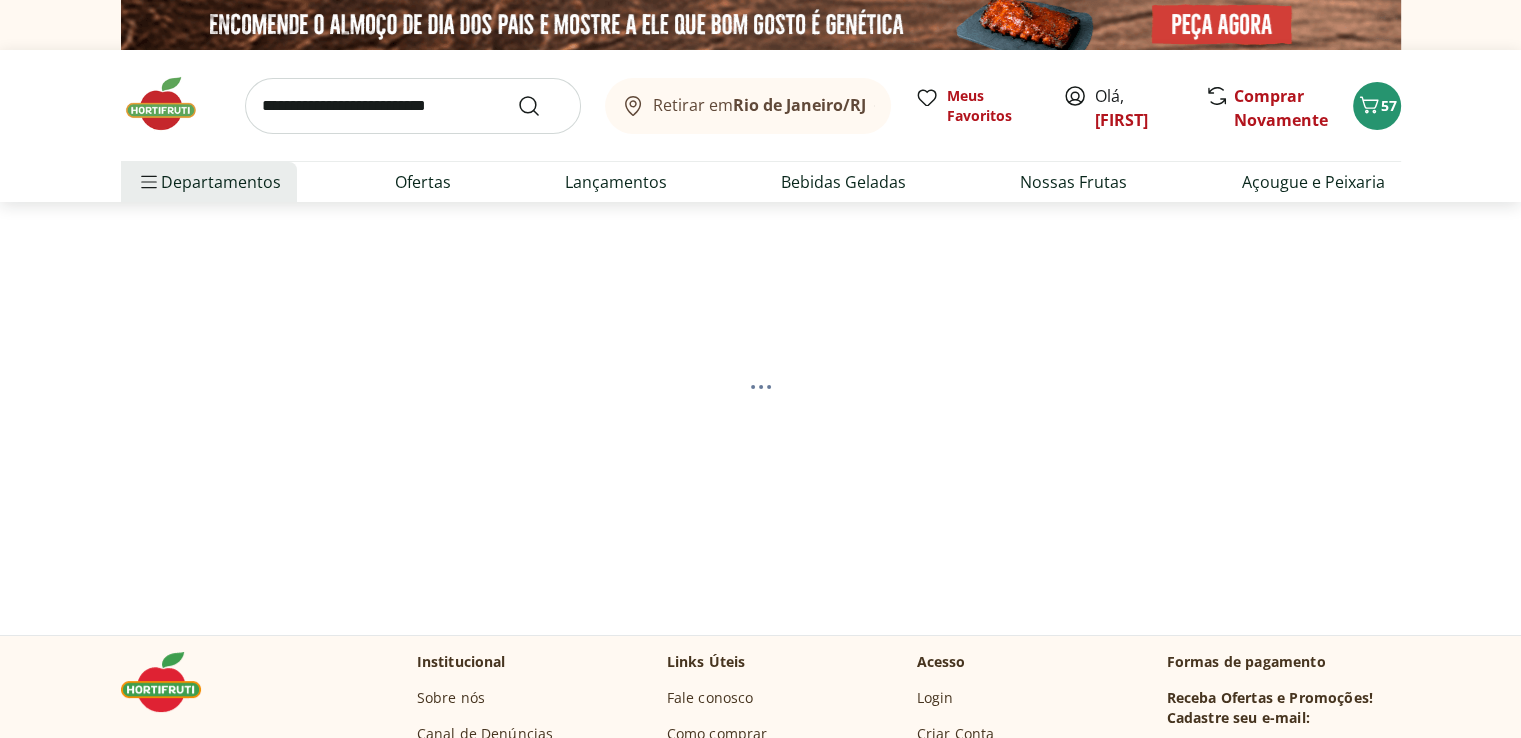 select on "**********" 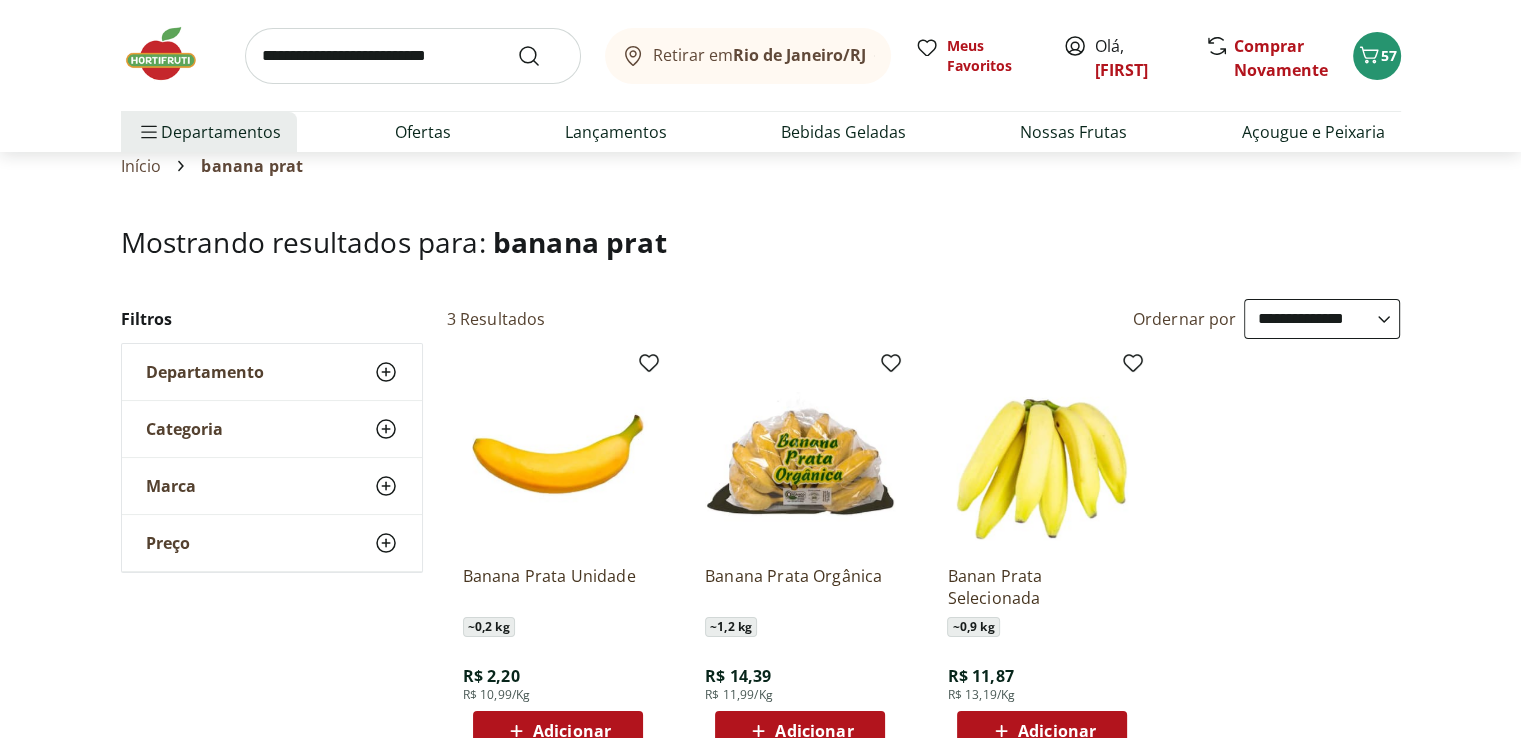 scroll, scrollTop: 100, scrollLeft: 0, axis: vertical 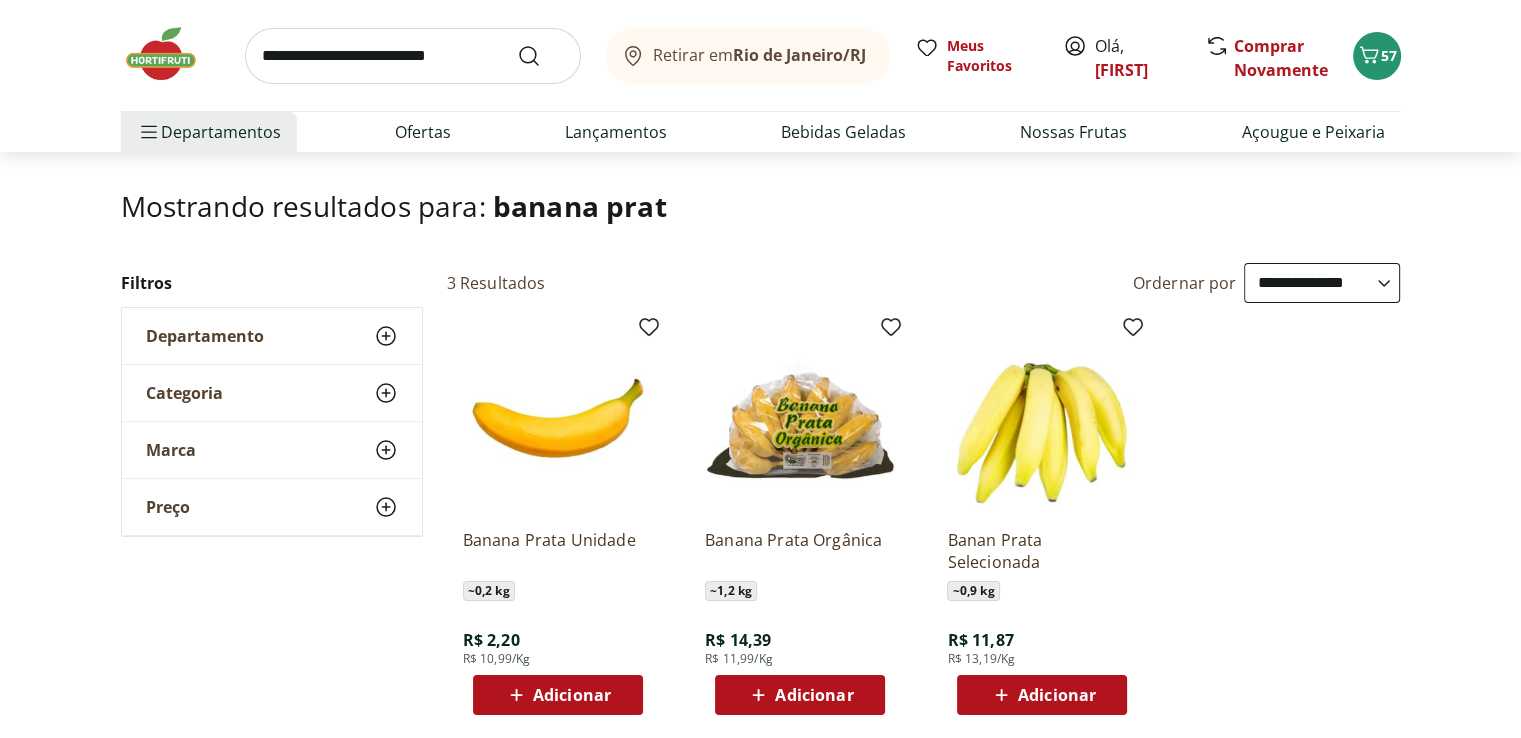 click on "Adicionar" at bounding box center (572, 695) 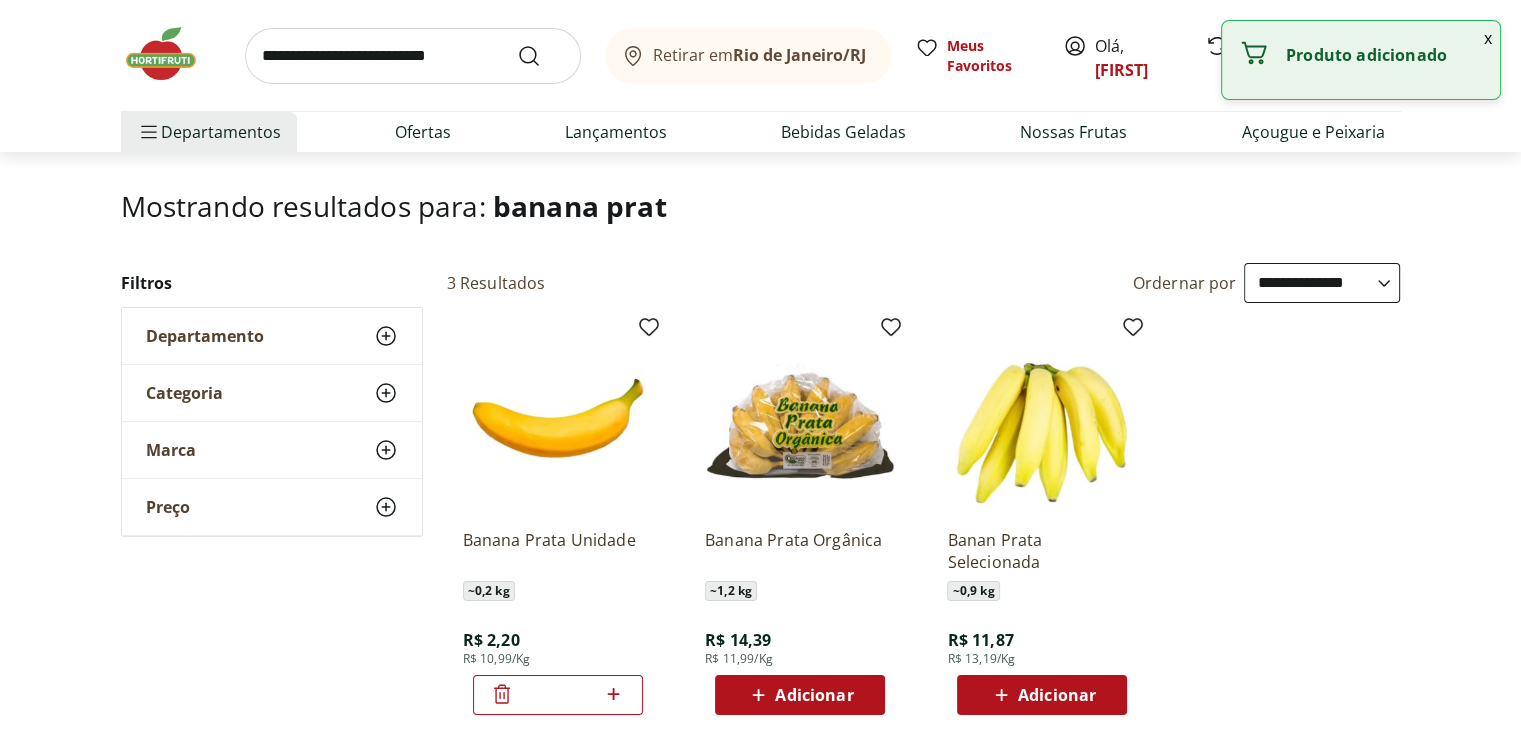click 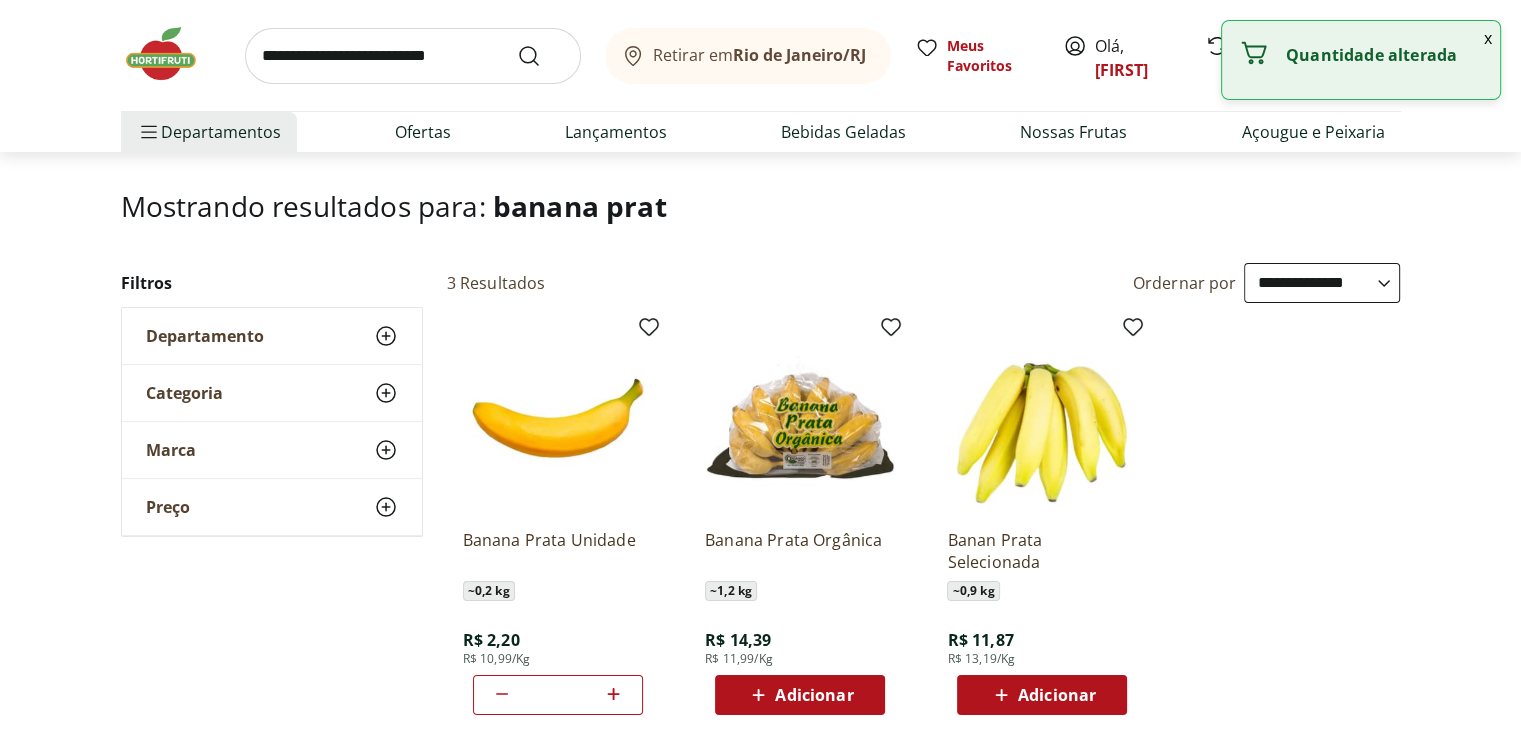 click 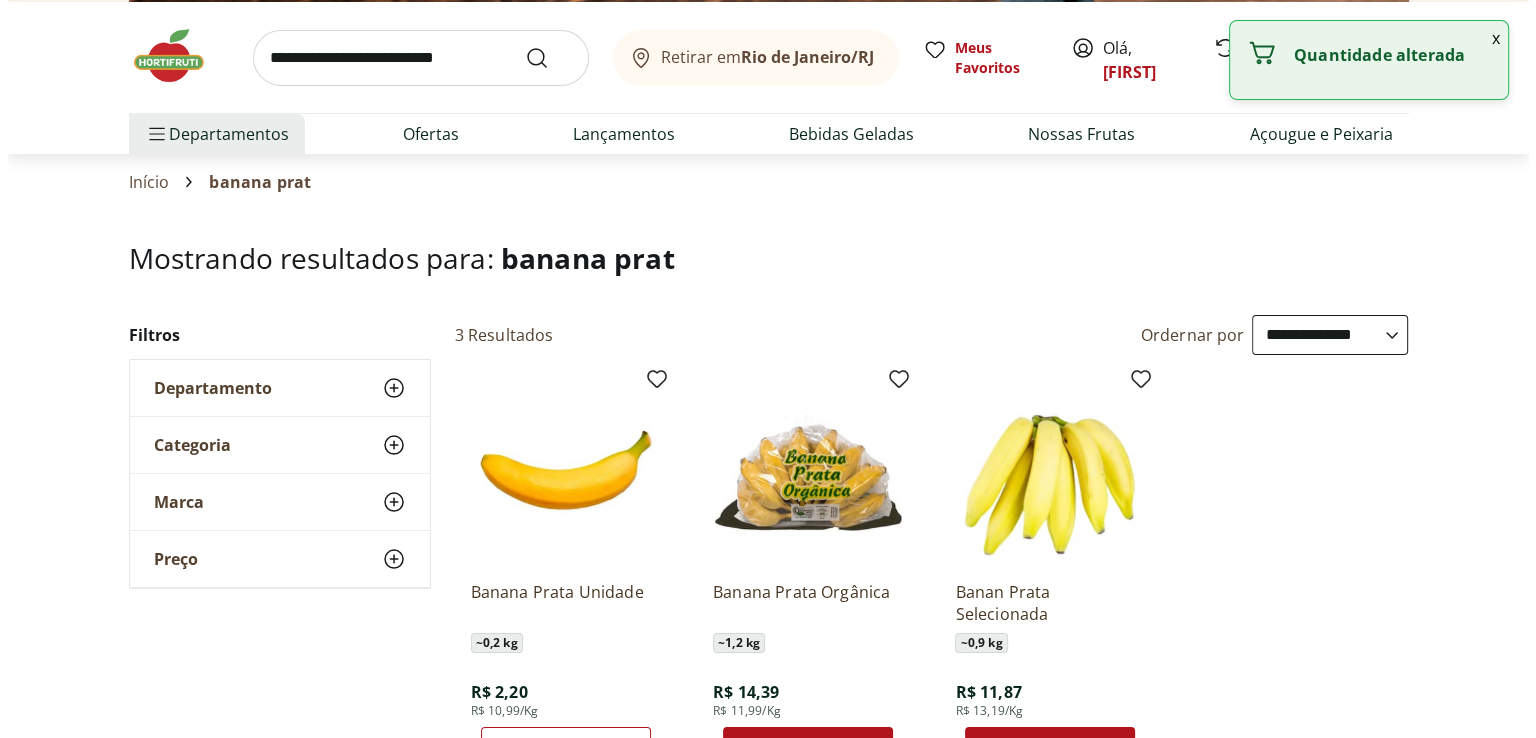 scroll, scrollTop: 0, scrollLeft: 0, axis: both 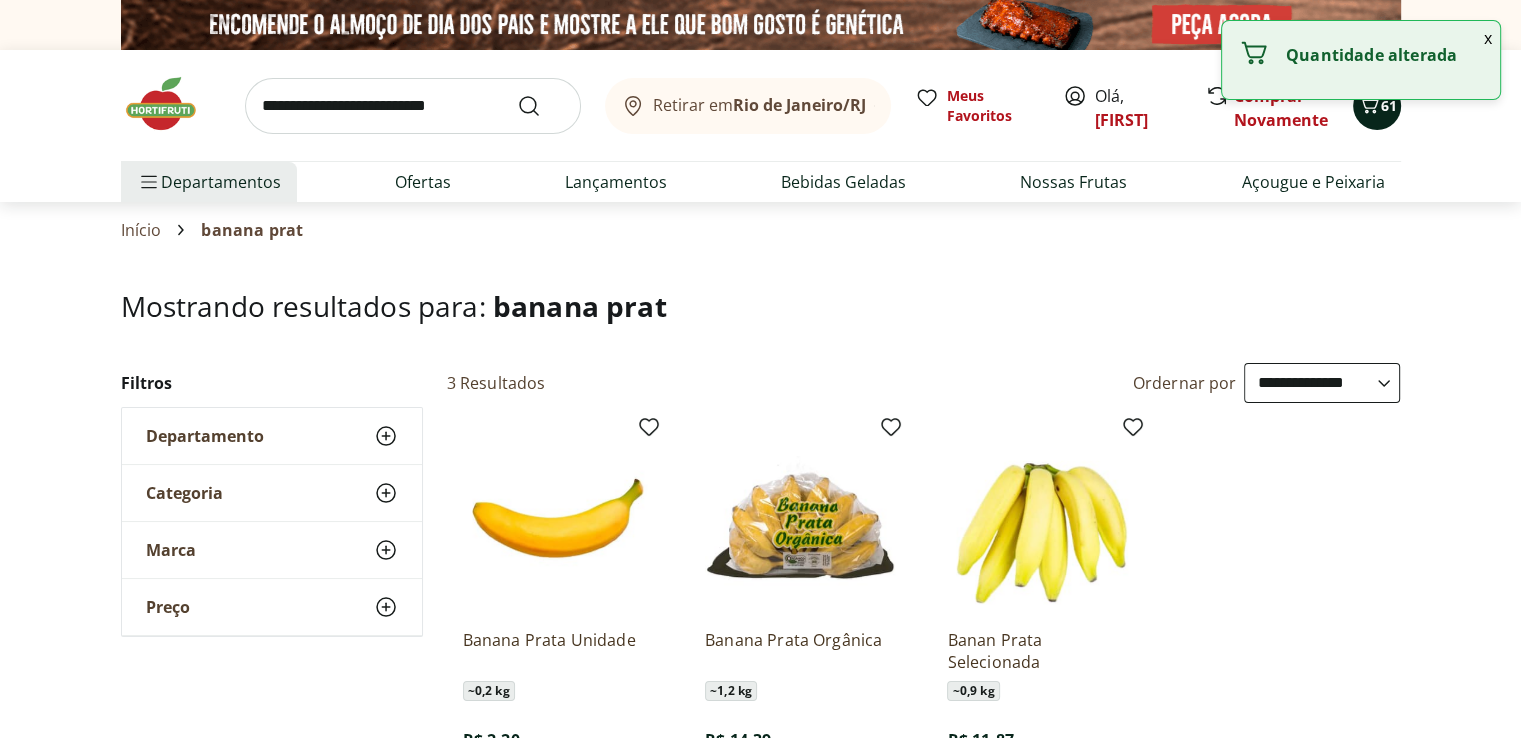click on "61" at bounding box center [1377, 106] 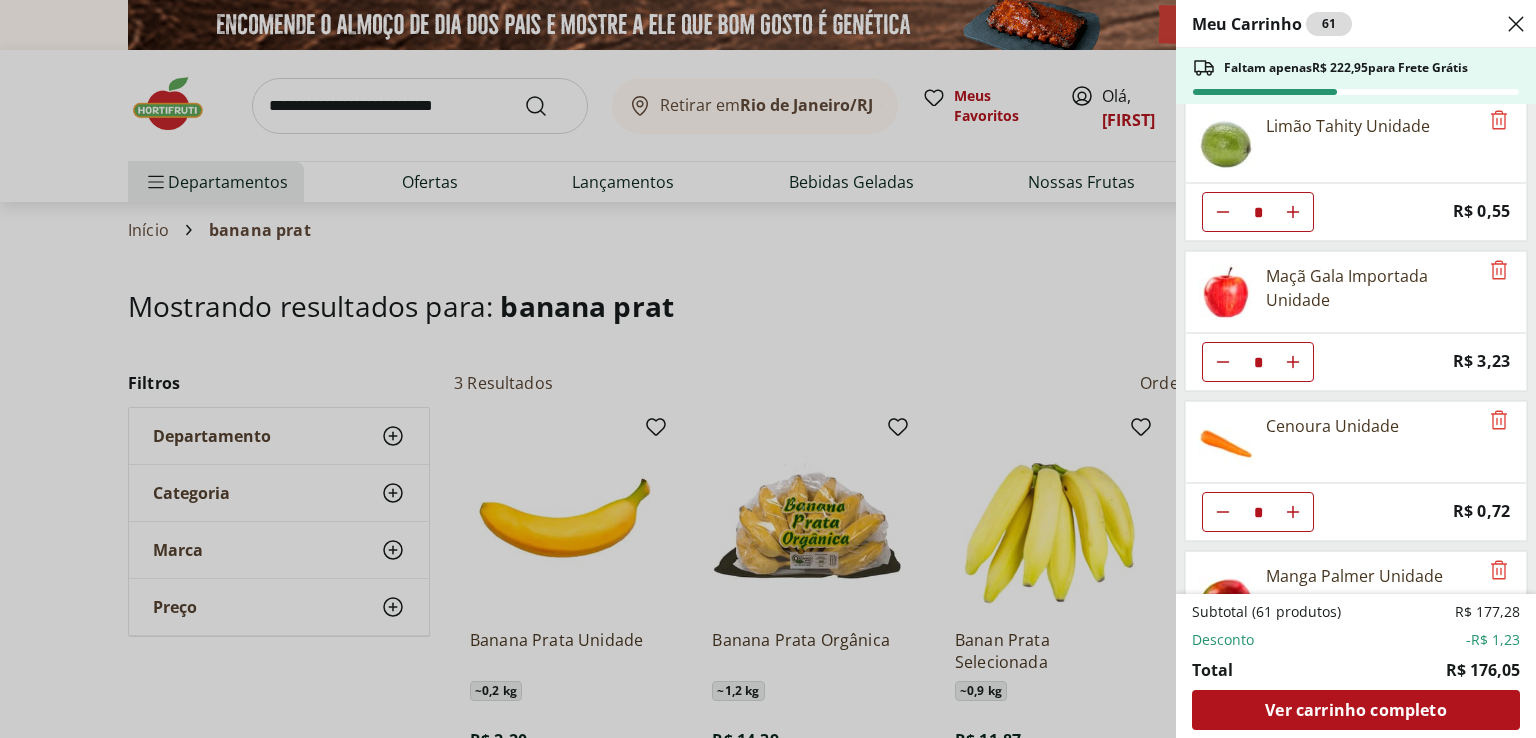 scroll, scrollTop: 800, scrollLeft: 0, axis: vertical 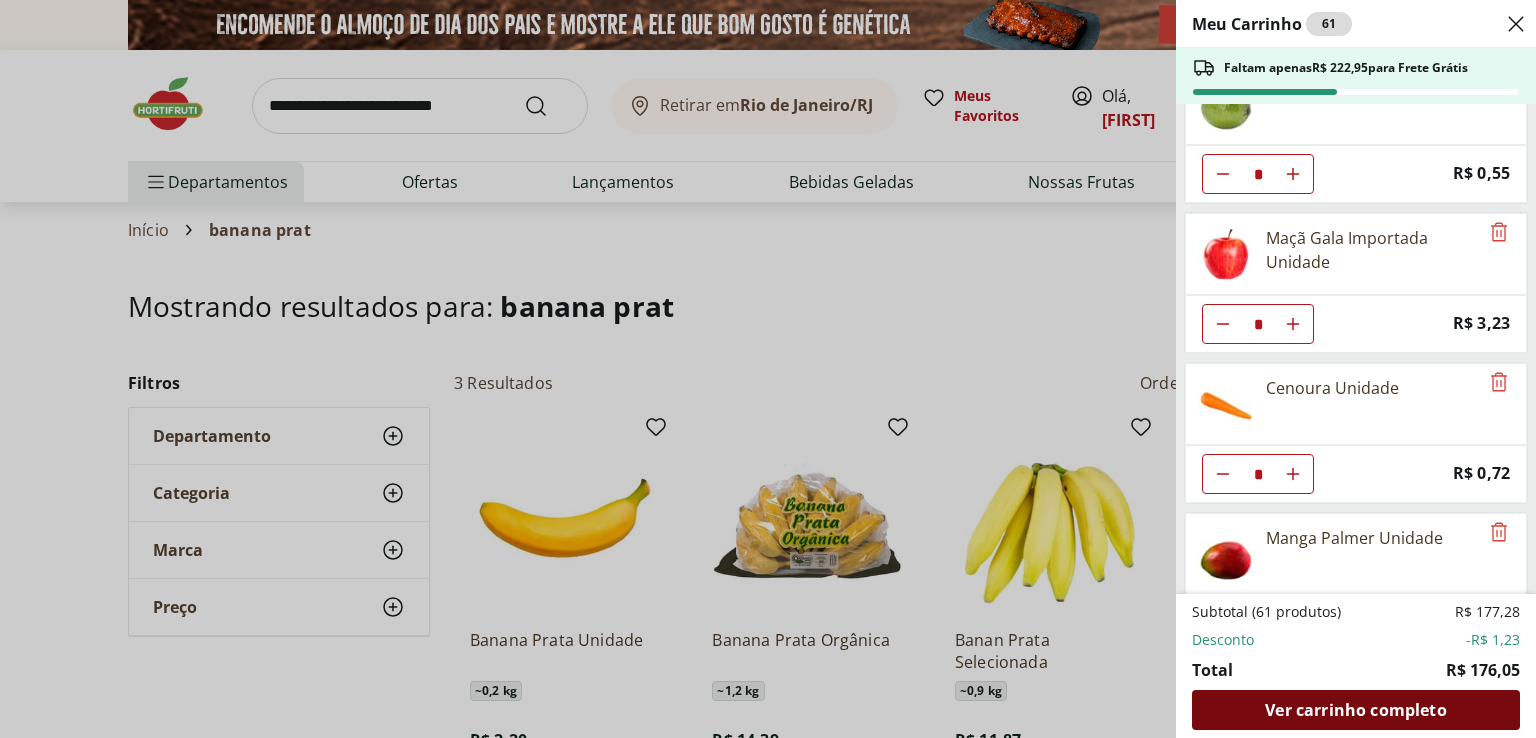 click on "Ver carrinho completo" at bounding box center [1355, 710] 